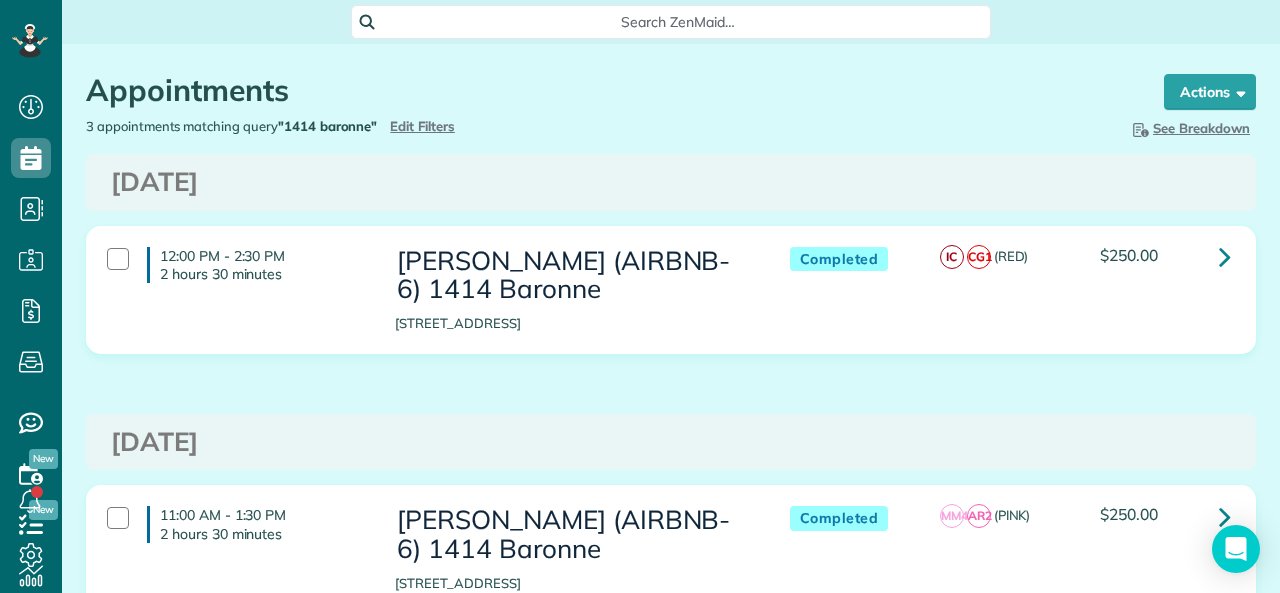 scroll, scrollTop: 0, scrollLeft: 0, axis: both 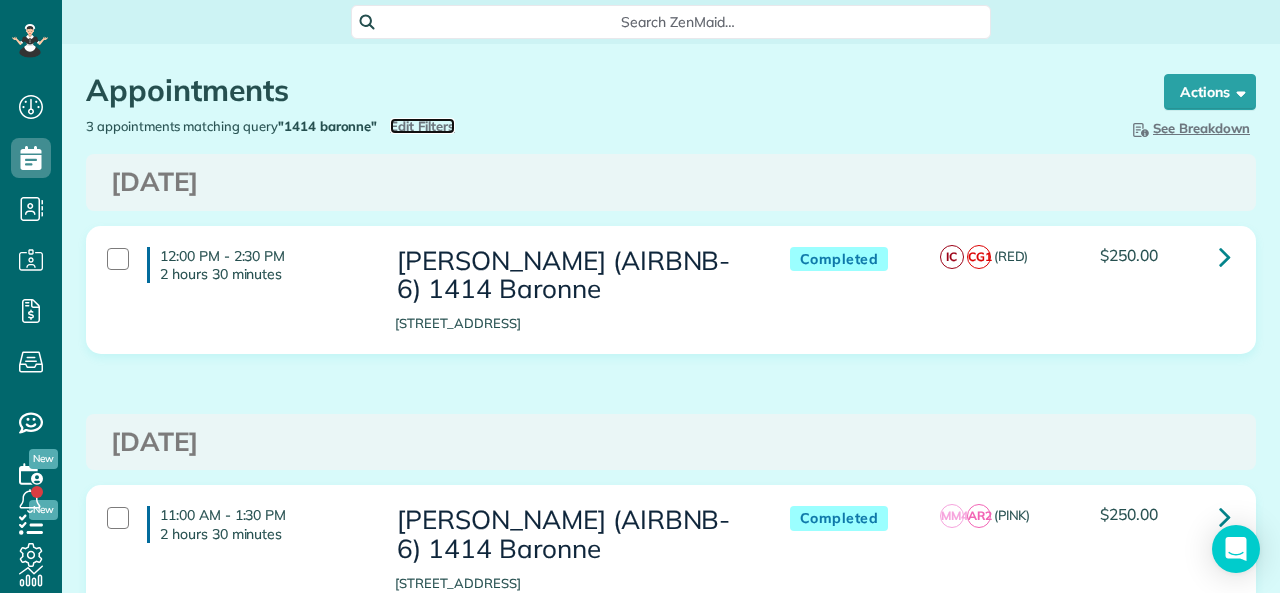 click on "Edit Filters" at bounding box center (422, 126) 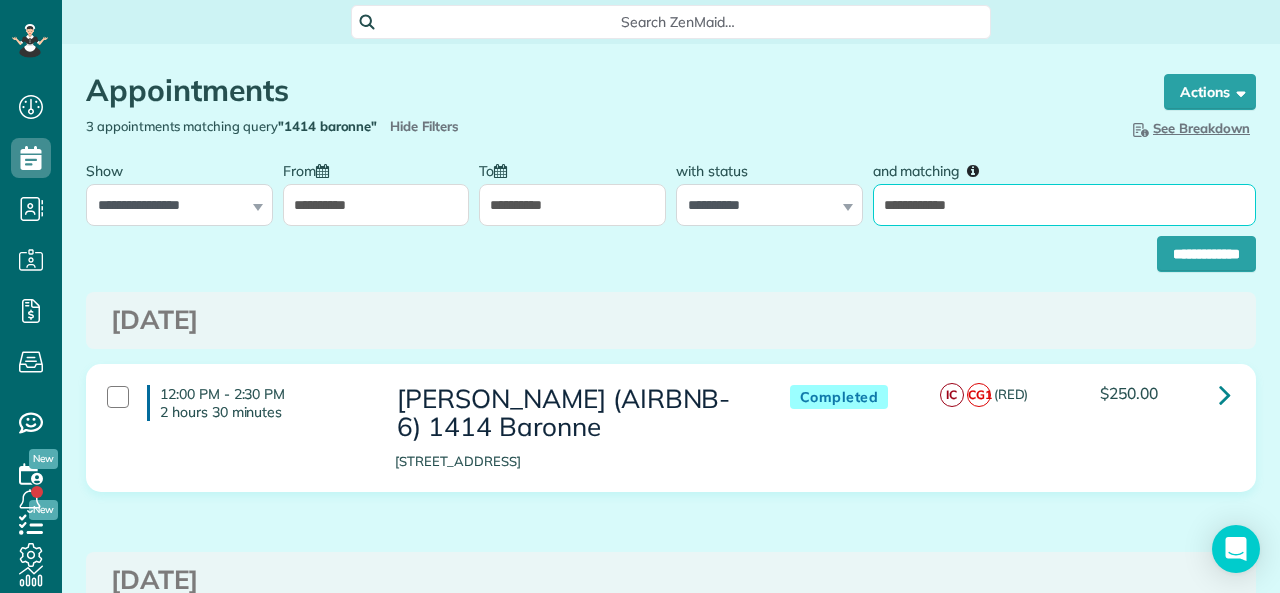 click on "**********" at bounding box center (1064, 205) 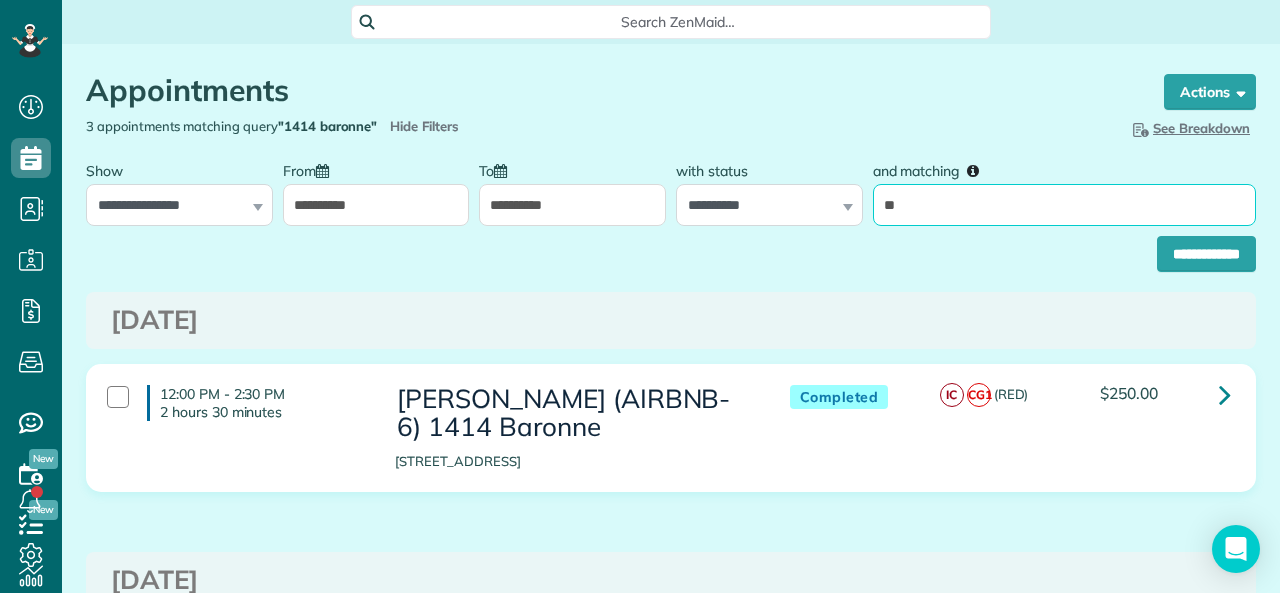 type on "*" 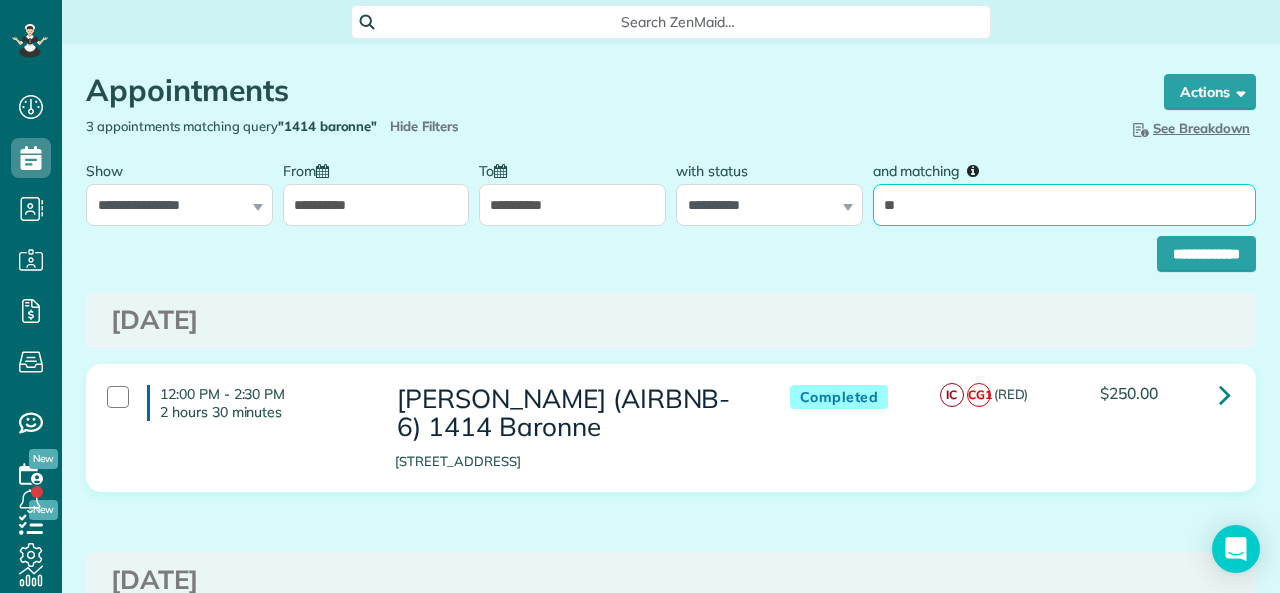 type on "**" 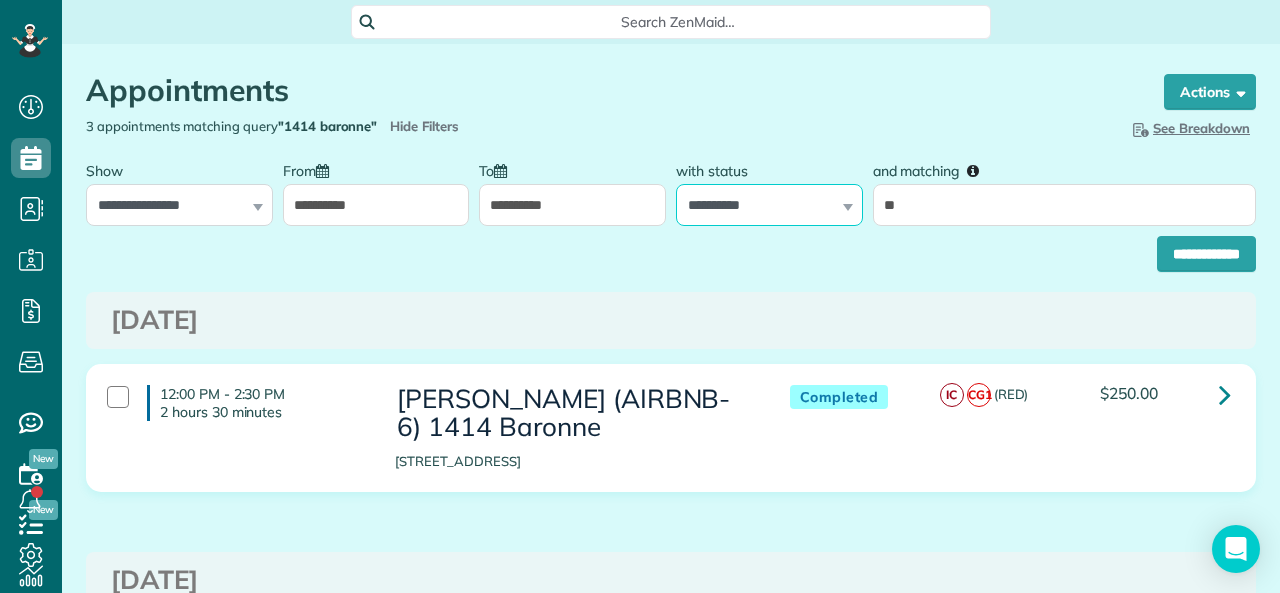 click on "**********" at bounding box center (769, 205) 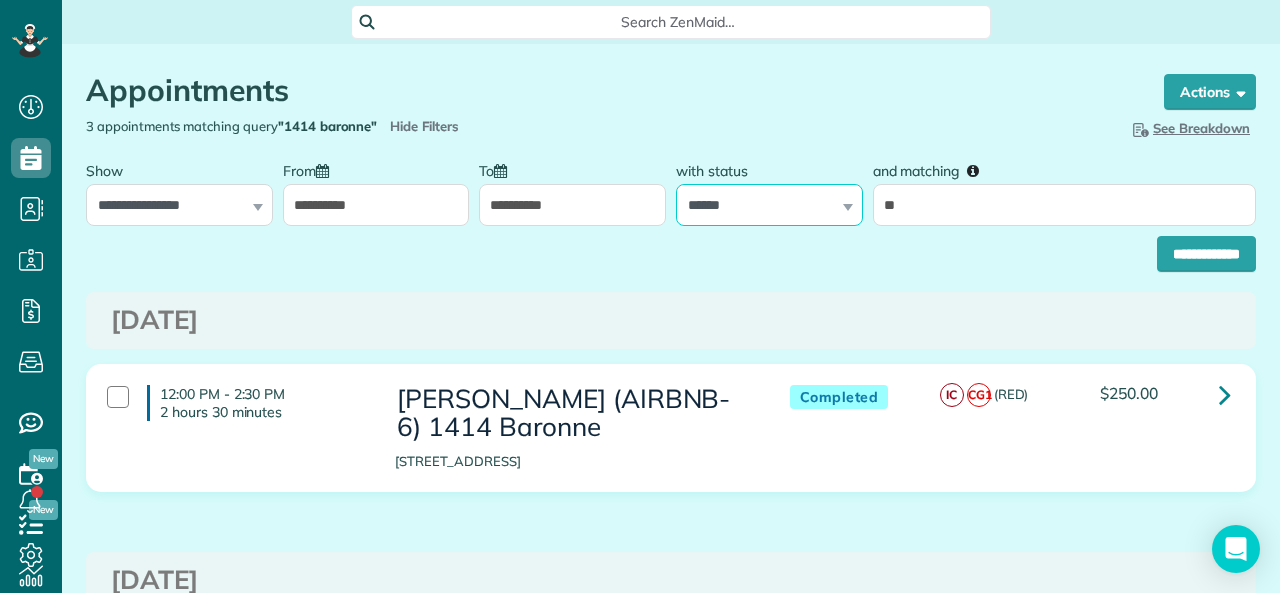 click on "**********" at bounding box center [769, 205] 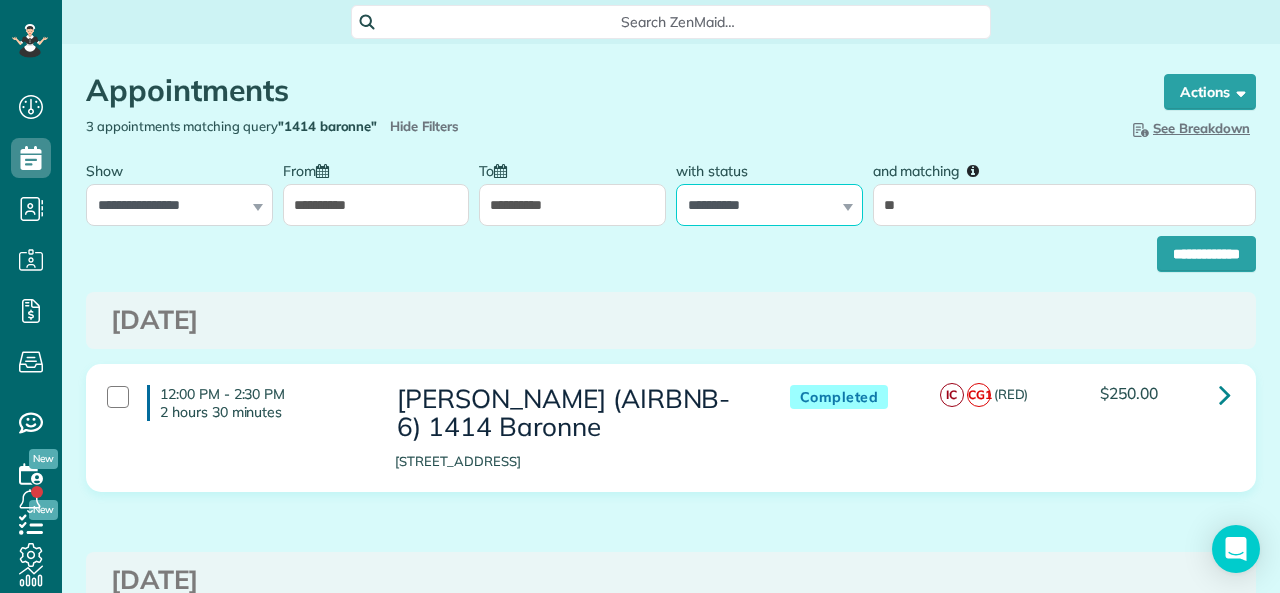 click on "**********" at bounding box center (769, 205) 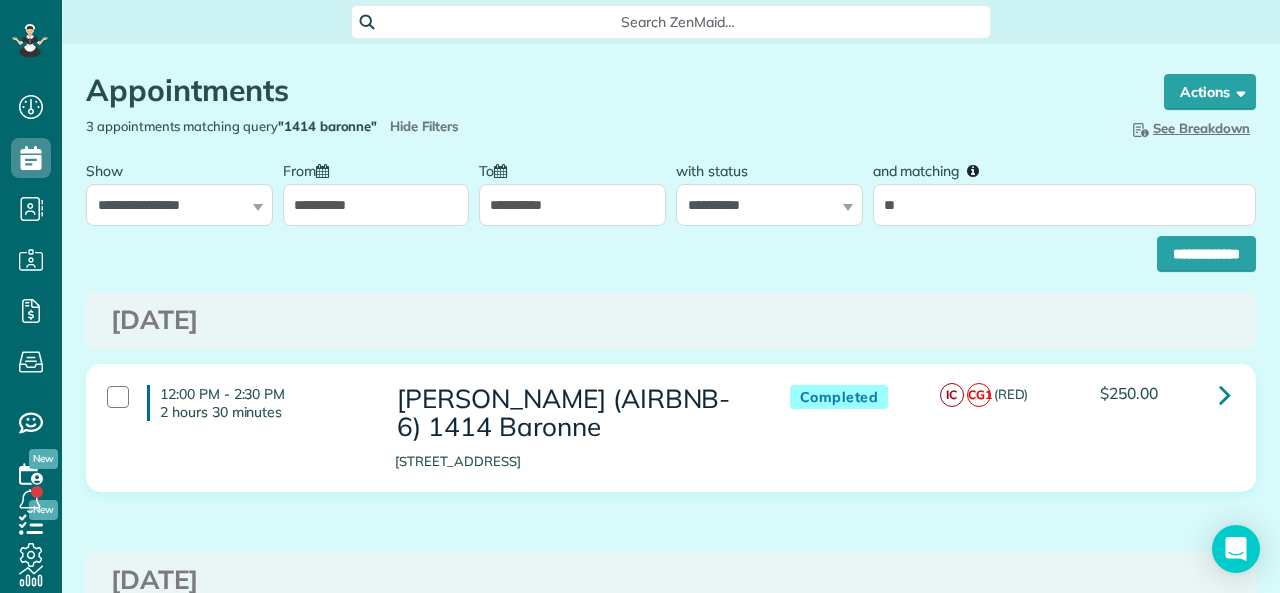 click on "**********" at bounding box center [572, 205] 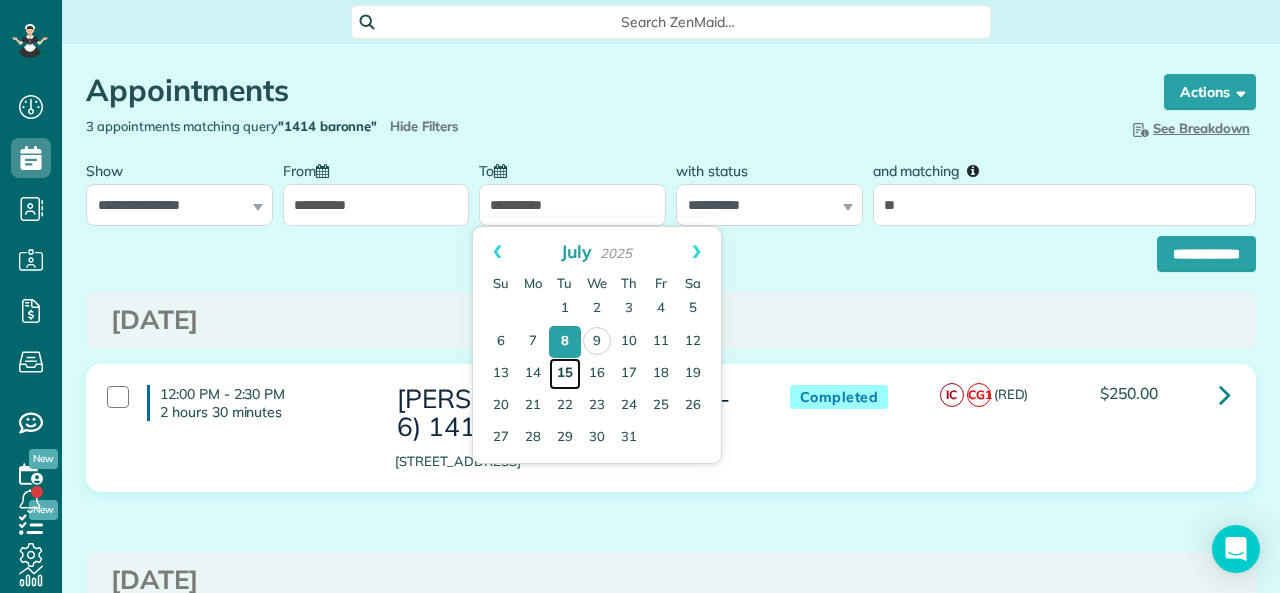 click on "15" at bounding box center [565, 374] 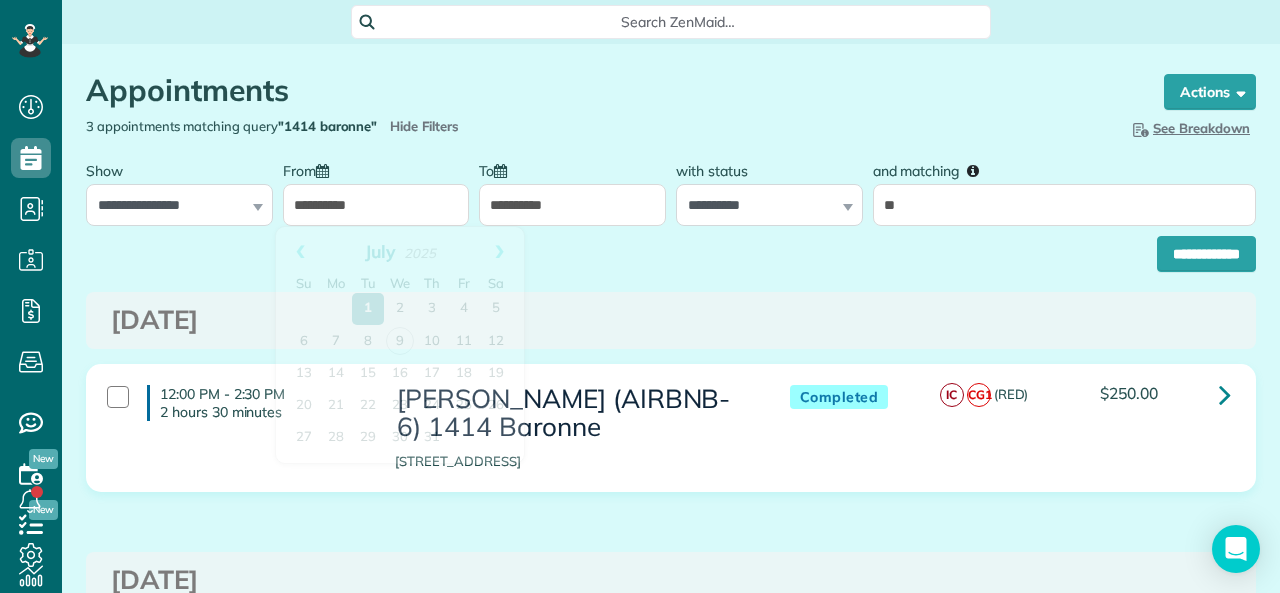 click on "**********" at bounding box center (376, 205) 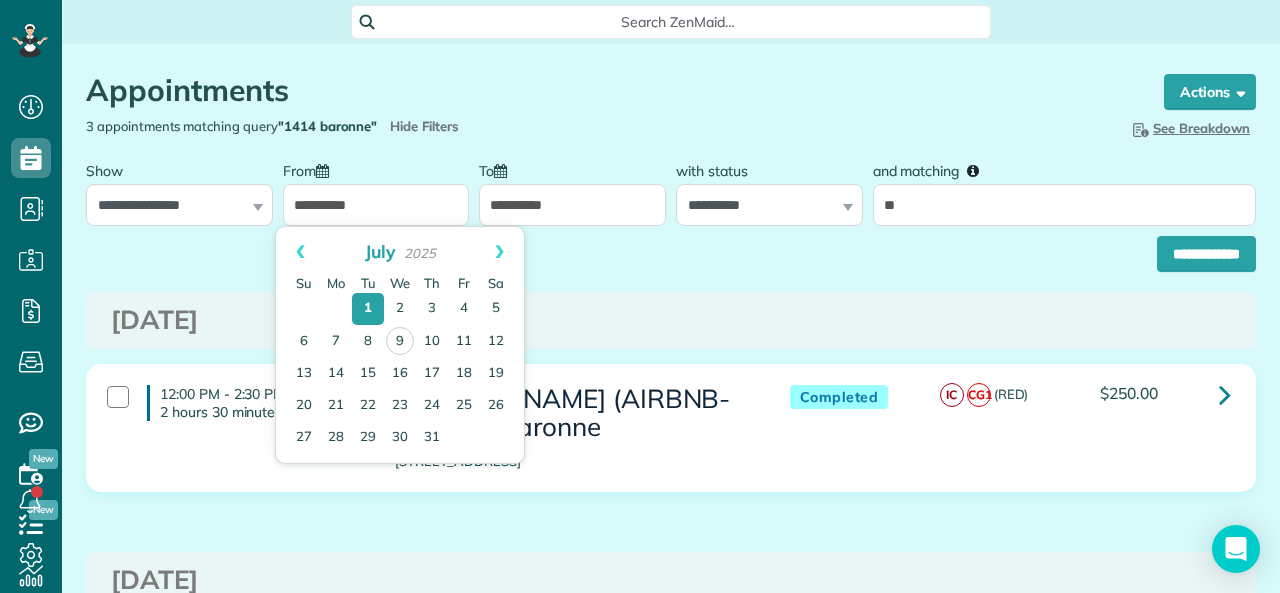 click on "**********" at bounding box center [376, 188] 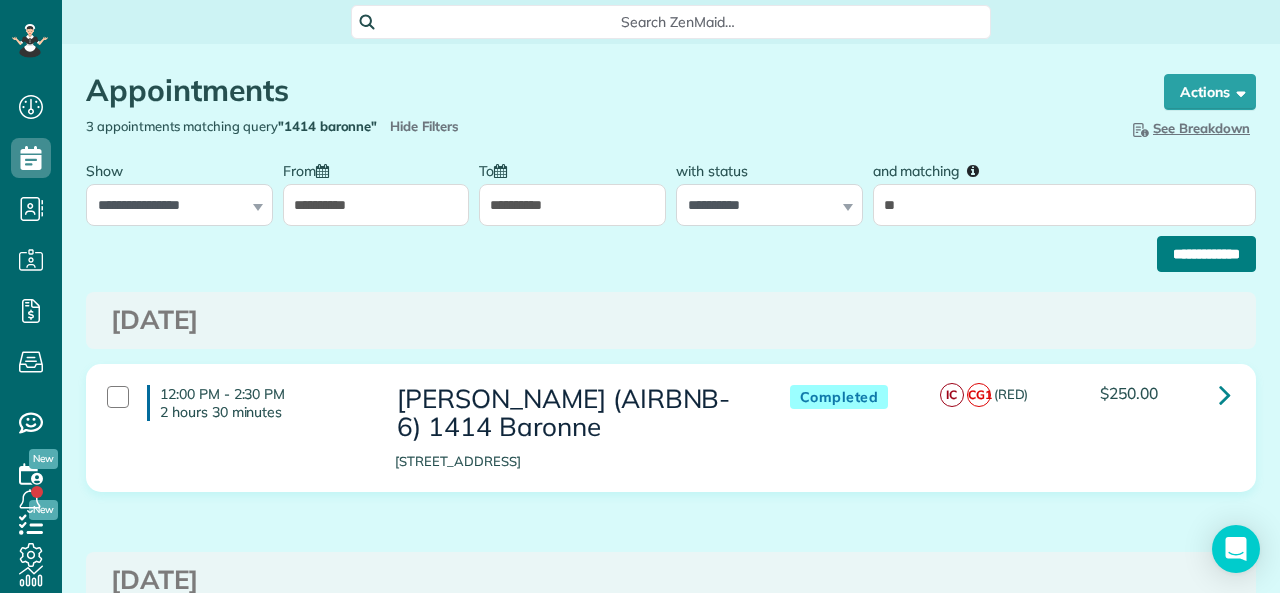 click on "**********" at bounding box center [1206, 254] 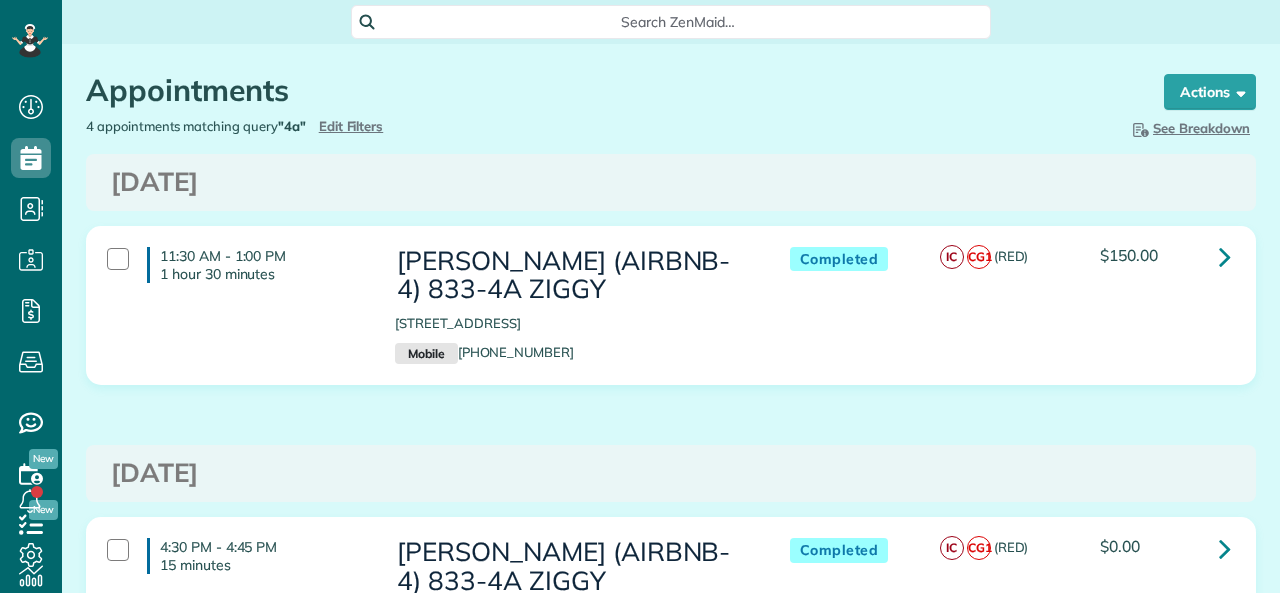scroll, scrollTop: 0, scrollLeft: 0, axis: both 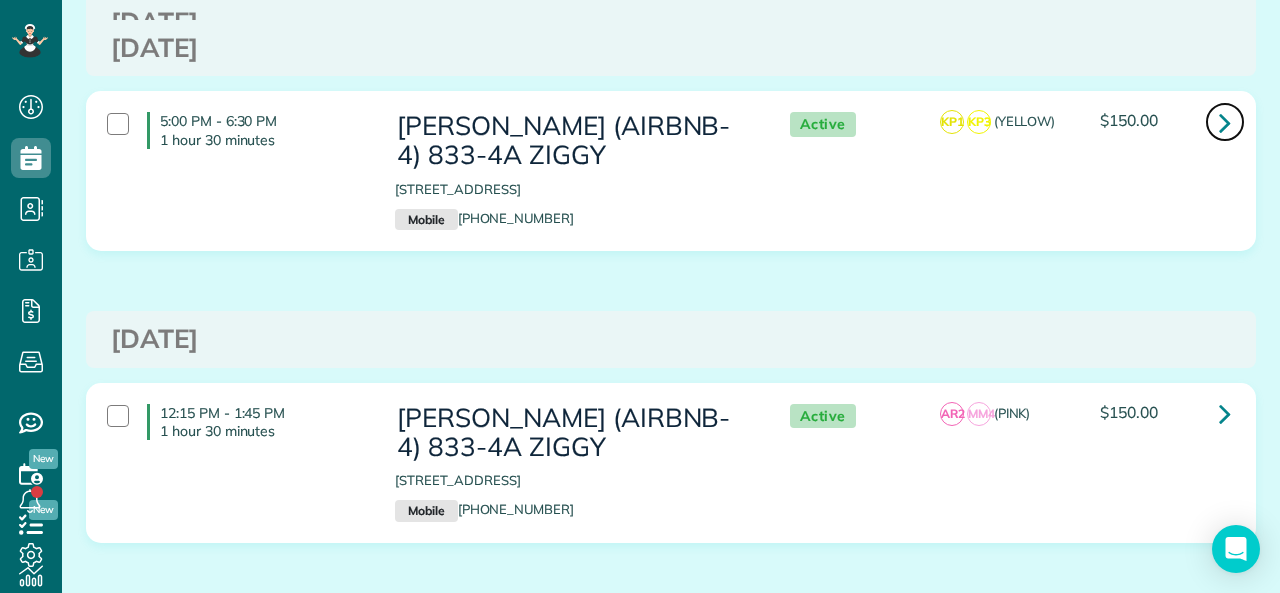 click at bounding box center [1225, 122] 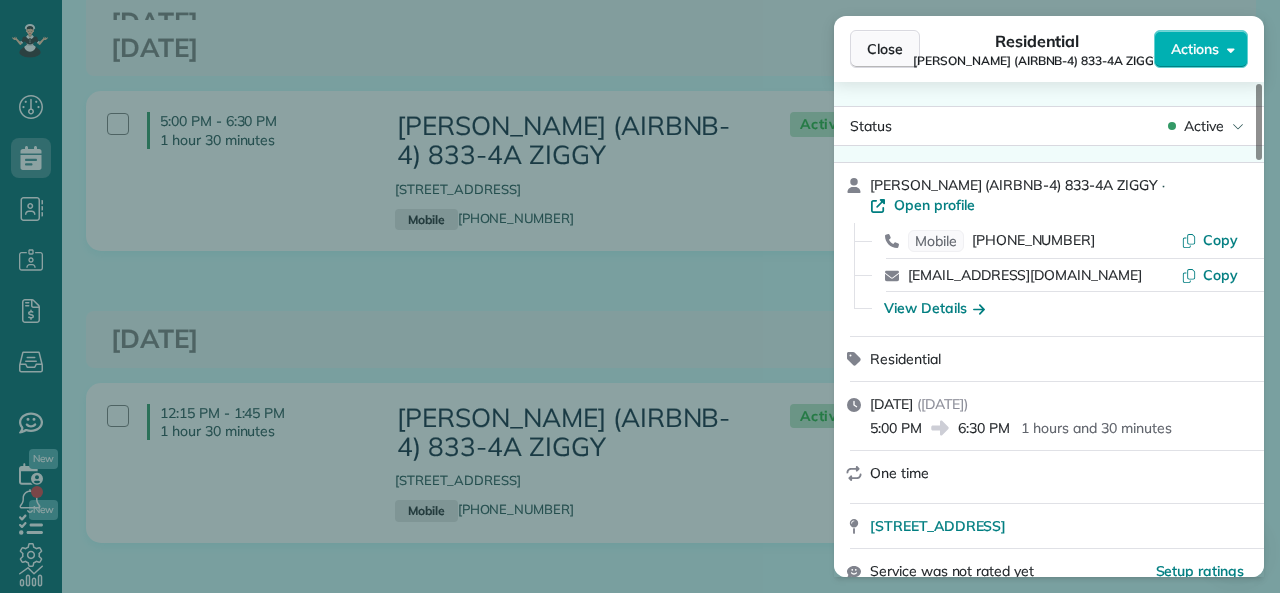click on "Close" at bounding box center (885, 49) 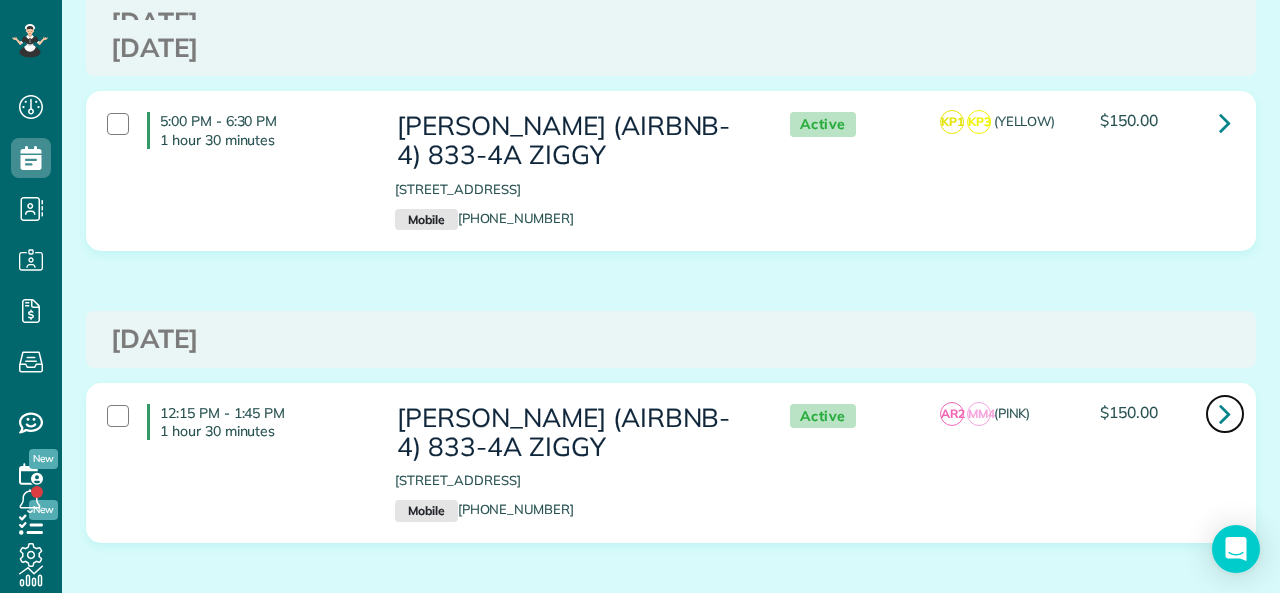 click at bounding box center [1225, 414] 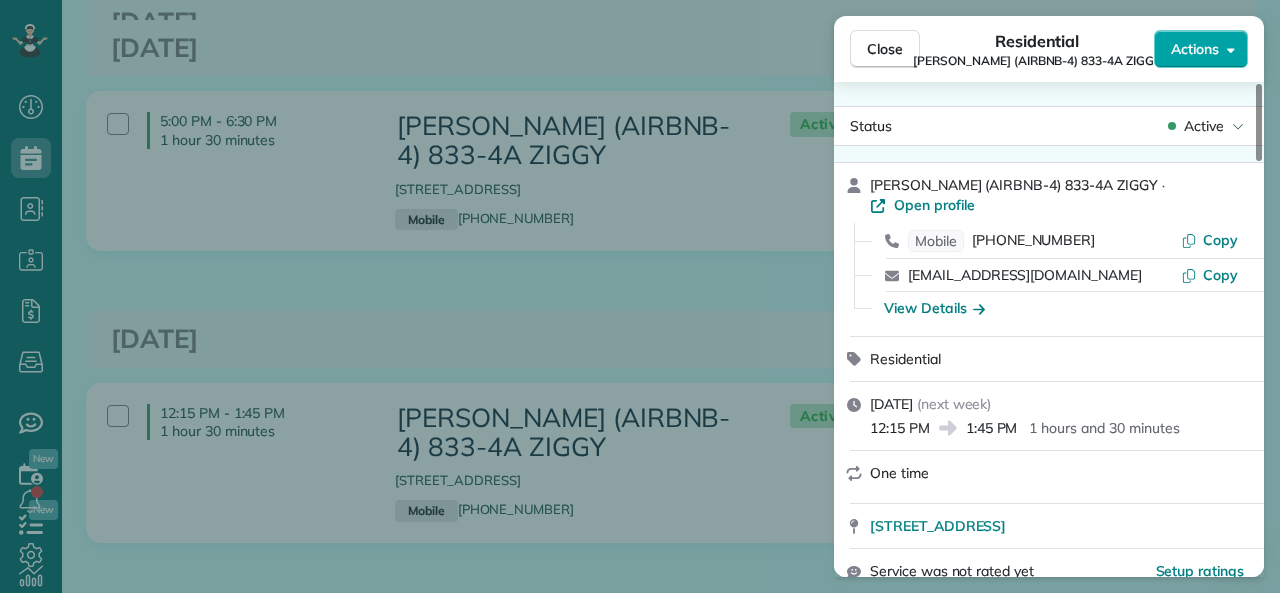 click on "Actions" at bounding box center [1195, 49] 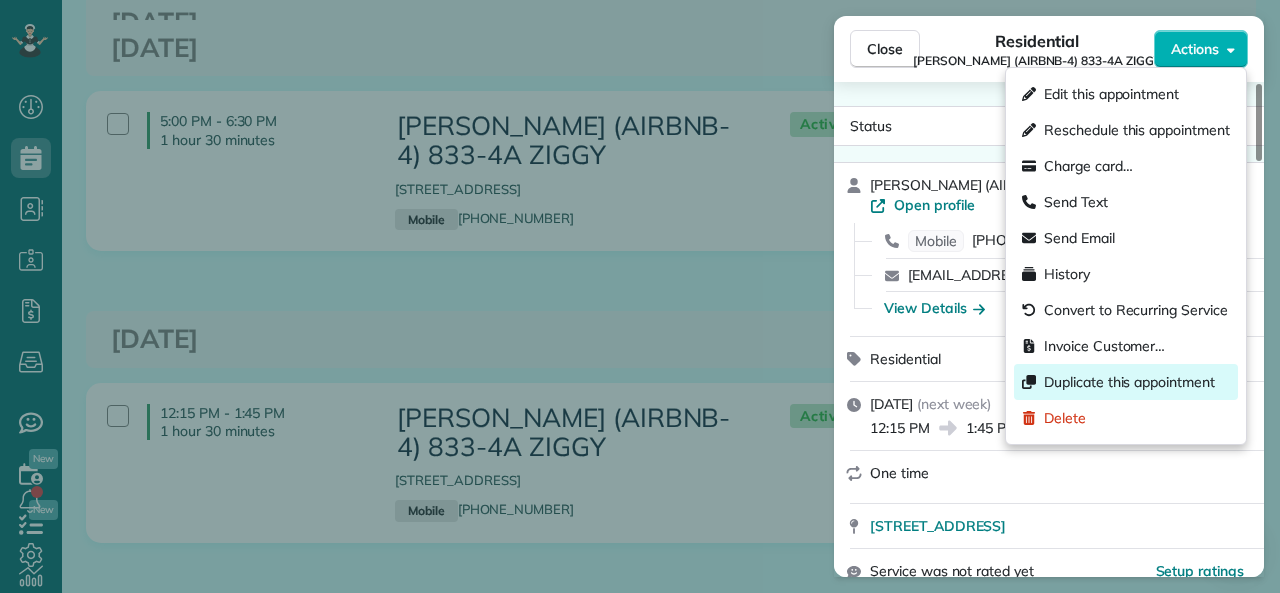 click on "Duplicate this appointment" at bounding box center [1129, 382] 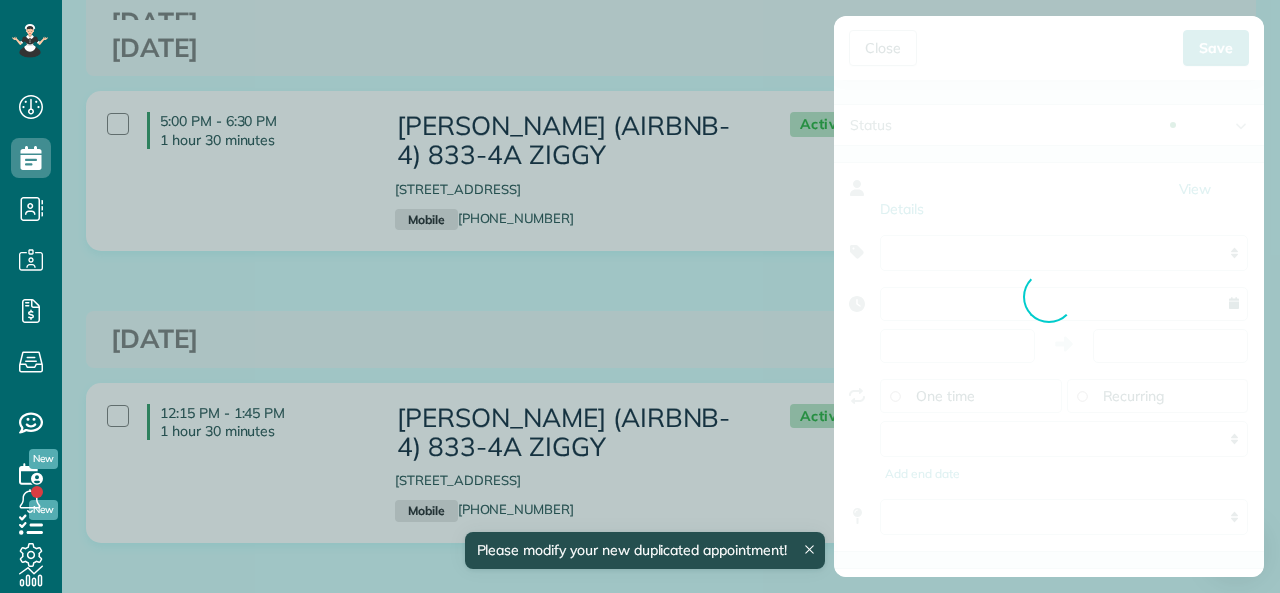 type on "**********" 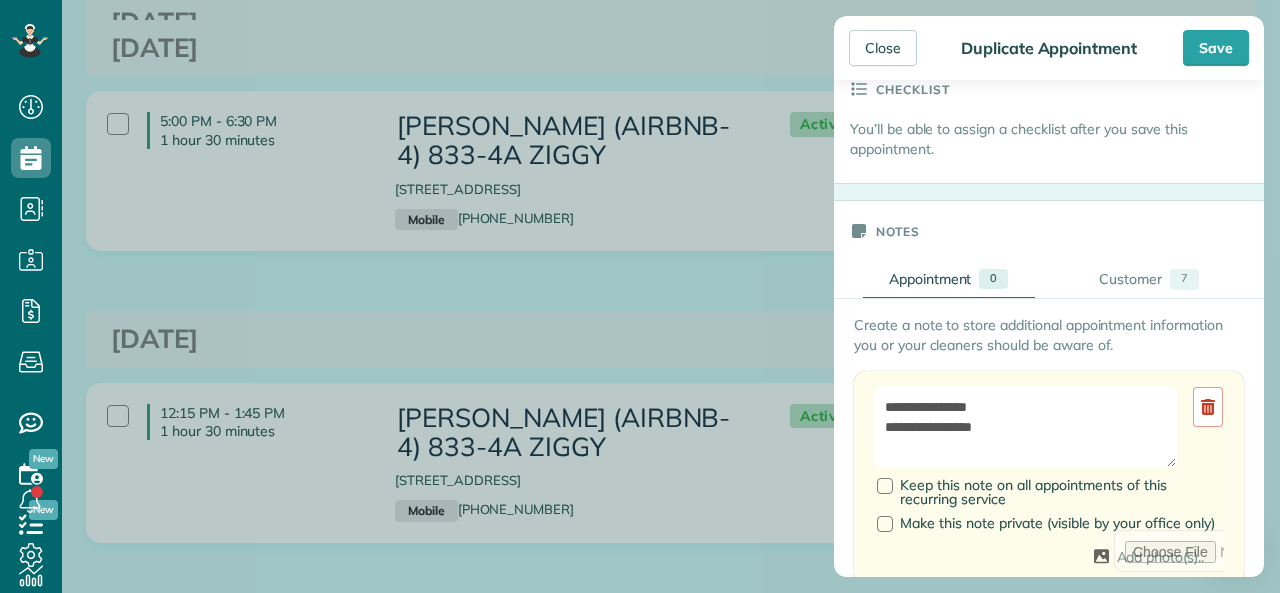 scroll, scrollTop: 700, scrollLeft: 0, axis: vertical 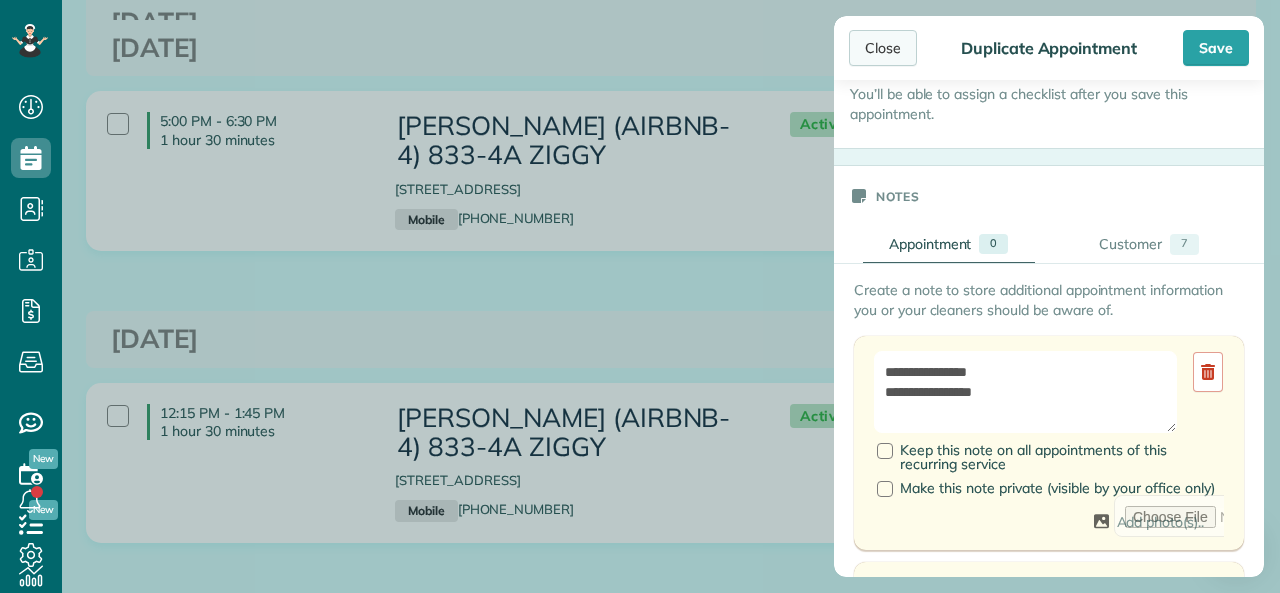 click on "Close" at bounding box center (883, 48) 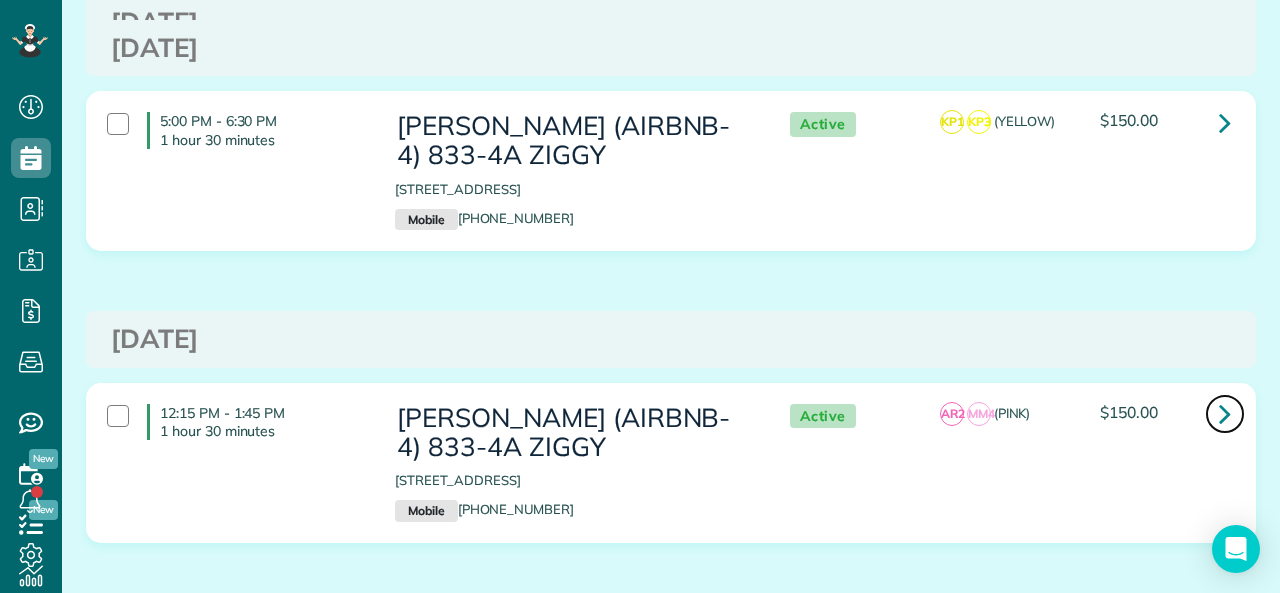 click at bounding box center (1225, 413) 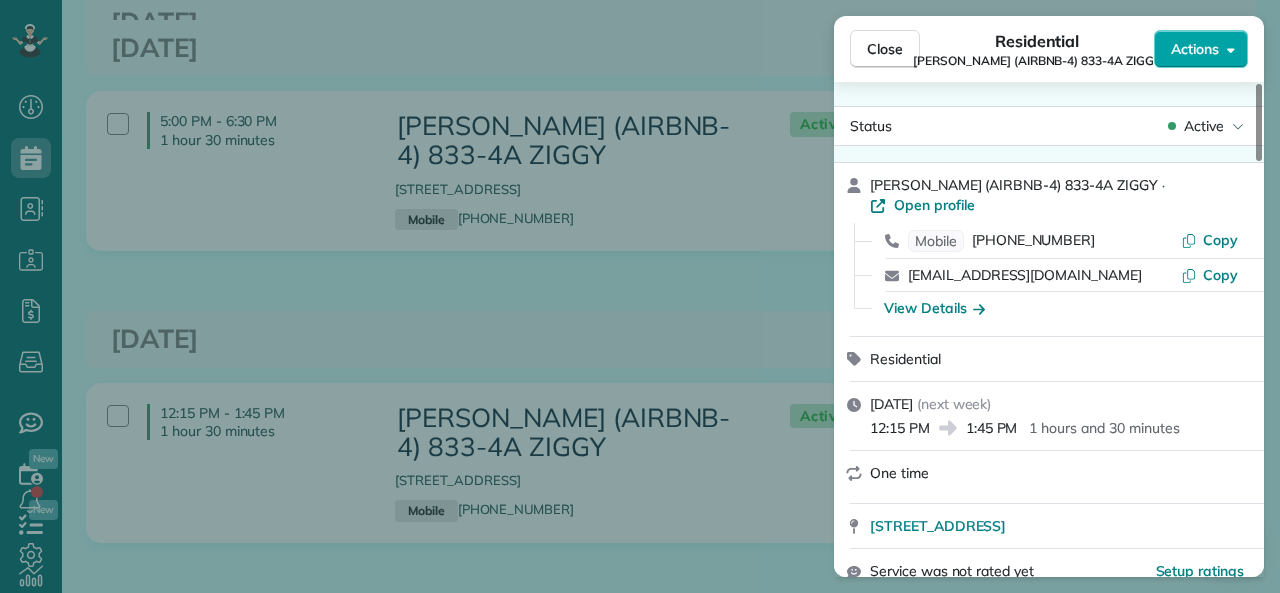 click on "Actions" at bounding box center (1195, 49) 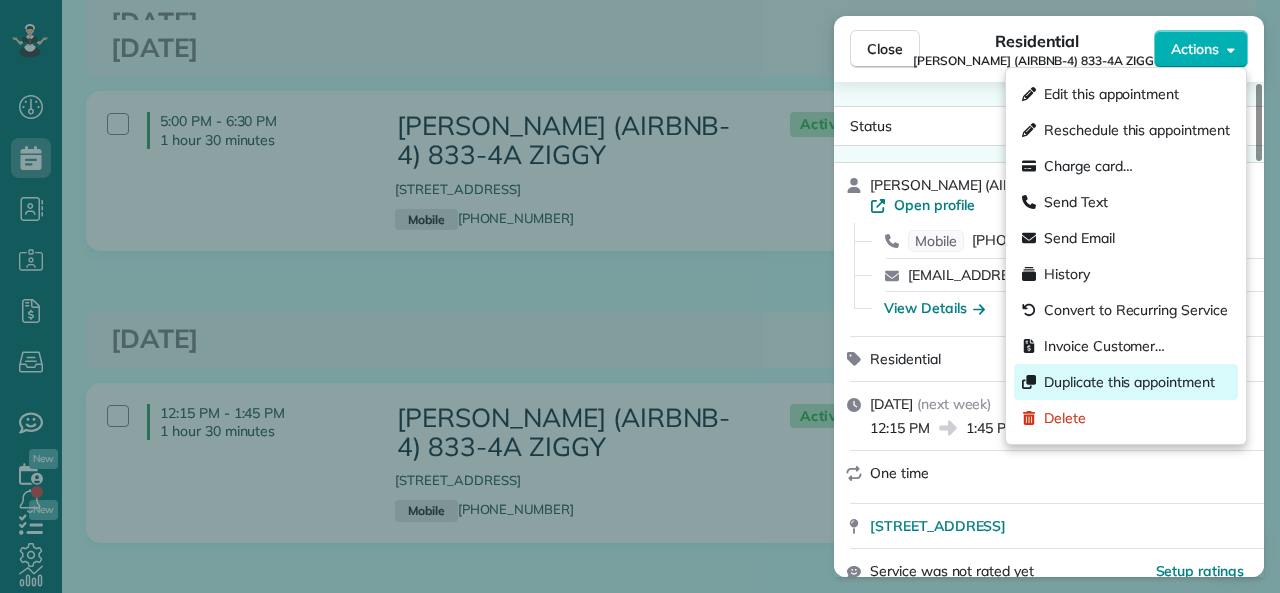 click on "Duplicate this appointment" at bounding box center (1129, 382) 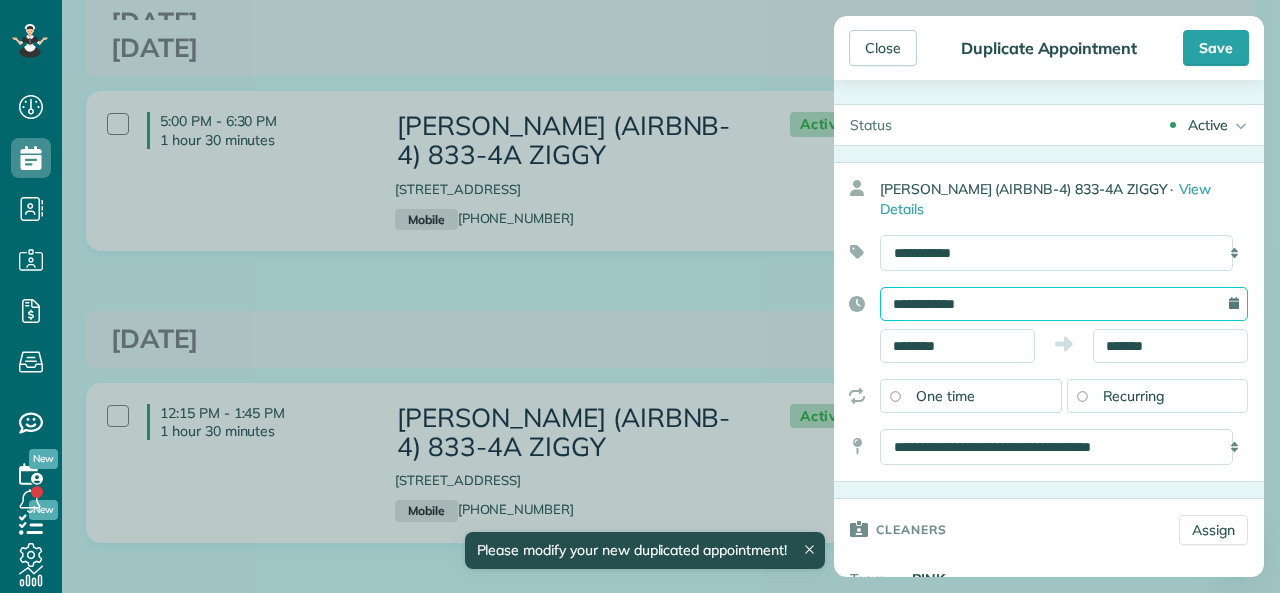 click on "**********" at bounding box center [1064, 304] 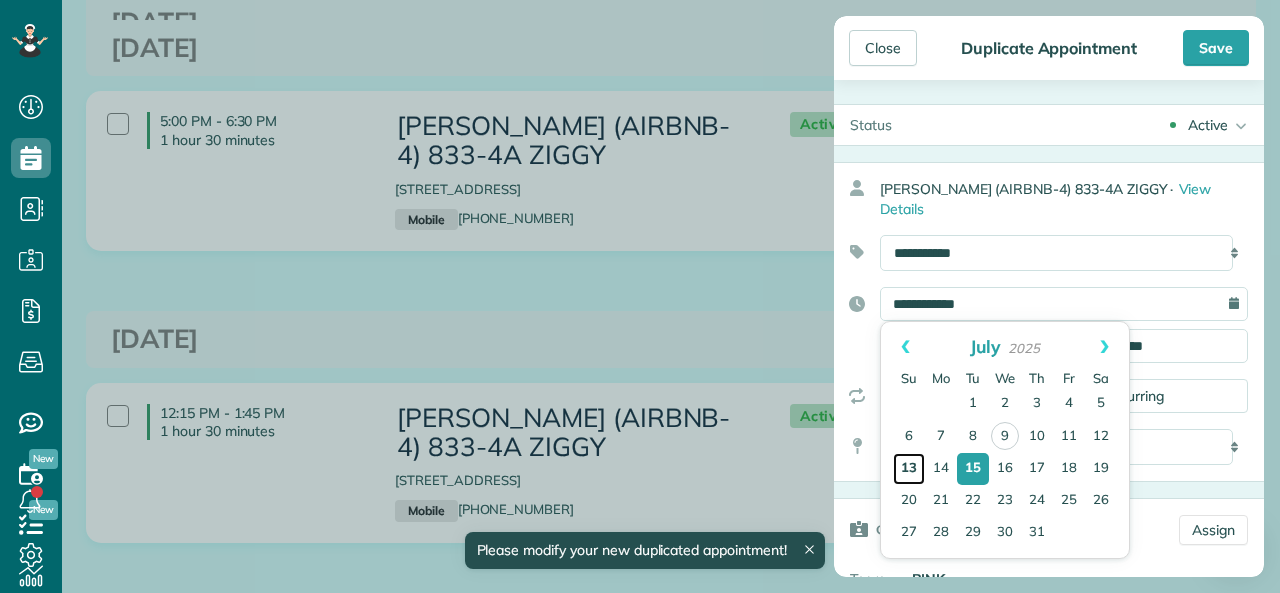 click on "13" at bounding box center (909, 469) 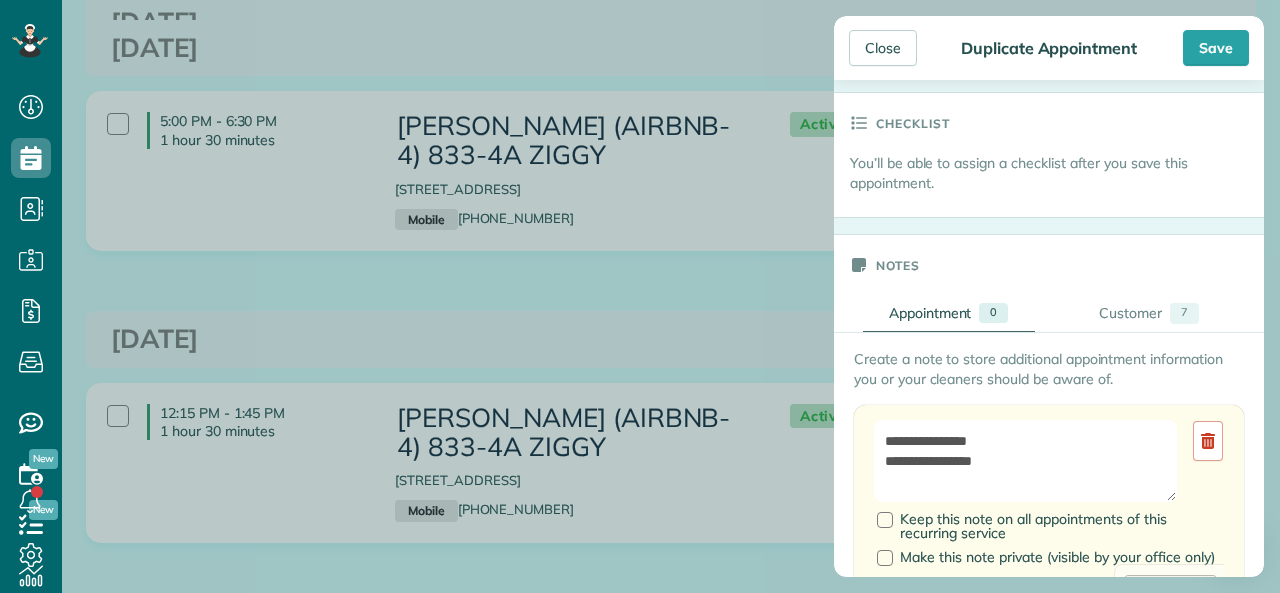 scroll, scrollTop: 800, scrollLeft: 0, axis: vertical 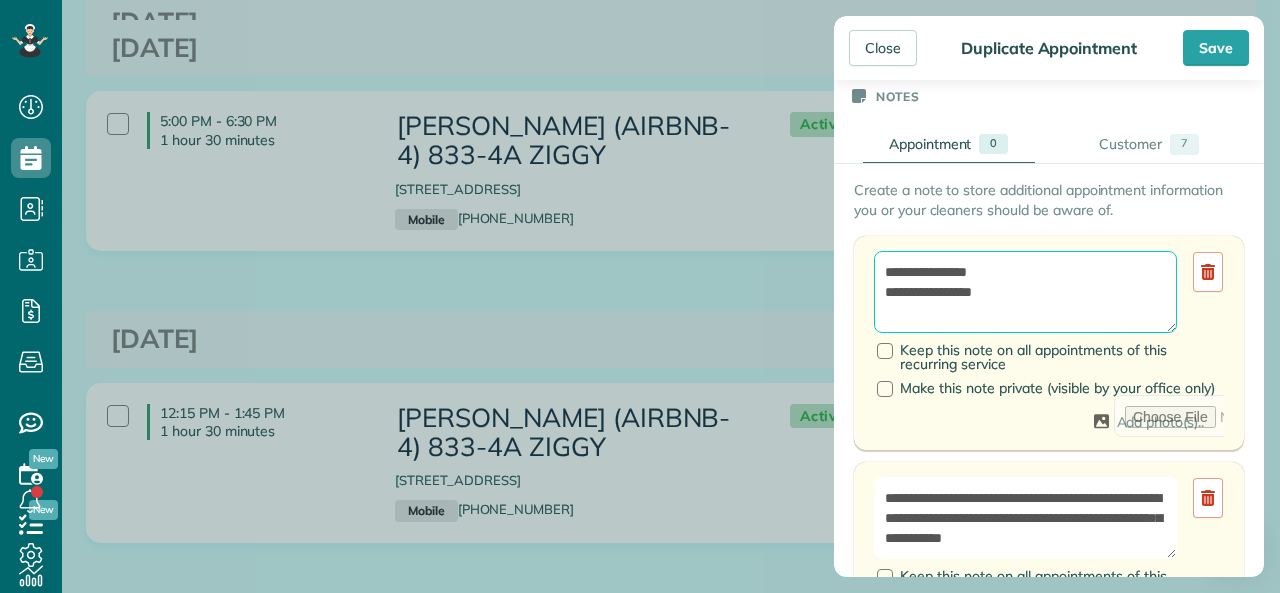 click on "**********" at bounding box center (1025, 292) 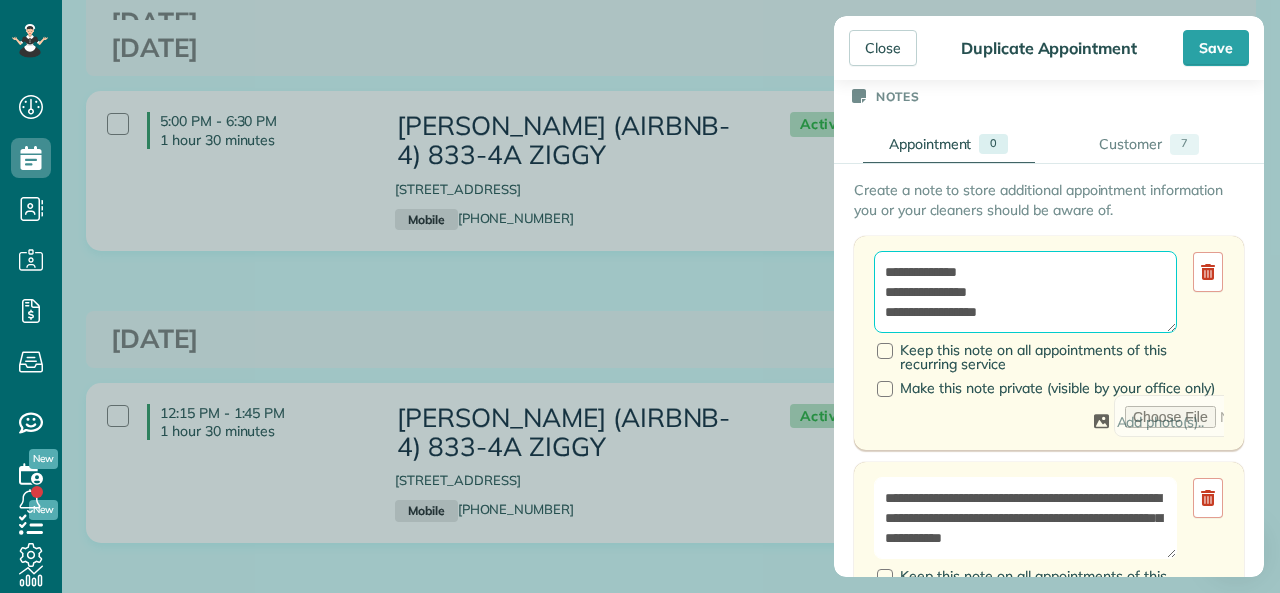scroll, scrollTop: 40, scrollLeft: 0, axis: vertical 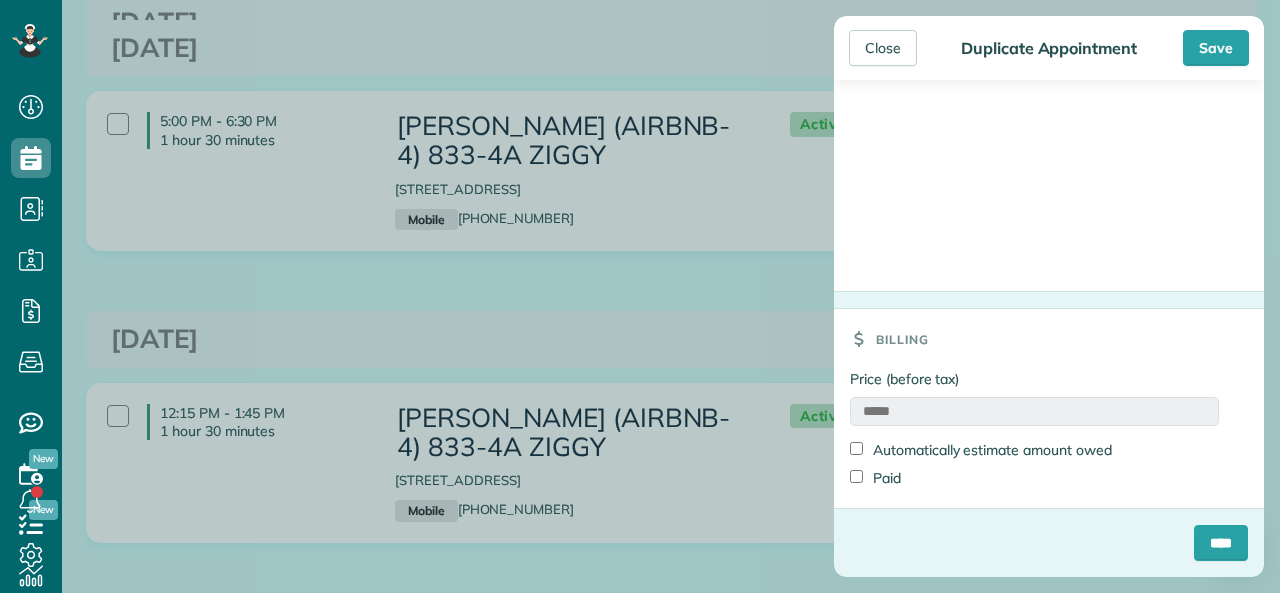 type on "**********" 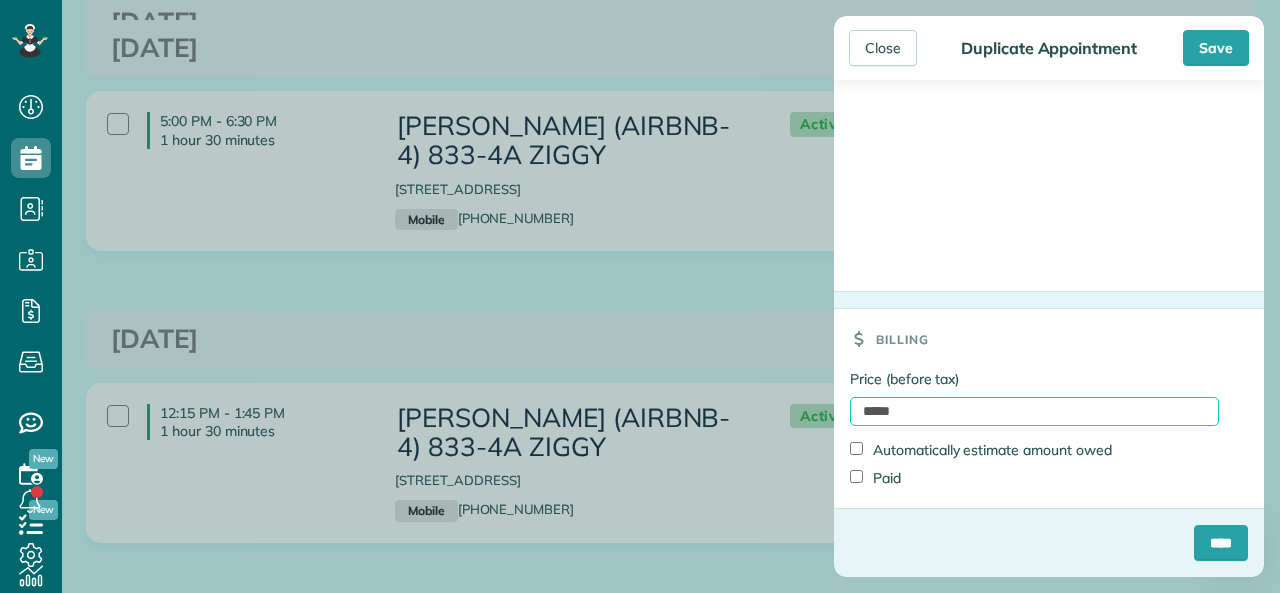 click on "*****" at bounding box center (1034, 411) 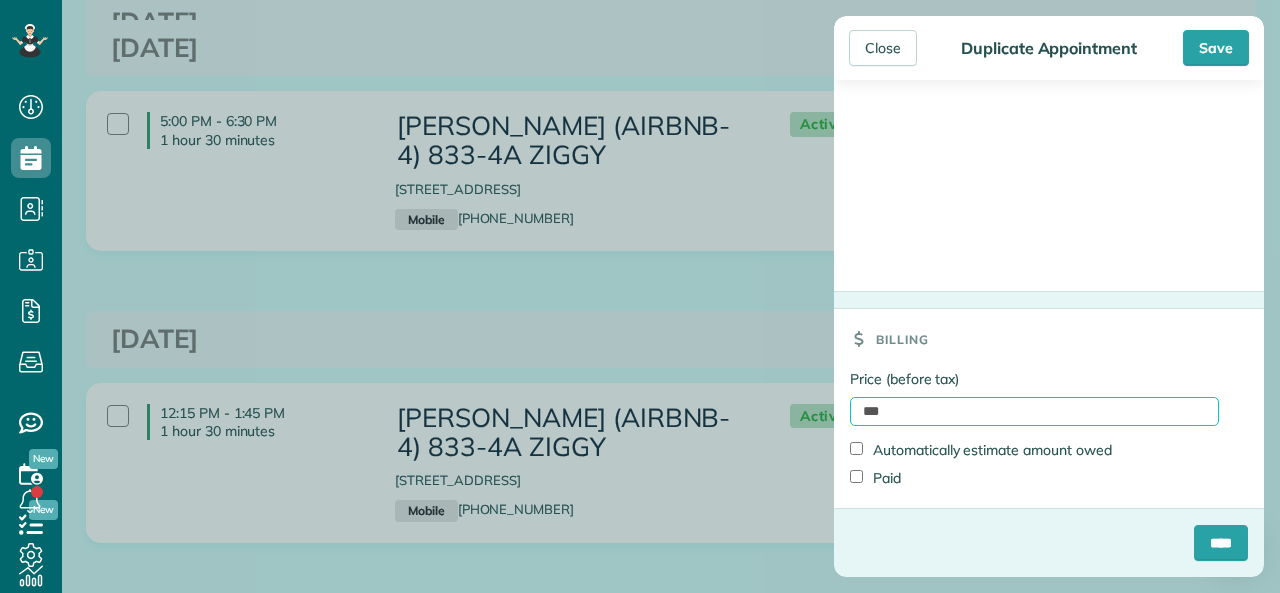 type on "*******" 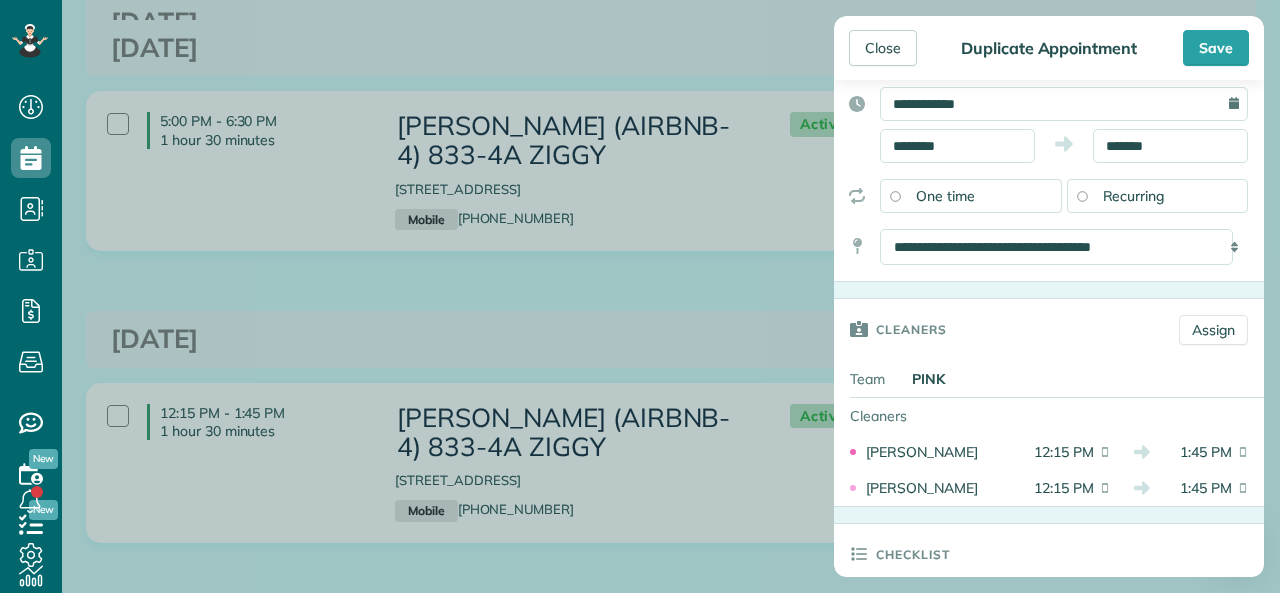 scroll, scrollTop: 0, scrollLeft: 0, axis: both 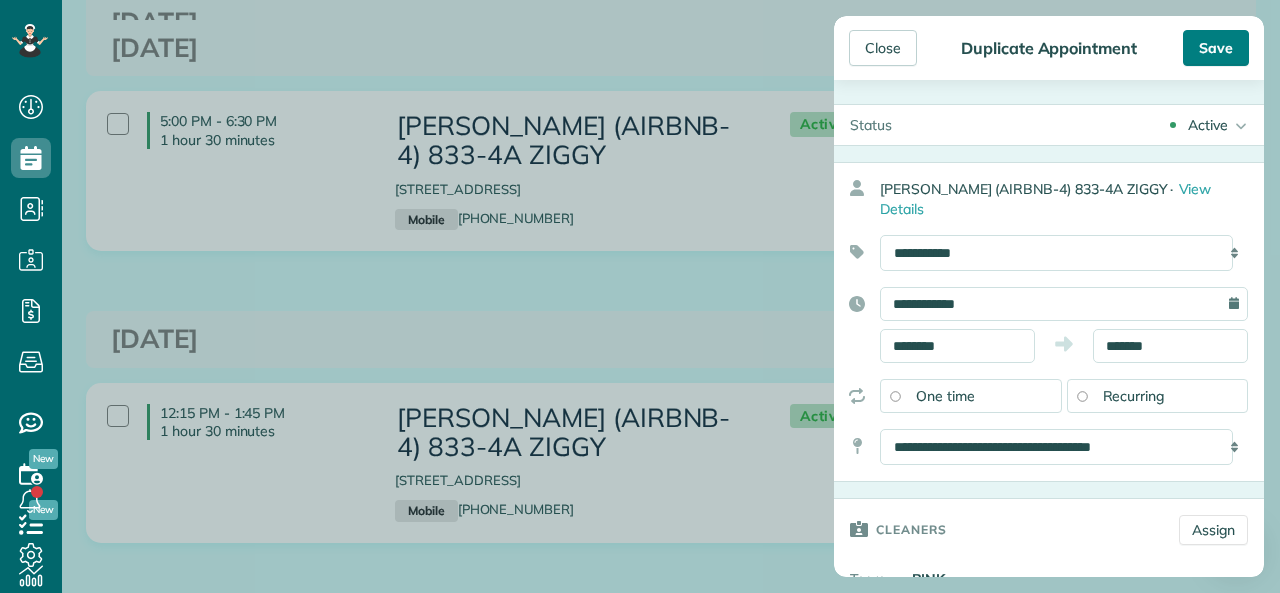 click on "Save" at bounding box center [1216, 48] 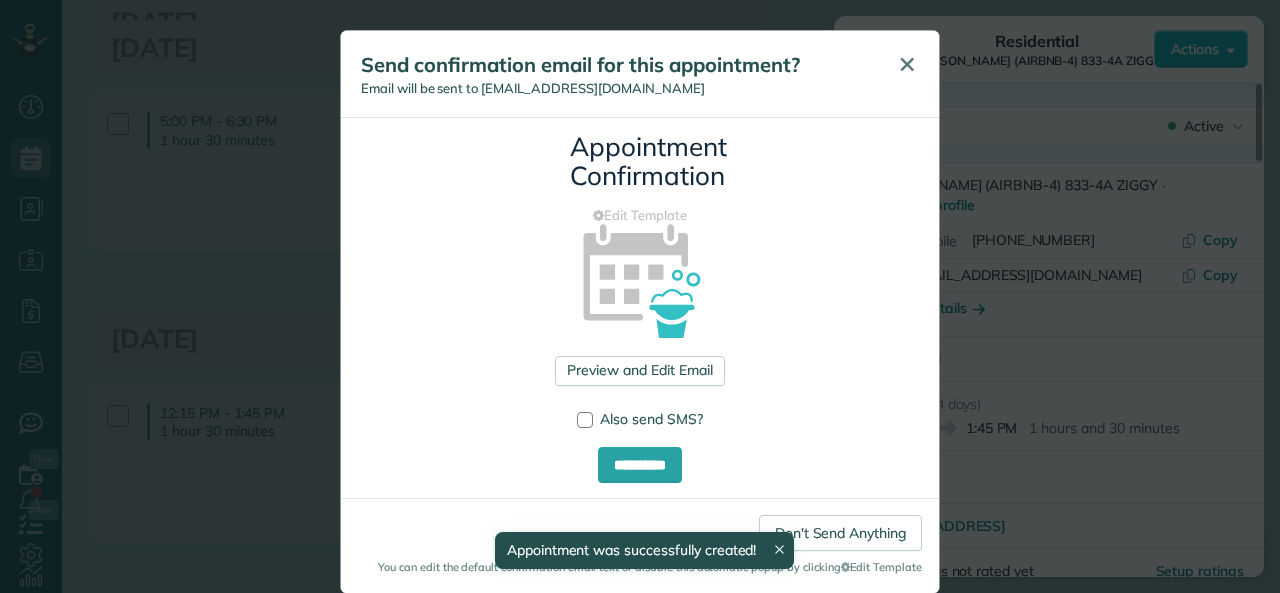 click on "✕" at bounding box center (907, 64) 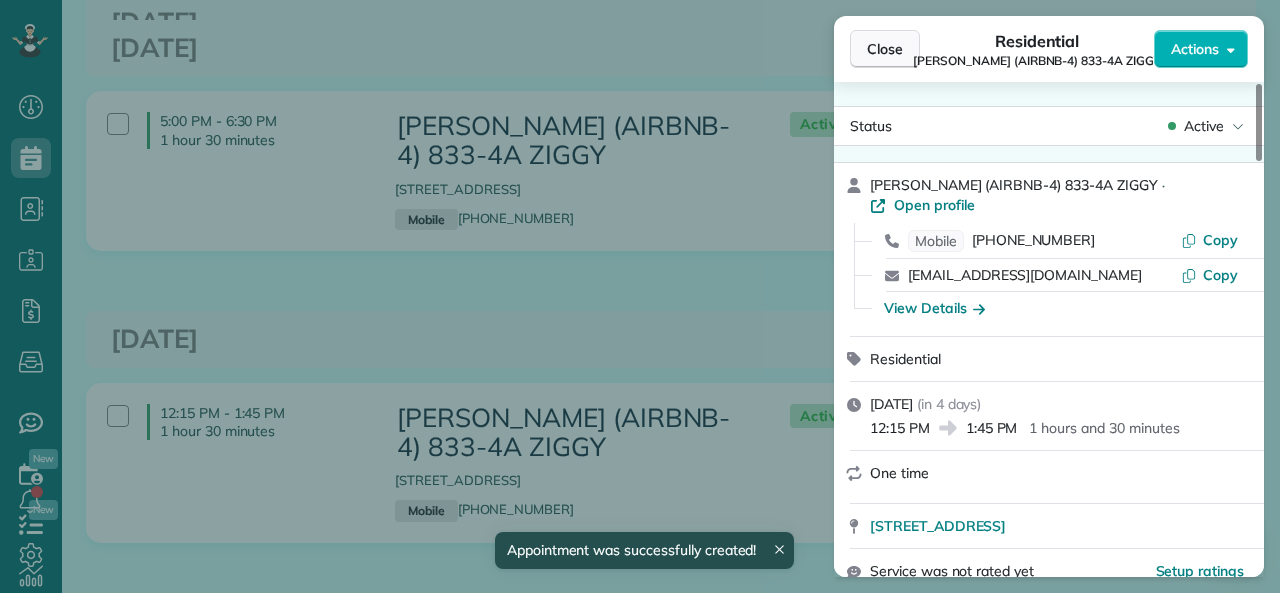 click on "Close" at bounding box center (885, 49) 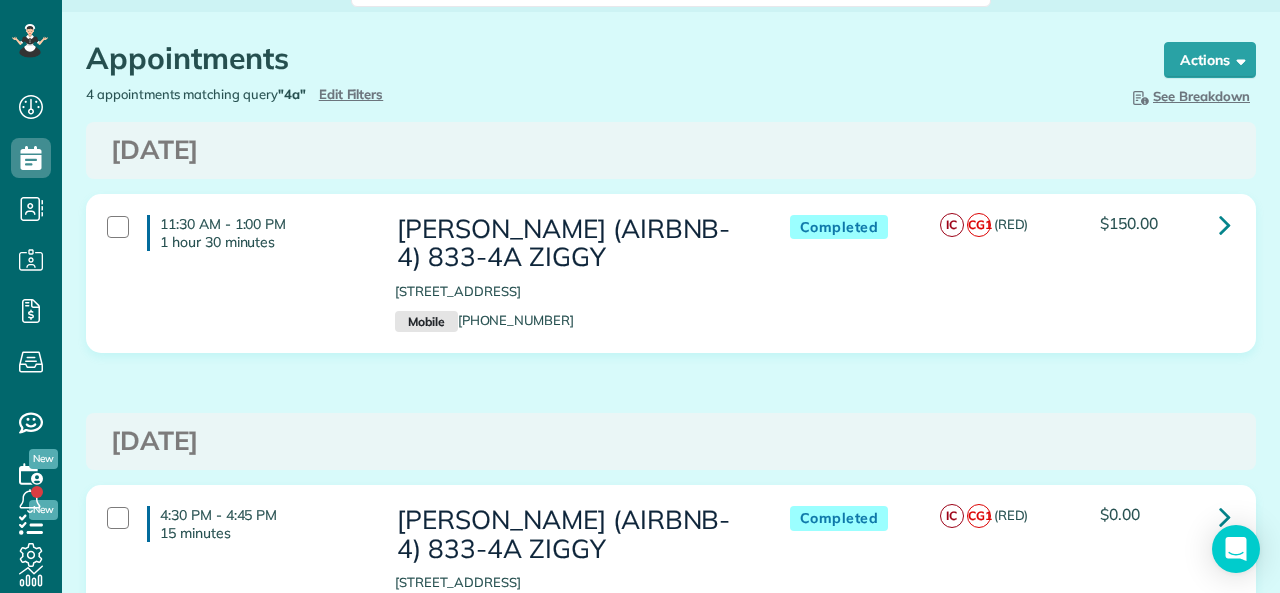 scroll, scrollTop: 0, scrollLeft: 0, axis: both 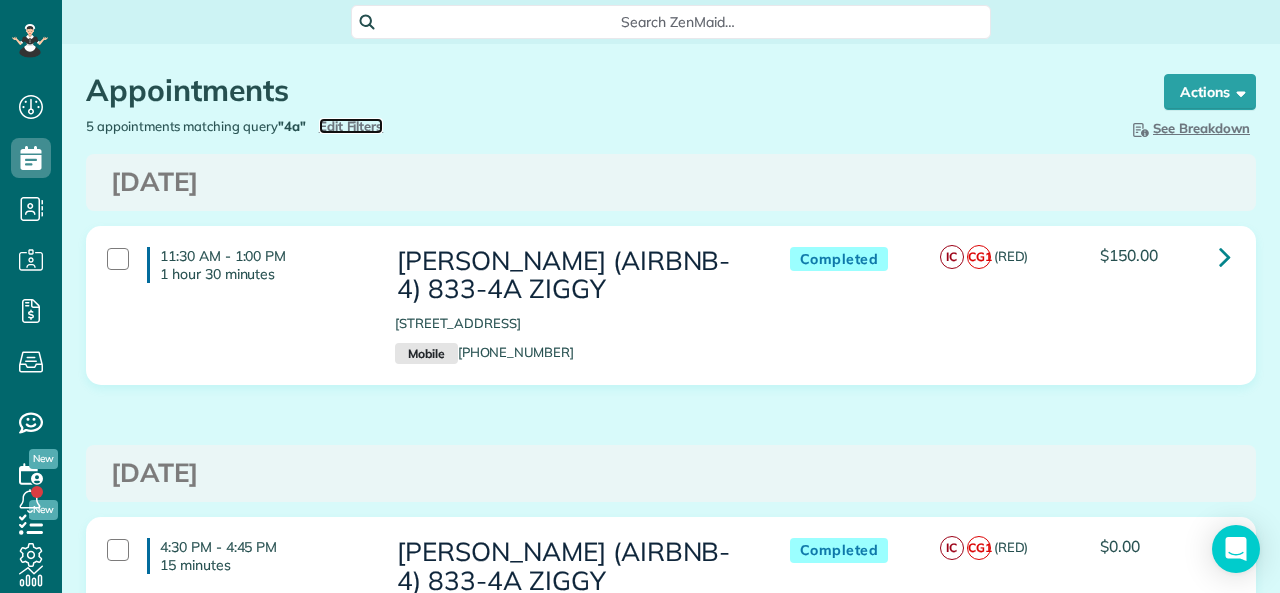 click on "Edit Filters" at bounding box center [351, 126] 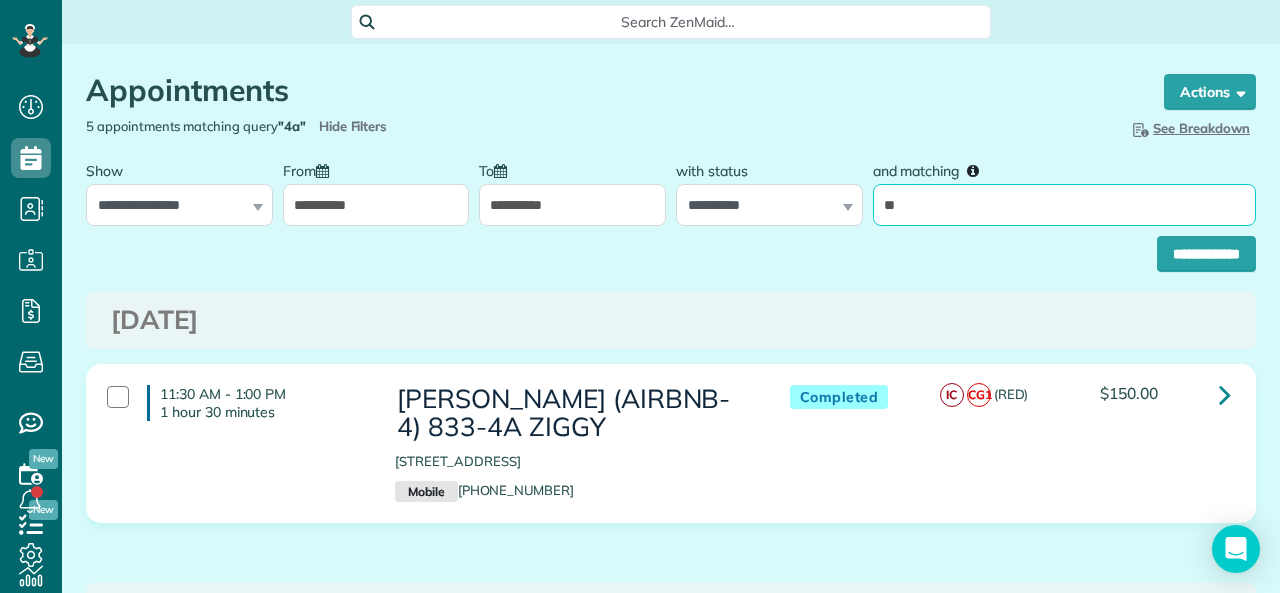 click on "**" at bounding box center [1064, 205] 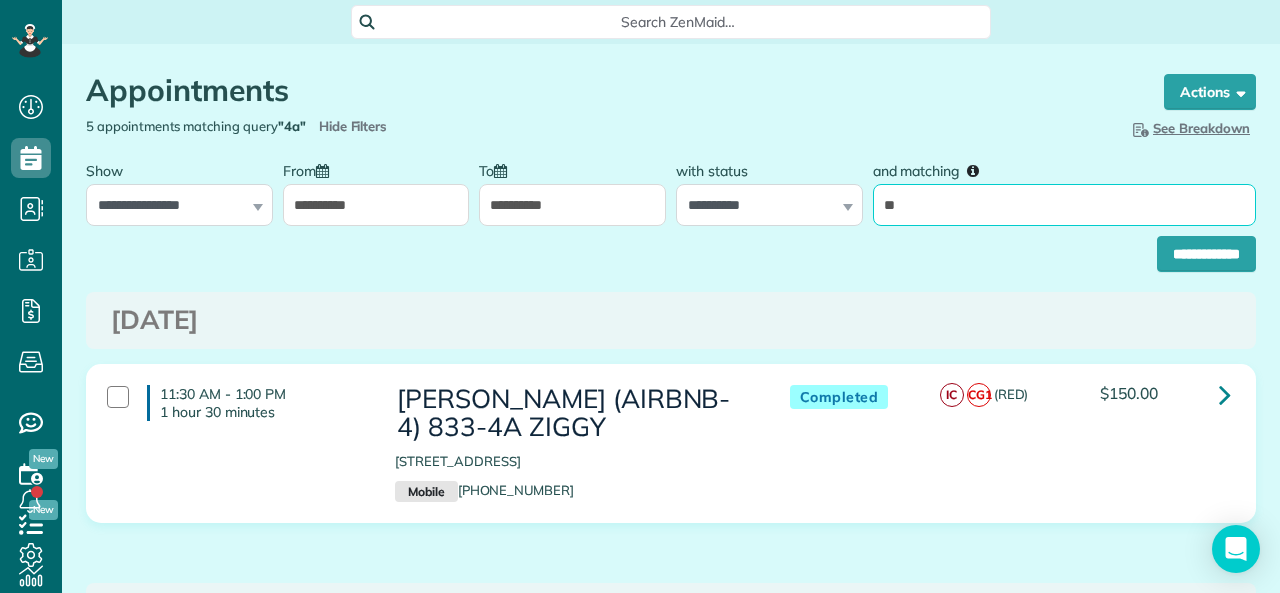 type on "*****" 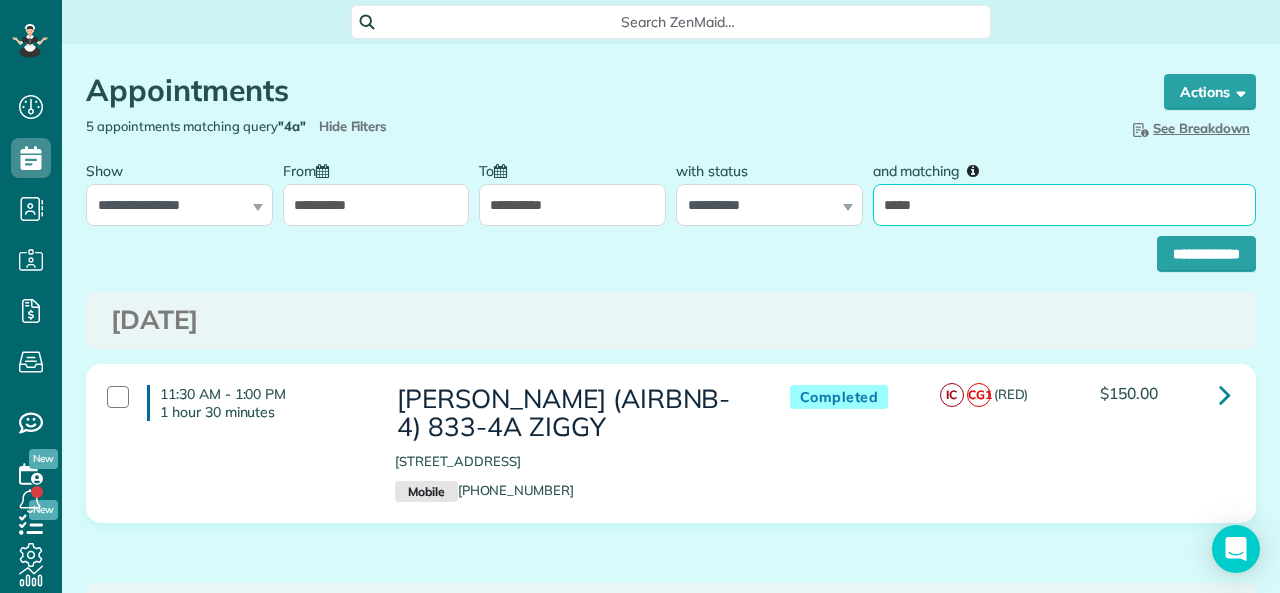 click on "**********" at bounding box center (1206, 254) 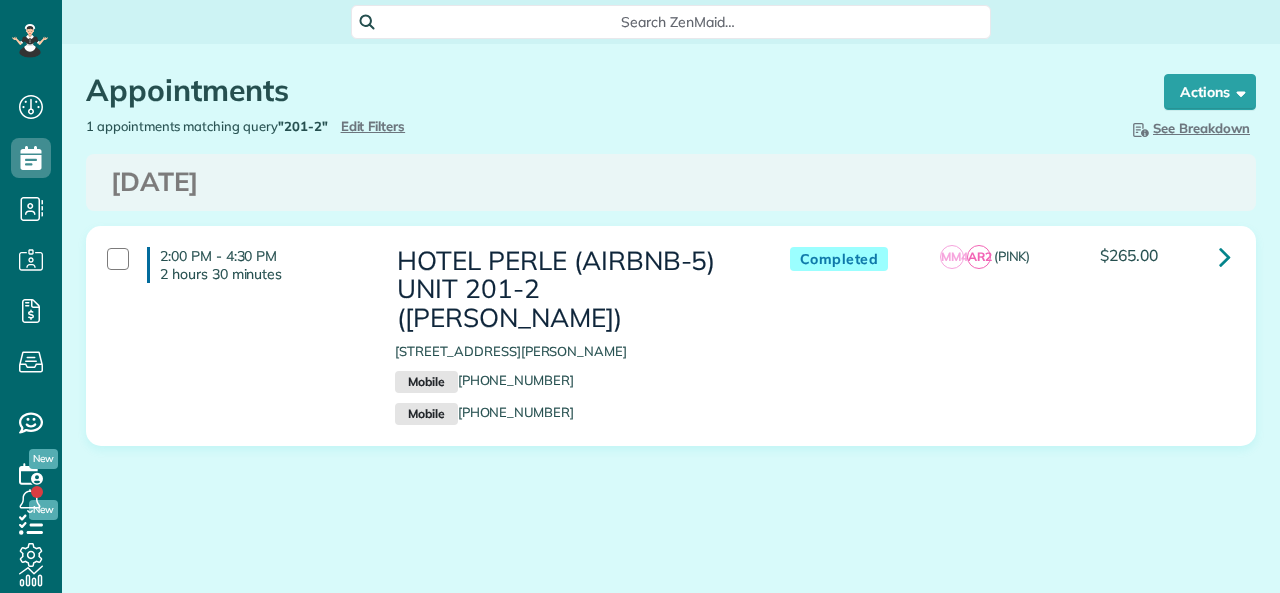 scroll, scrollTop: 0, scrollLeft: 0, axis: both 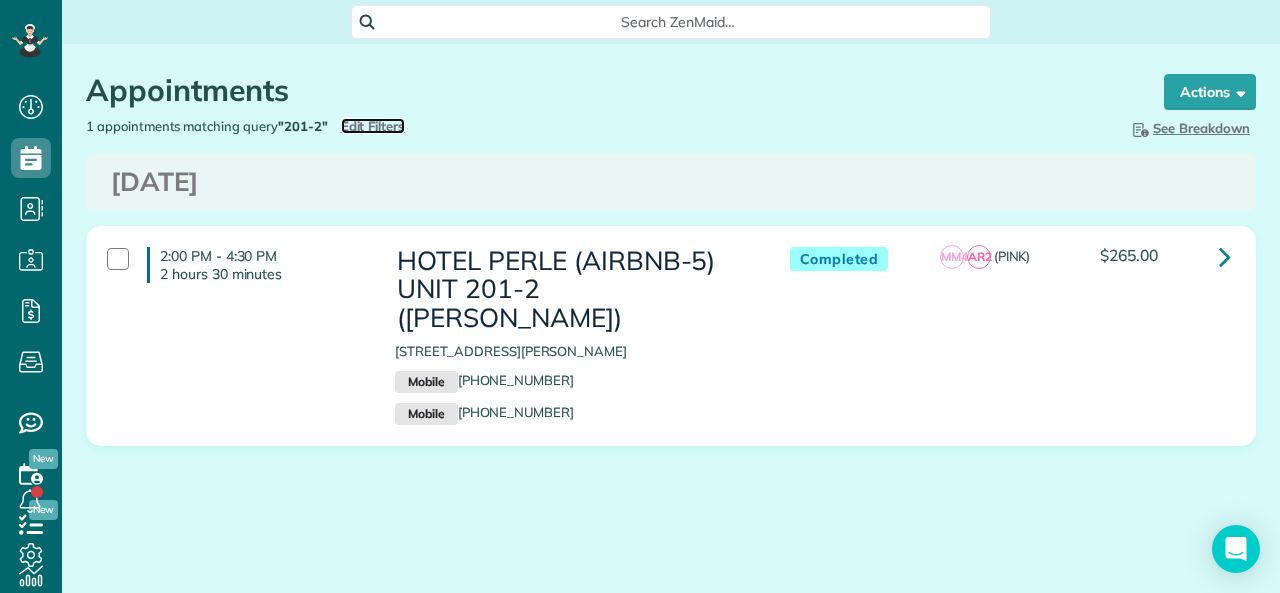 click on "Edit Filters" at bounding box center (373, 126) 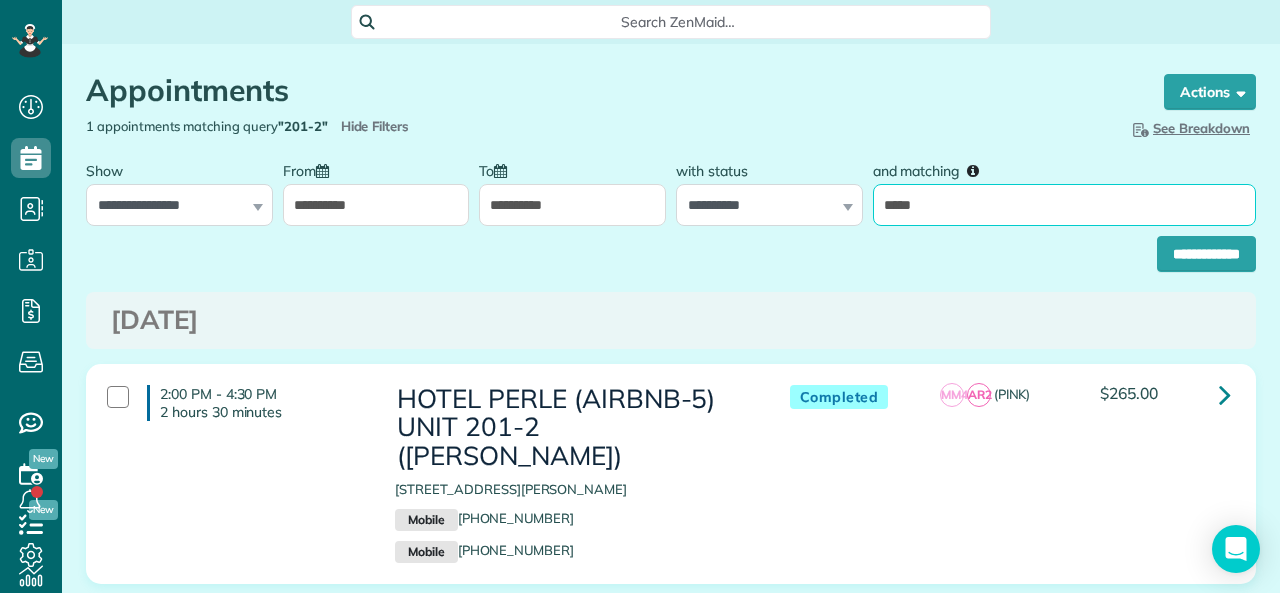 click on "*****" at bounding box center (1064, 205) 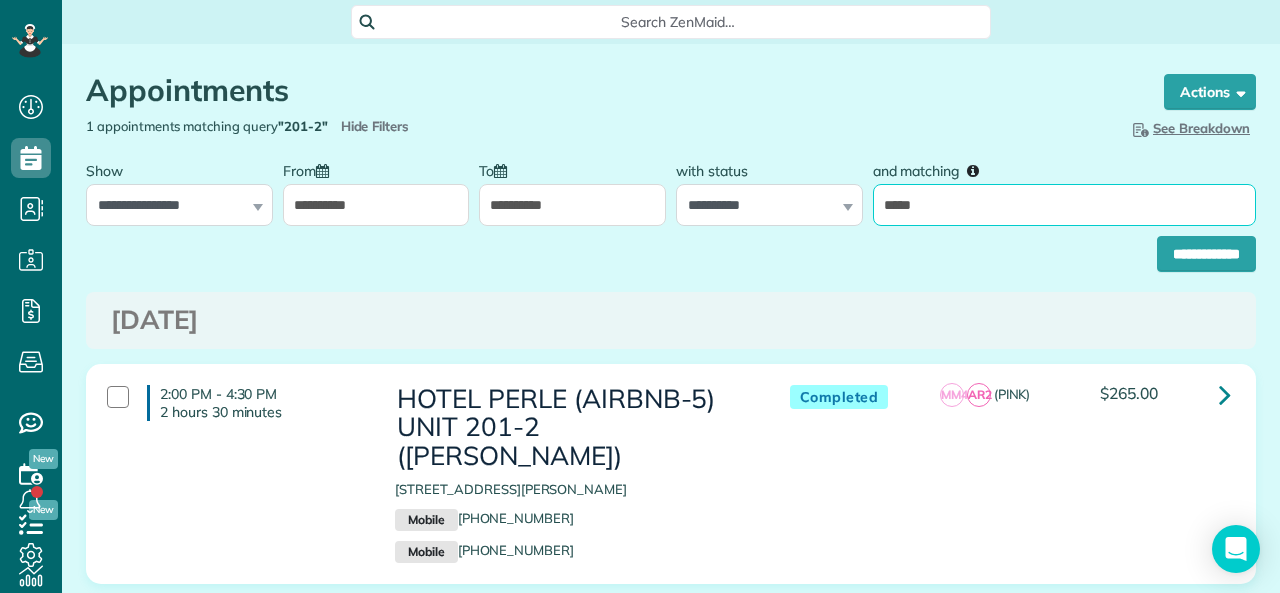 type on "*****" 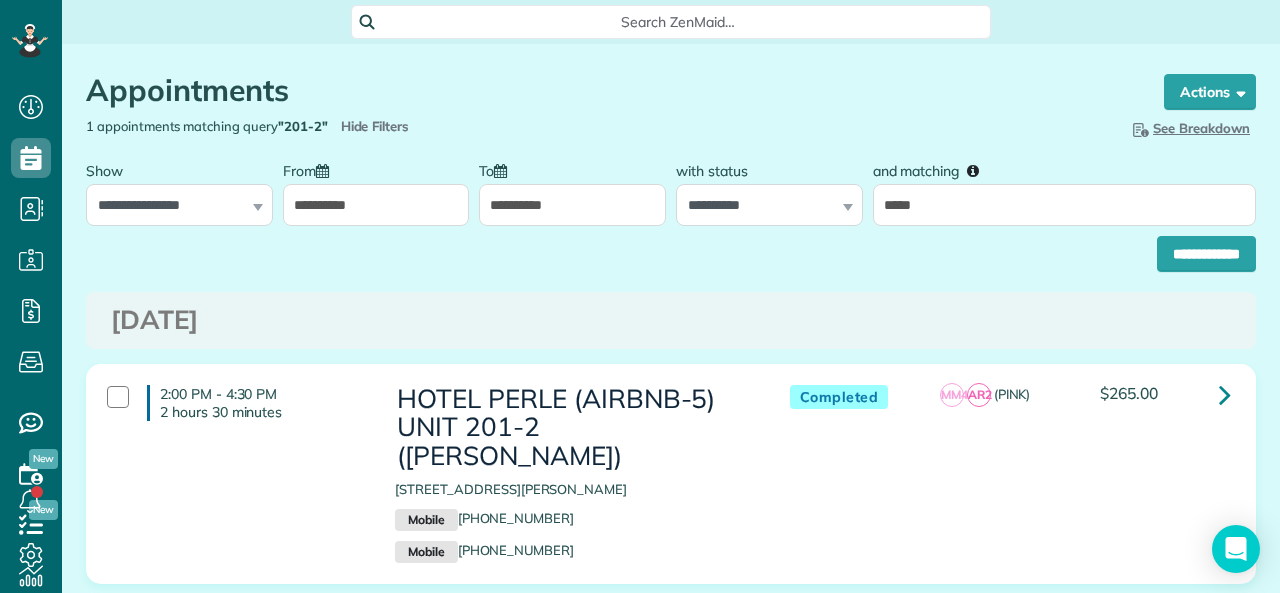 click on "**********" at bounding box center [572, 205] 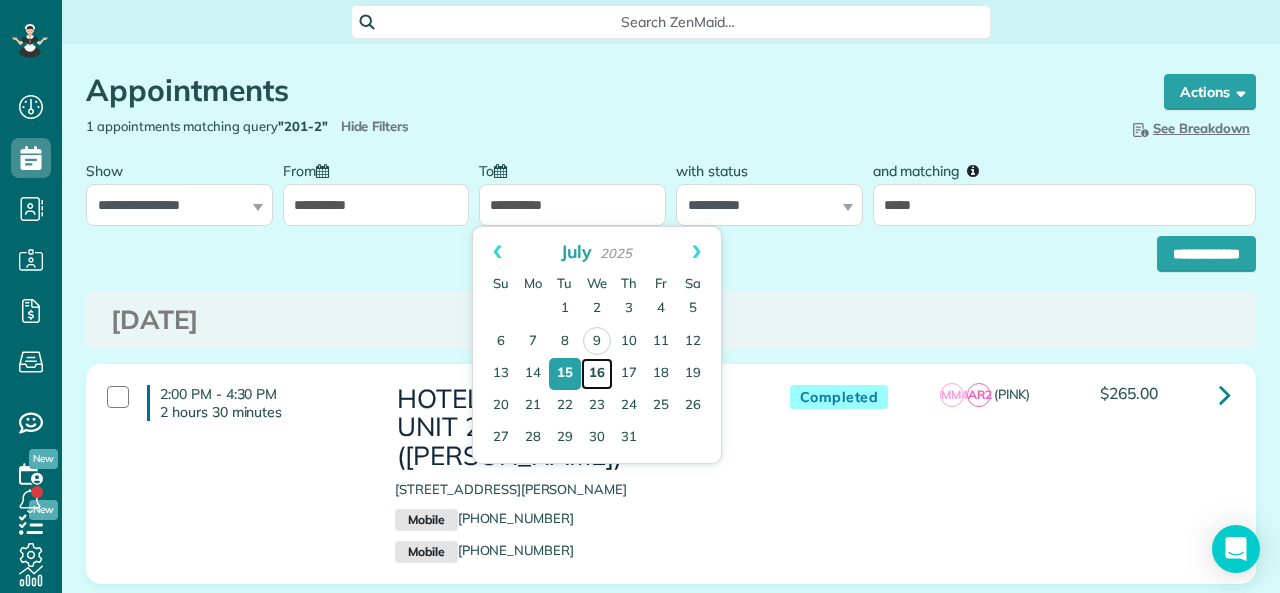 click on "16" at bounding box center (597, 374) 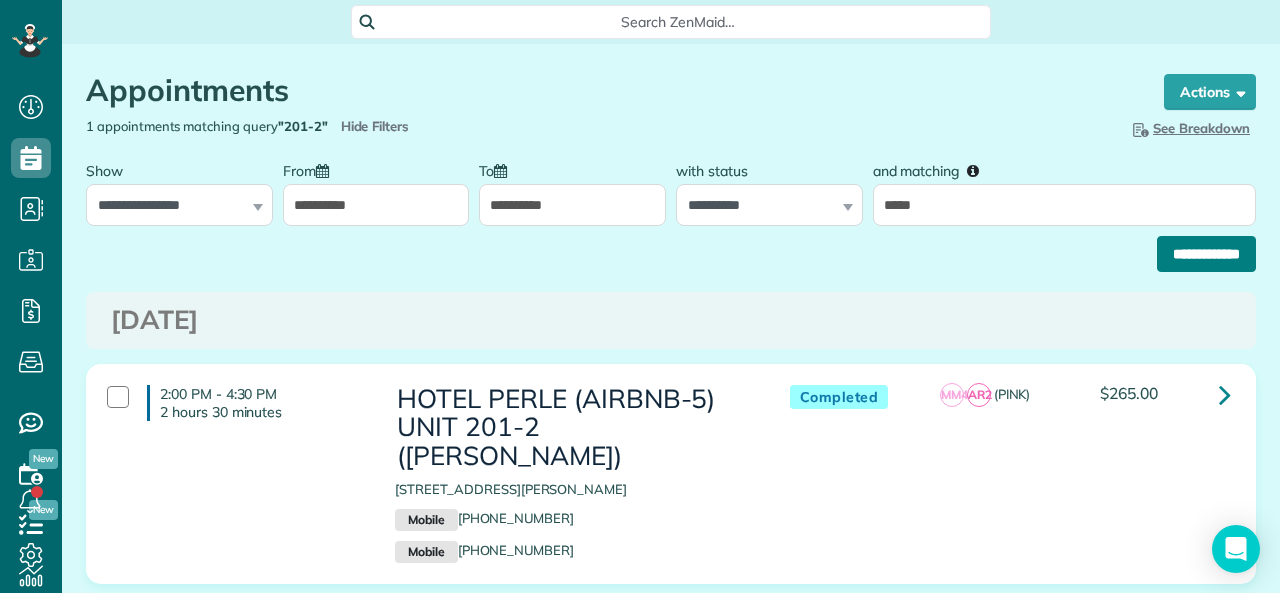 click on "**********" at bounding box center [1206, 254] 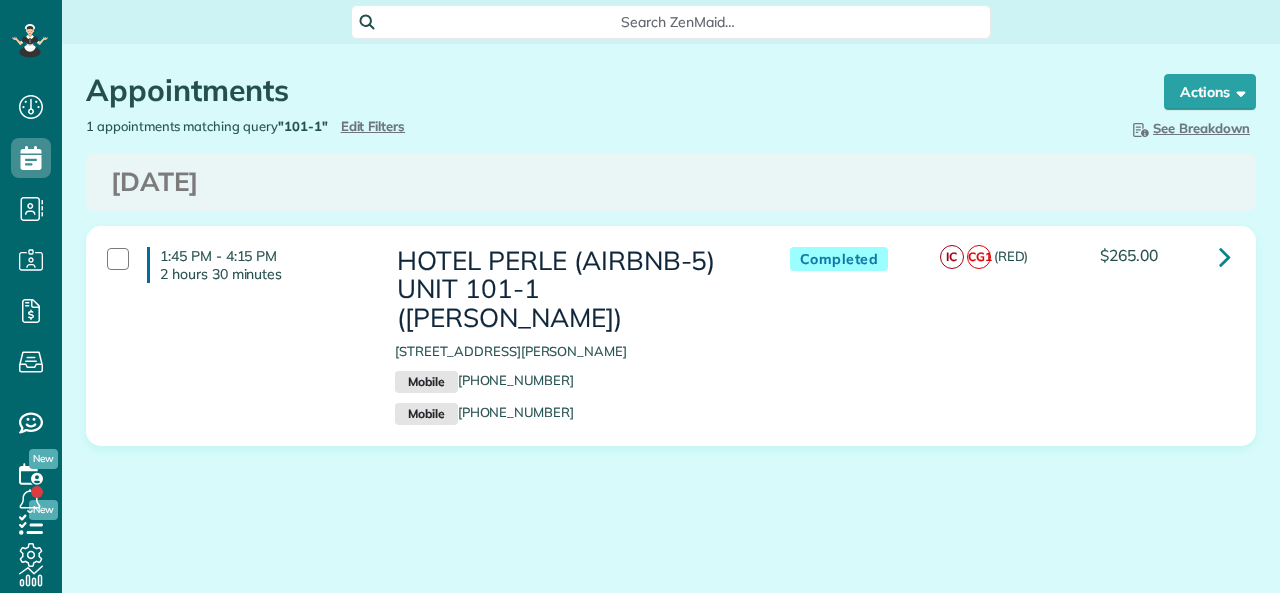 scroll, scrollTop: 0, scrollLeft: 0, axis: both 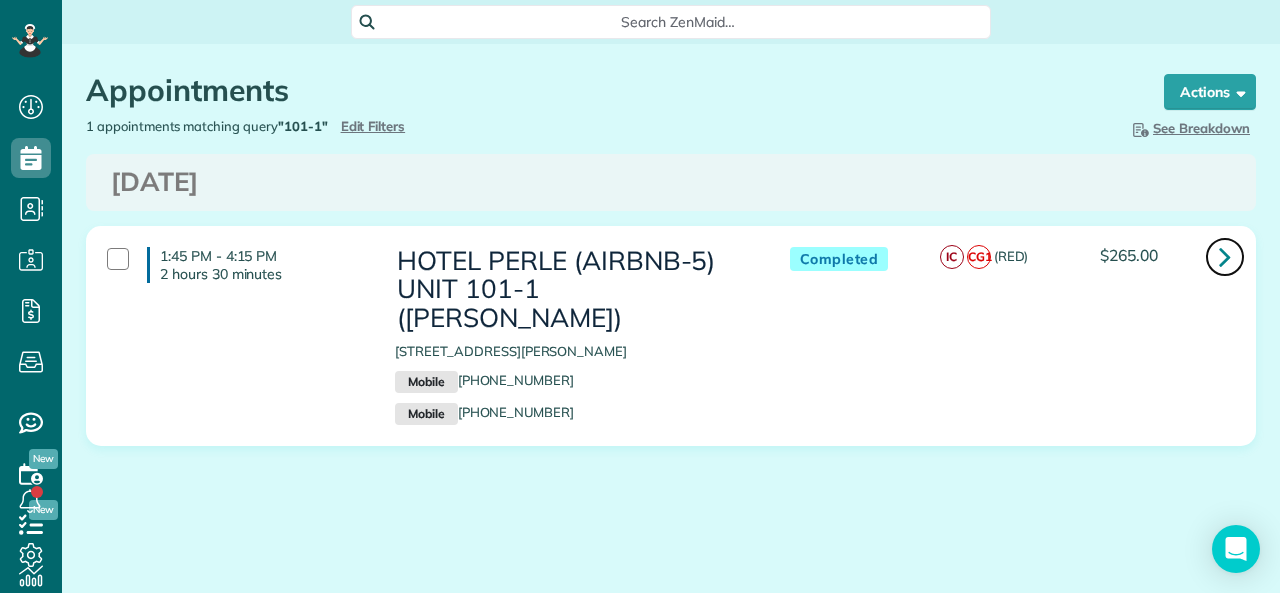 click at bounding box center (1225, 256) 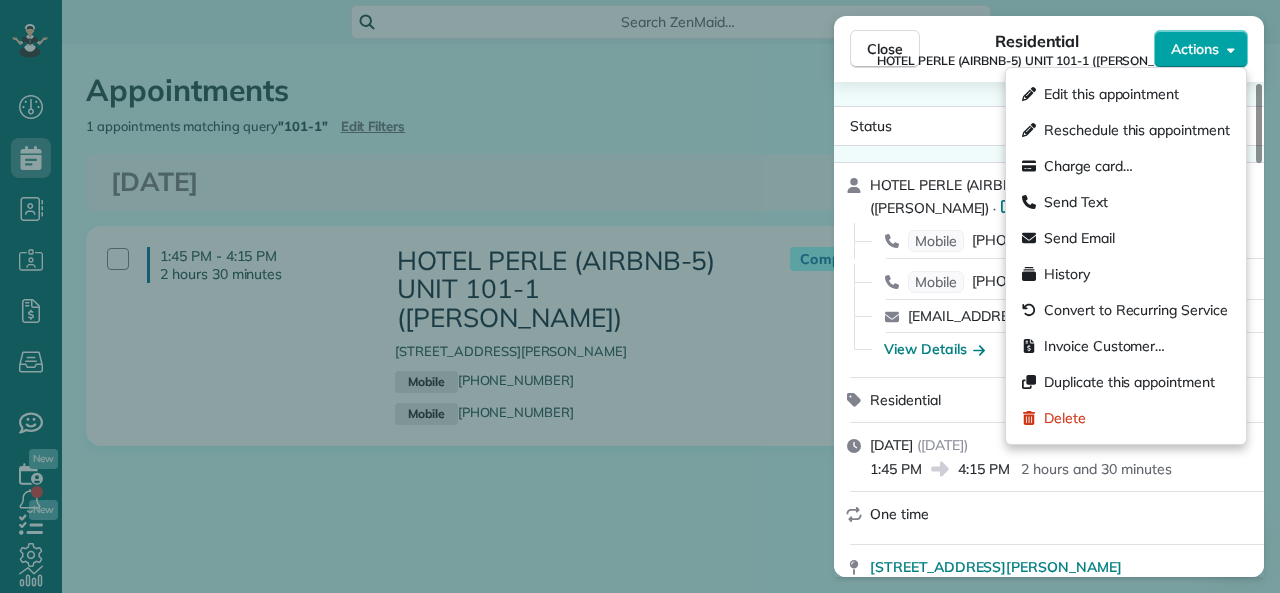 click on "Actions" at bounding box center [1195, 49] 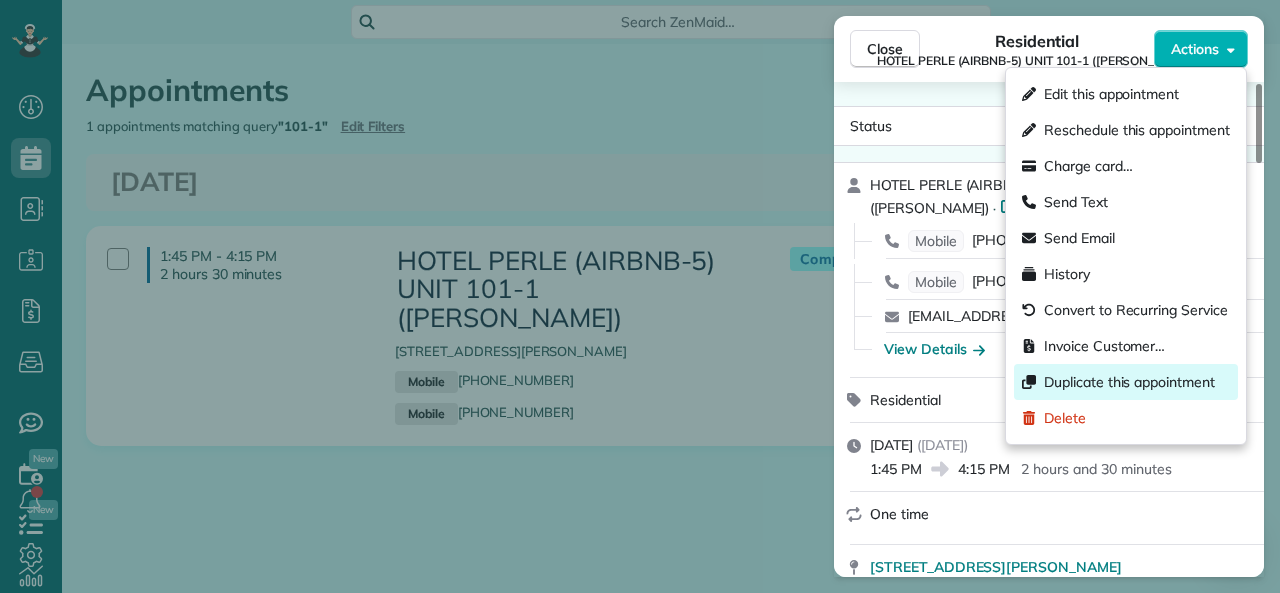 click on "Duplicate this appointment" at bounding box center (1126, 382) 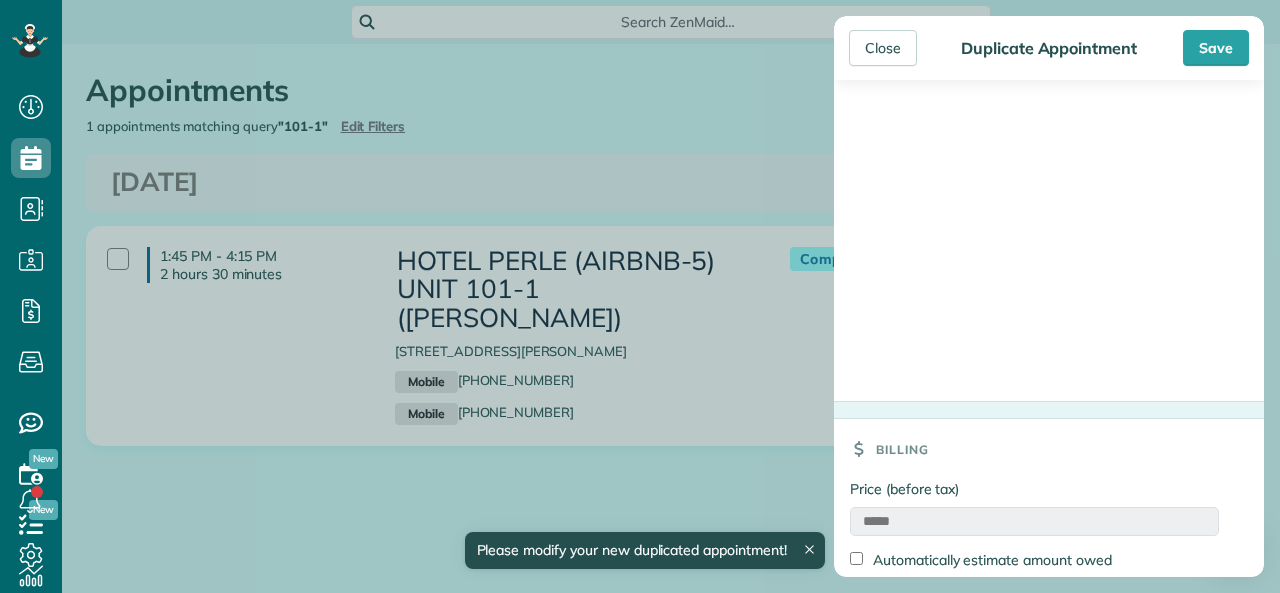 scroll, scrollTop: 2375, scrollLeft: 0, axis: vertical 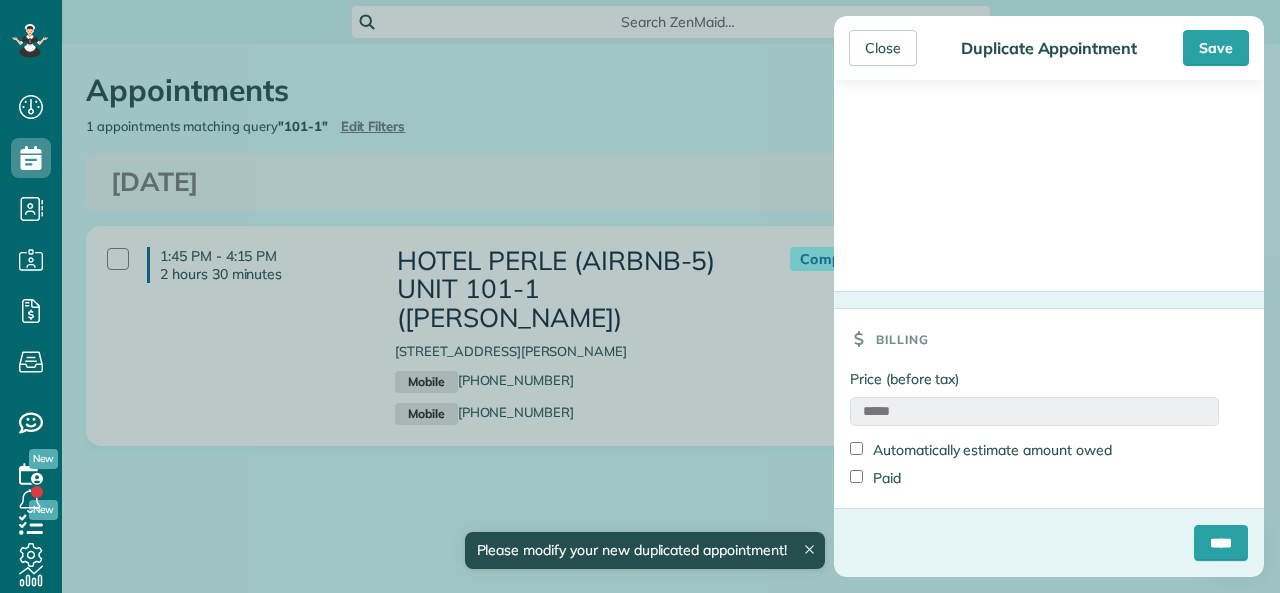 click on "Automatically estimate amount owed" at bounding box center (981, 450) 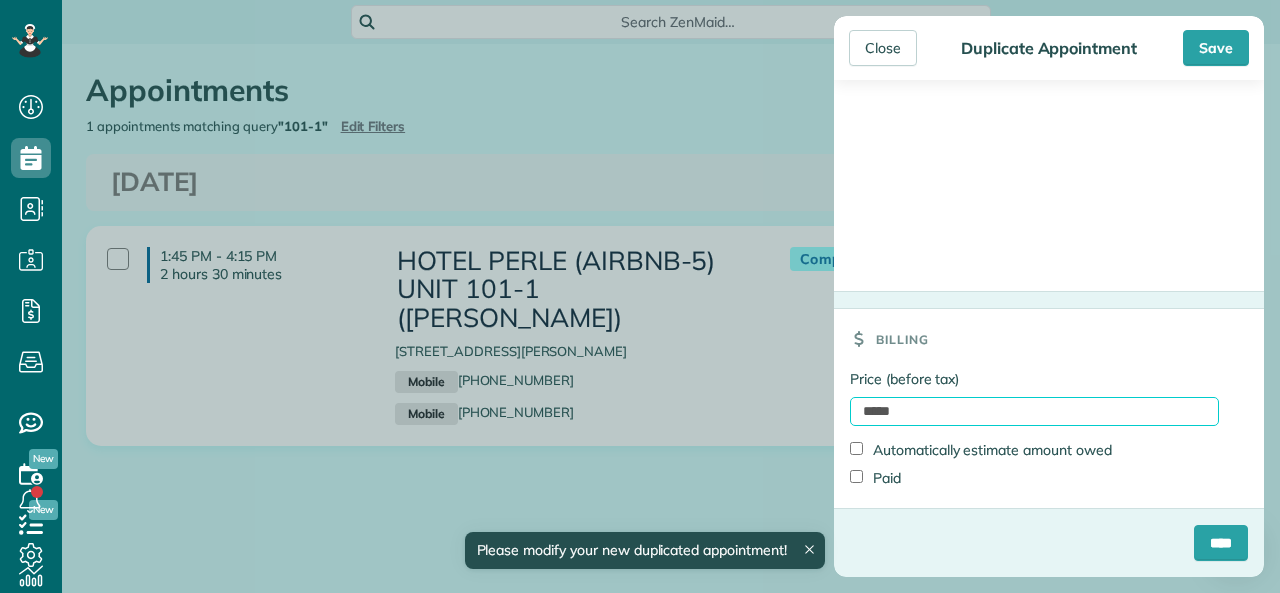 click on "*****" at bounding box center (1034, 411) 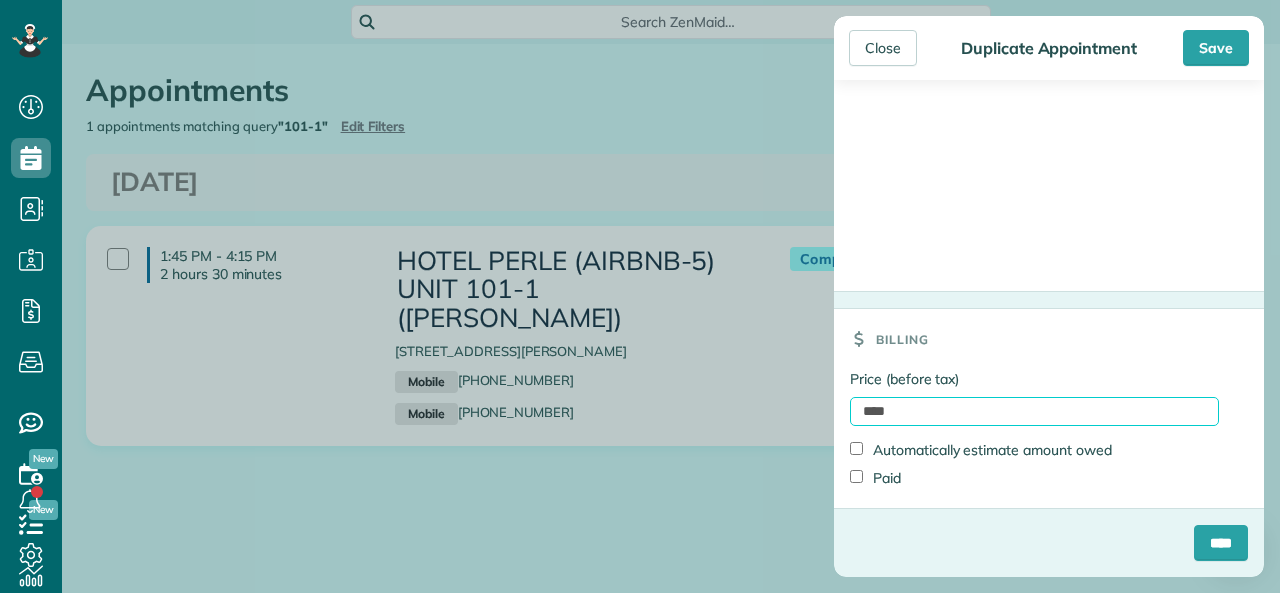 type on "*******" 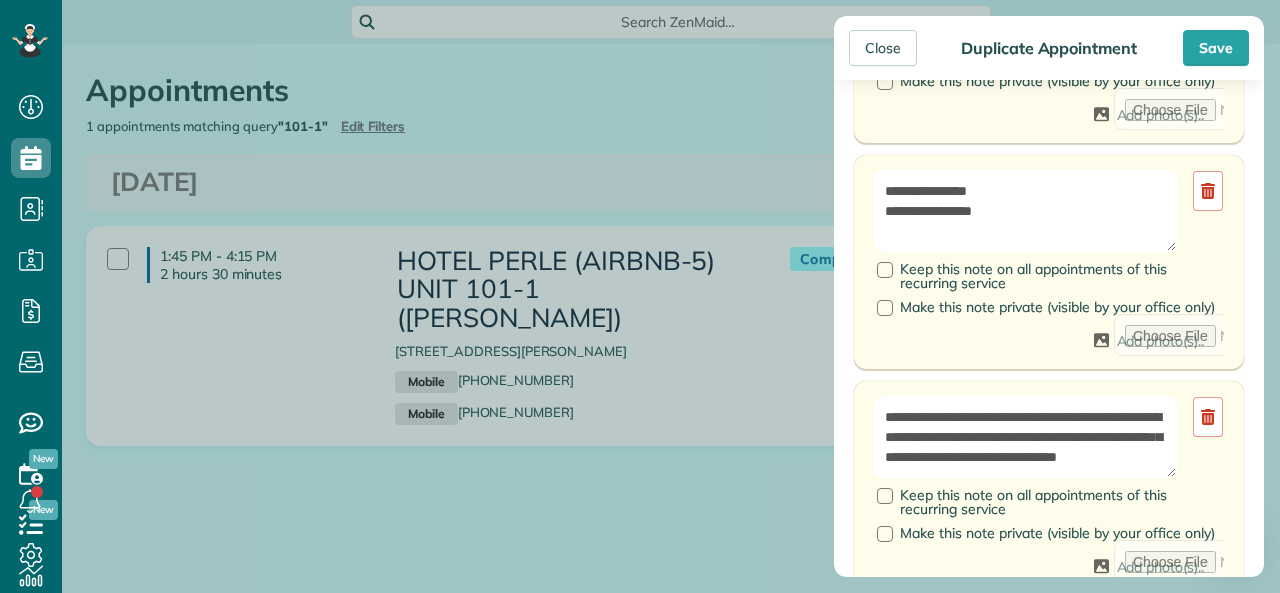 scroll, scrollTop: 1075, scrollLeft: 0, axis: vertical 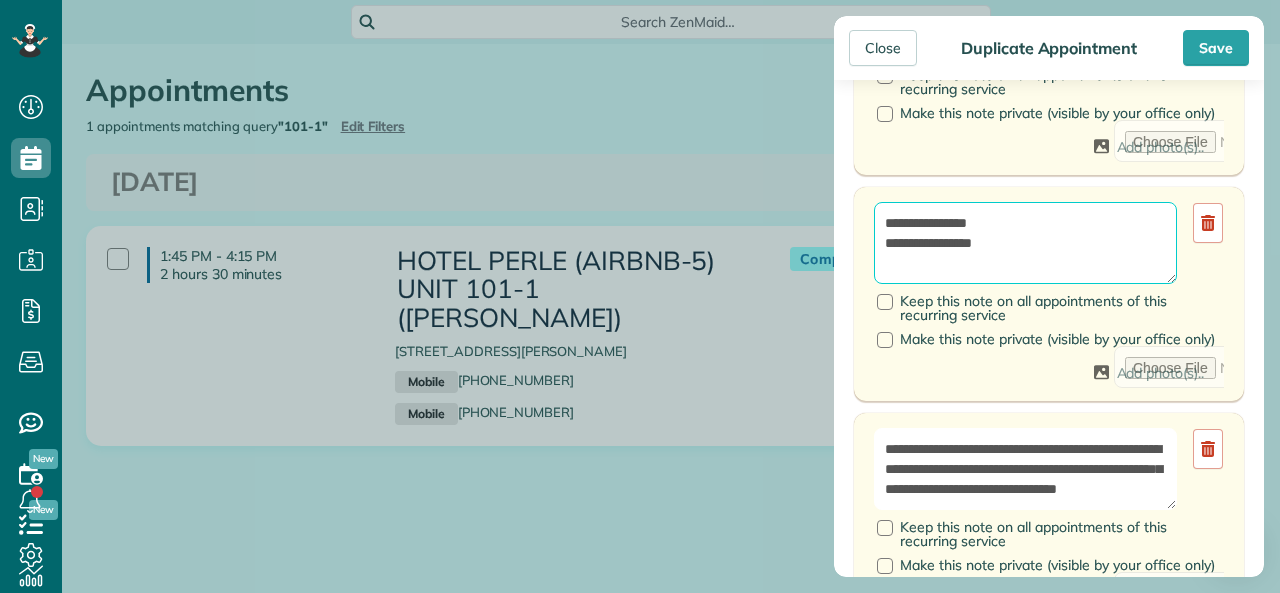 drag, startPoint x: 979, startPoint y: 259, endPoint x: 993, endPoint y: 259, distance: 14 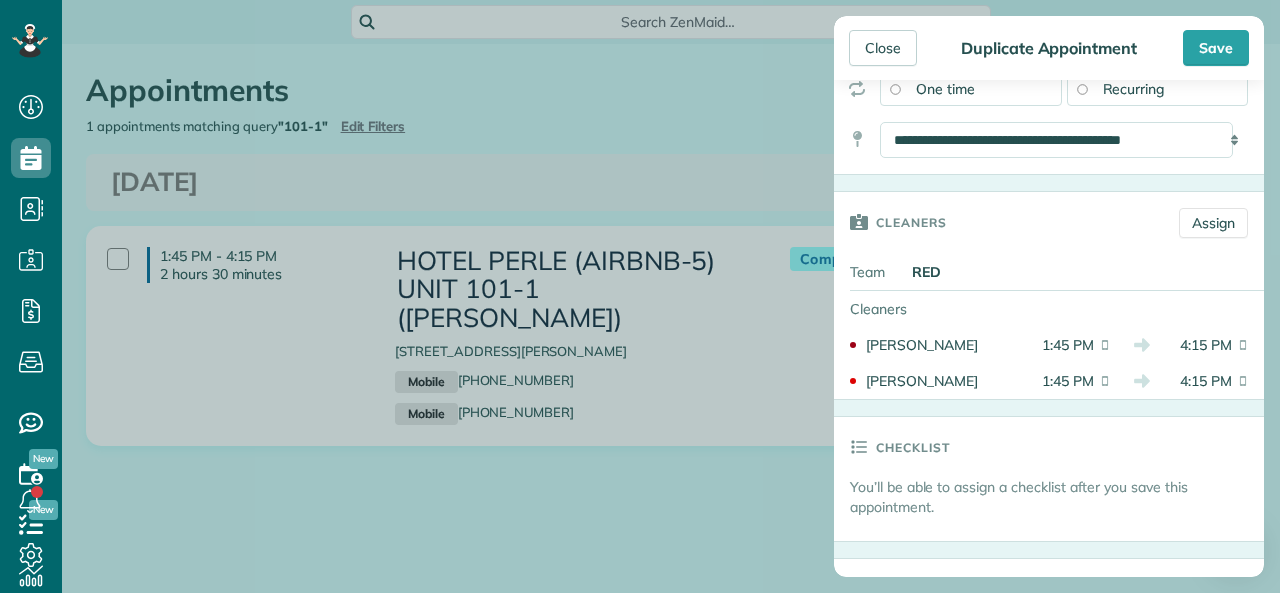 scroll, scrollTop: 275, scrollLeft: 0, axis: vertical 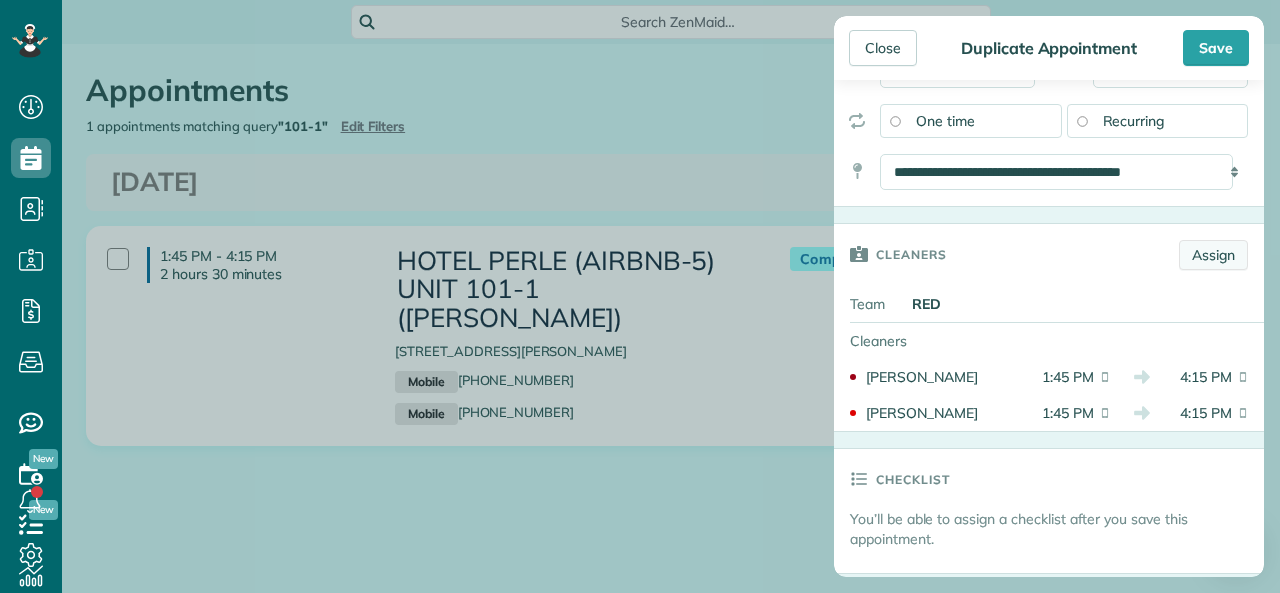 type on "**********" 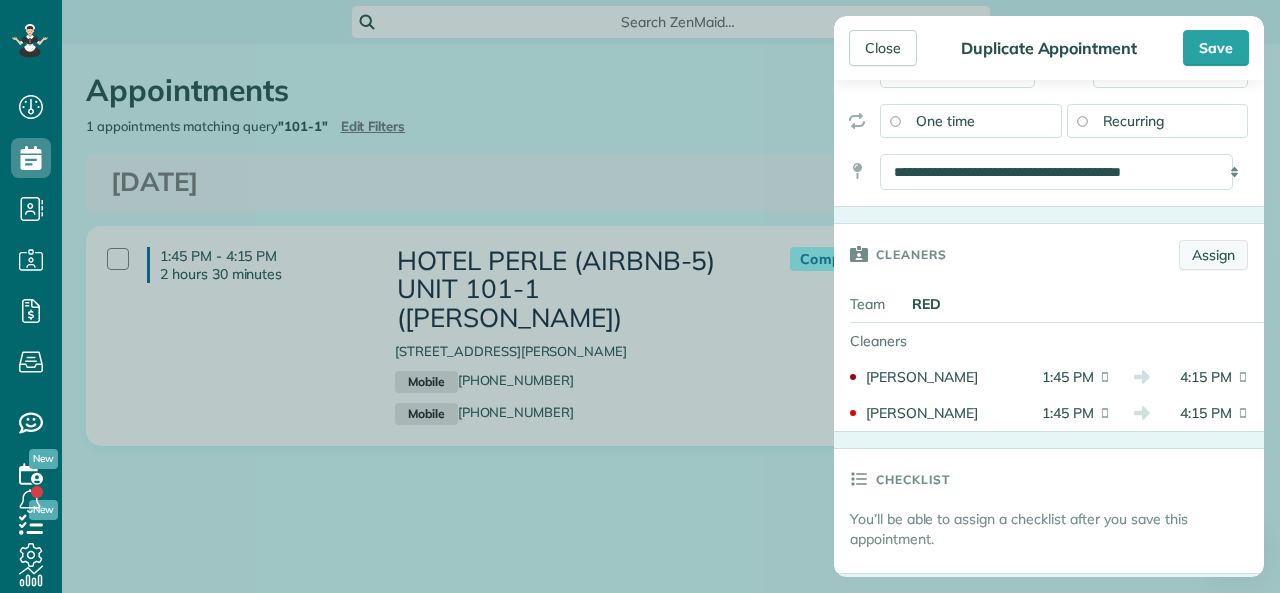 click on "Assign" at bounding box center (1213, 255) 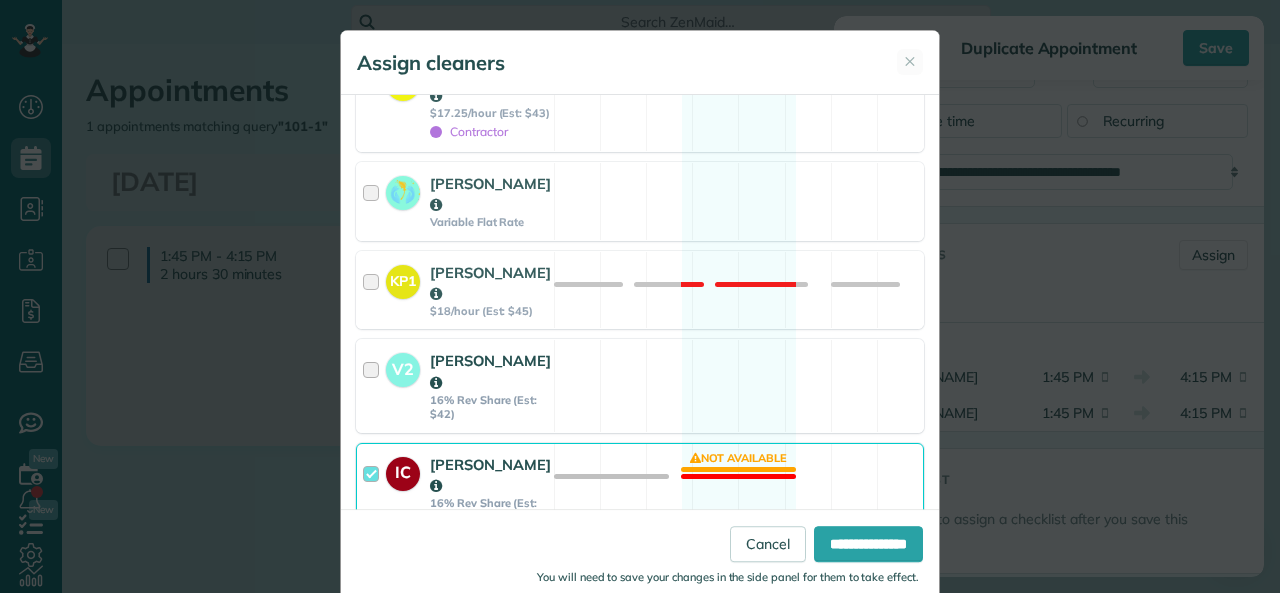 scroll, scrollTop: 700, scrollLeft: 0, axis: vertical 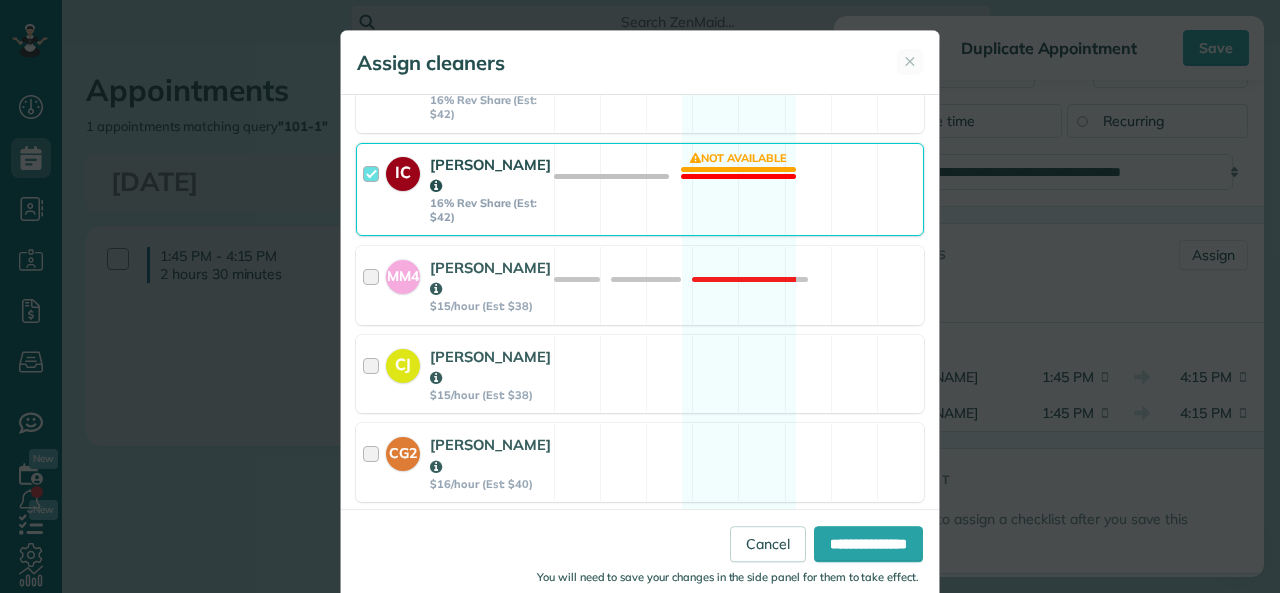 click at bounding box center [374, 189] 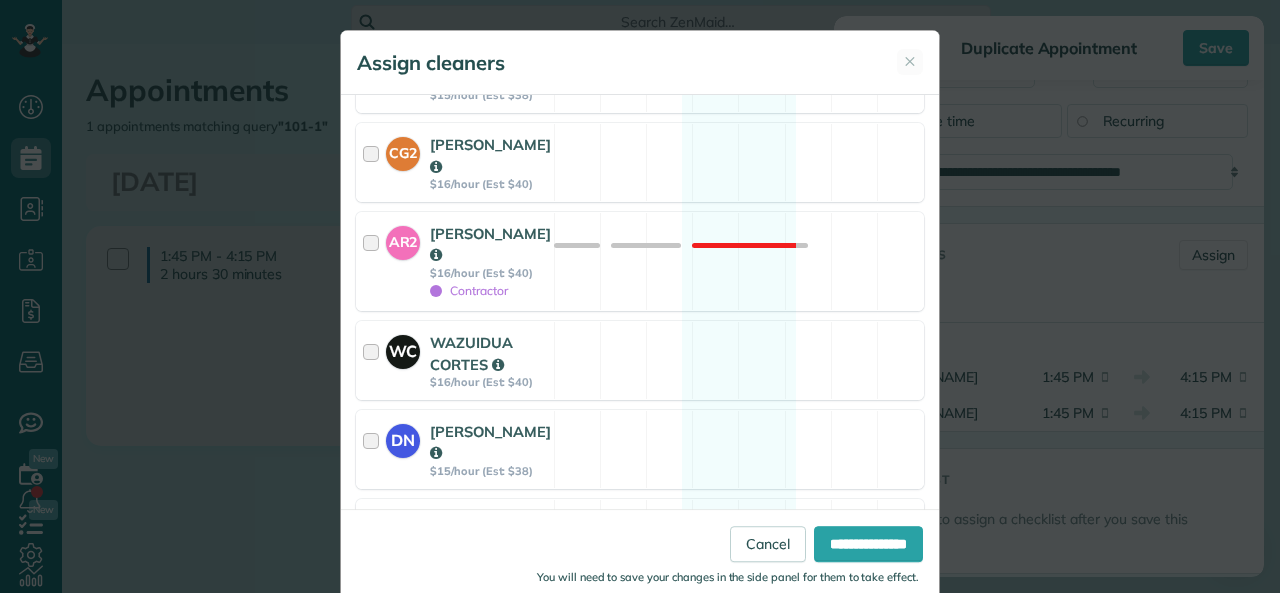 scroll, scrollTop: 1282, scrollLeft: 0, axis: vertical 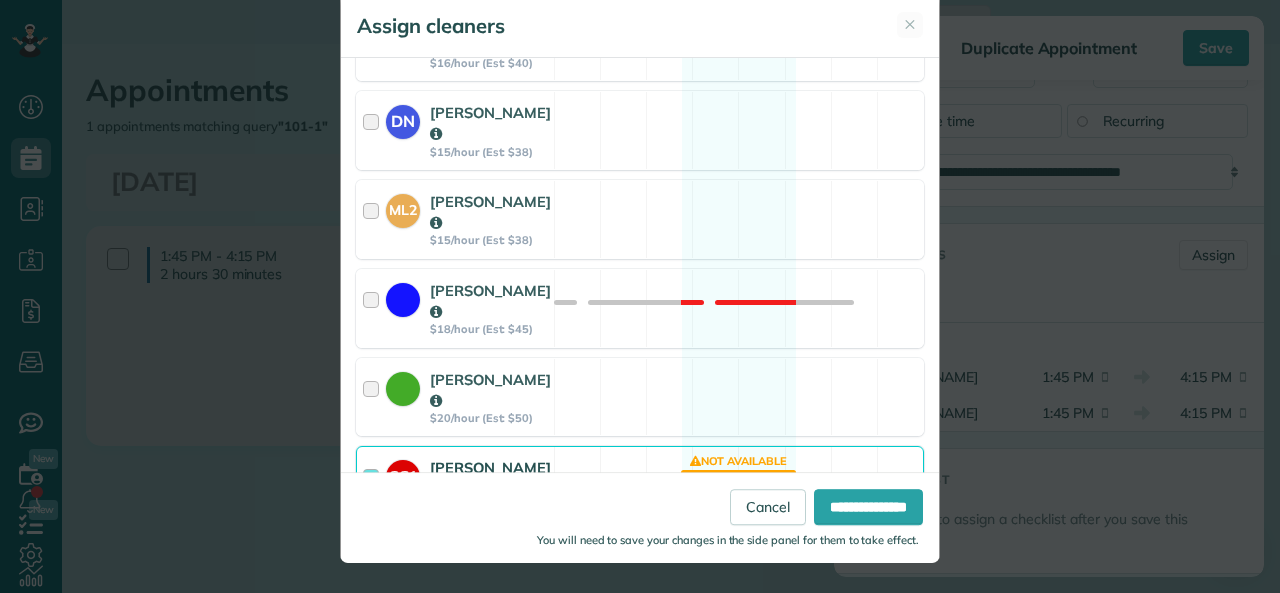 click at bounding box center (374, 485) 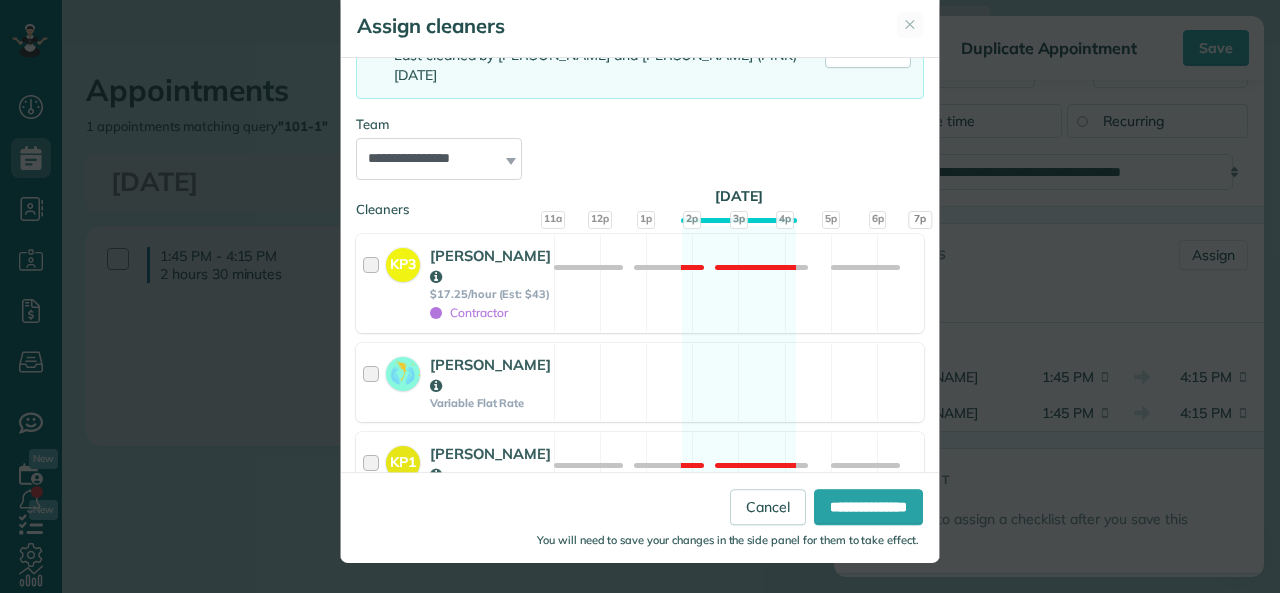 scroll, scrollTop: 0, scrollLeft: 0, axis: both 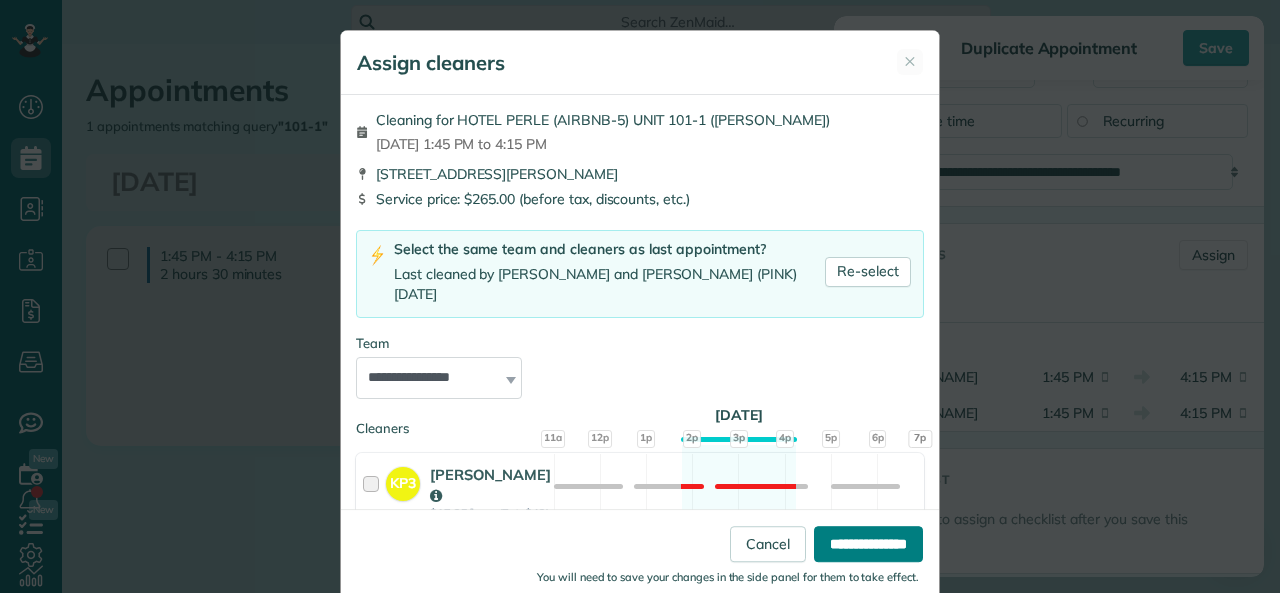click on "**********" at bounding box center [868, 544] 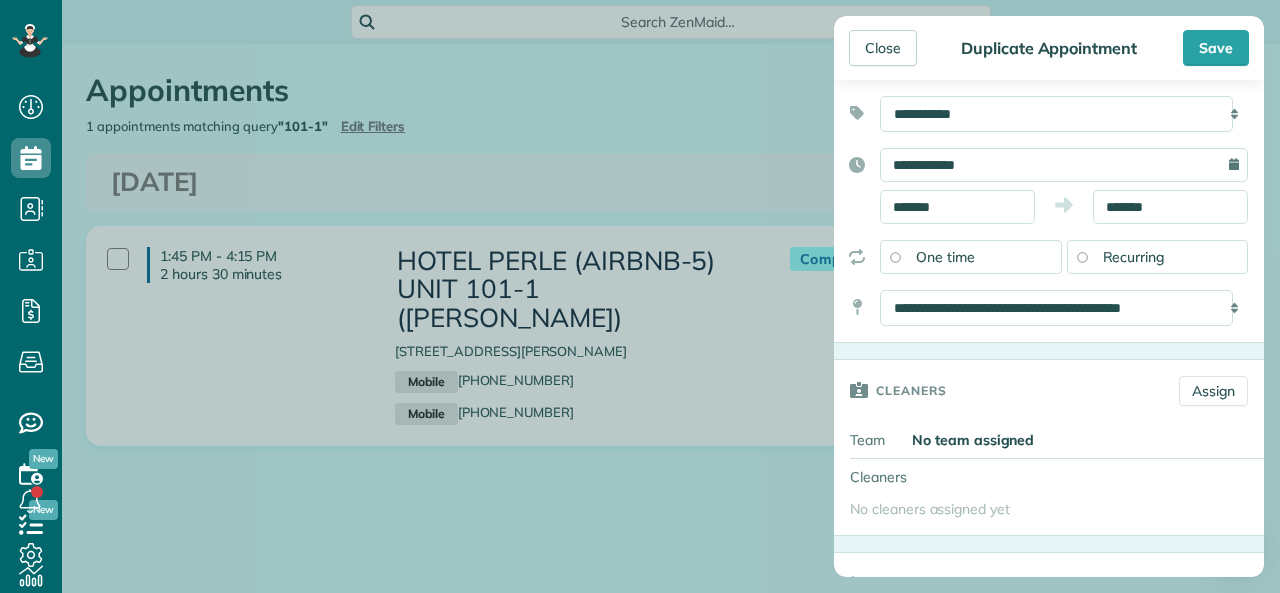 scroll, scrollTop: 75, scrollLeft: 0, axis: vertical 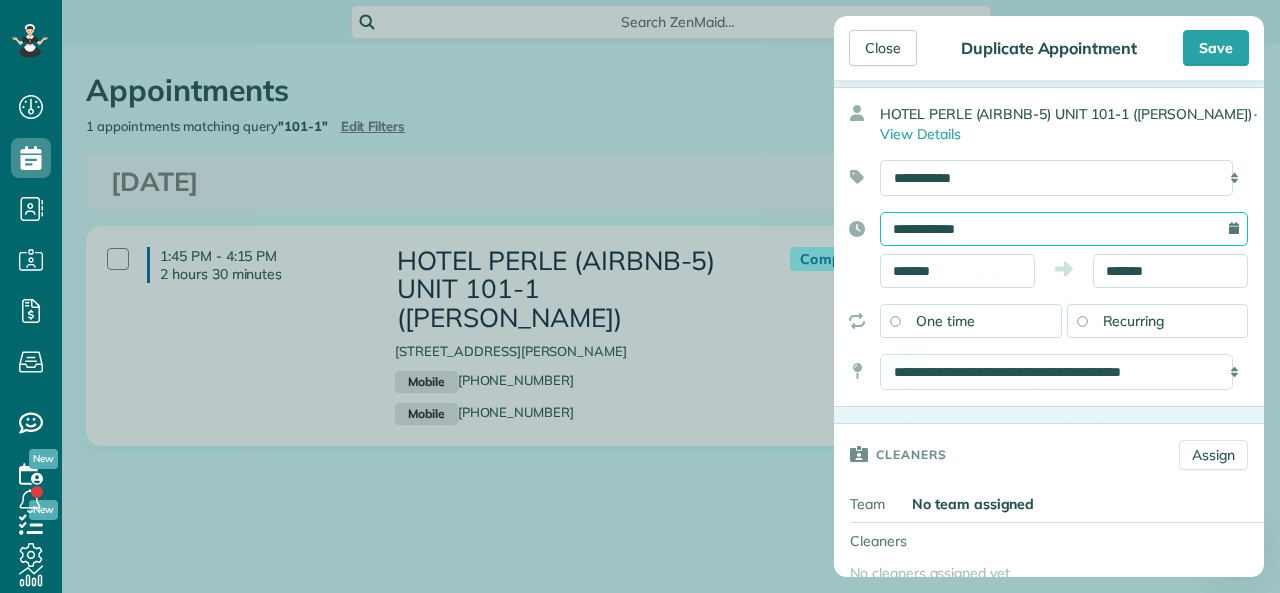 click on "**********" at bounding box center [1064, 229] 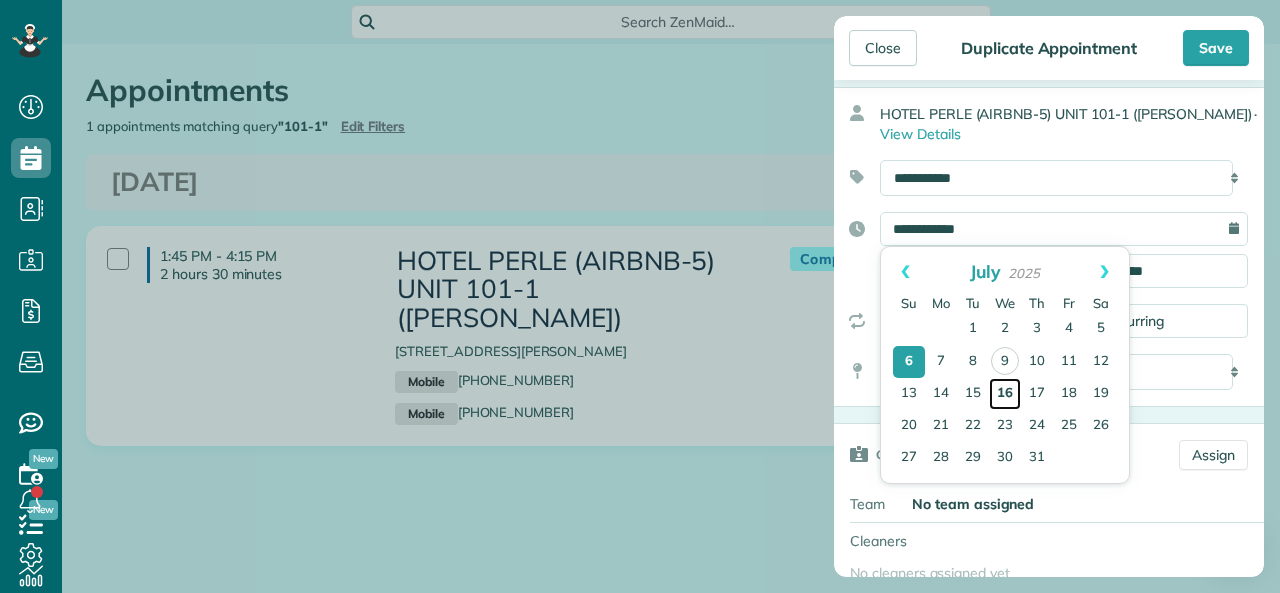 click on "16" at bounding box center [1005, 394] 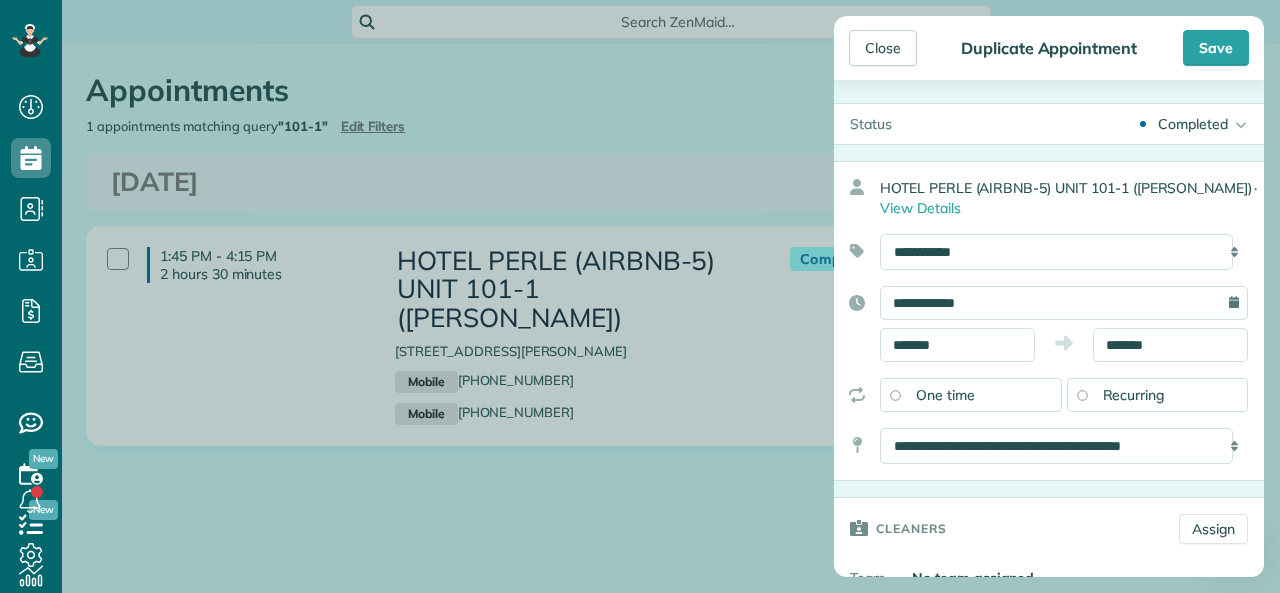 scroll, scrollTop: 0, scrollLeft: 0, axis: both 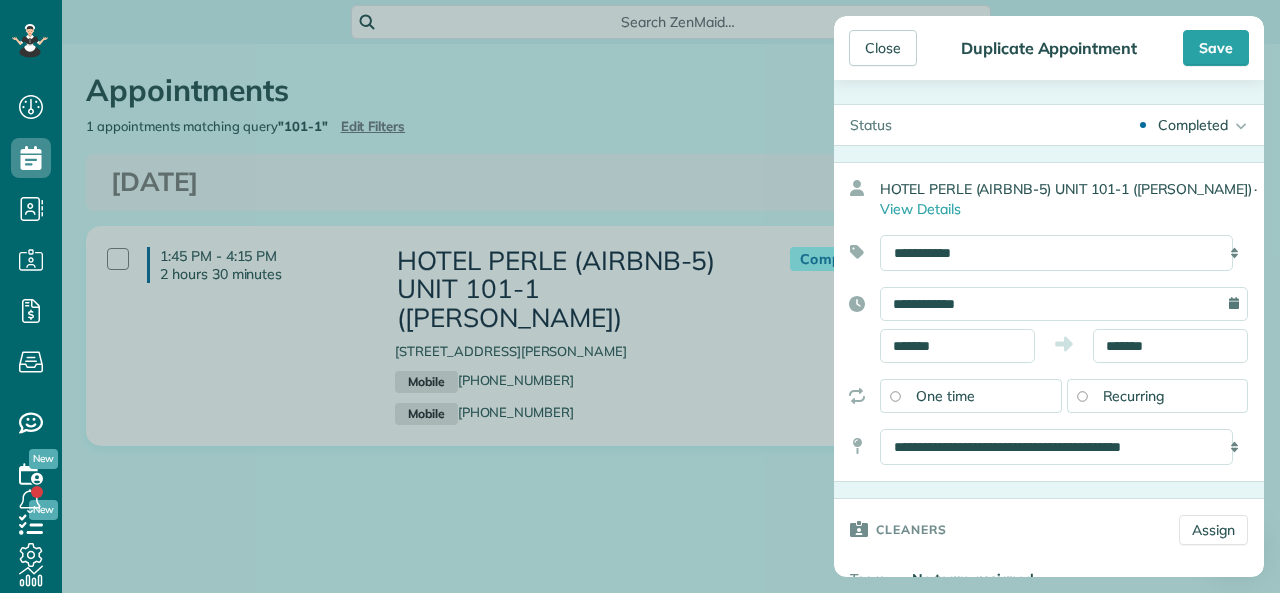 click on "Completed" at bounding box center [1193, 125] 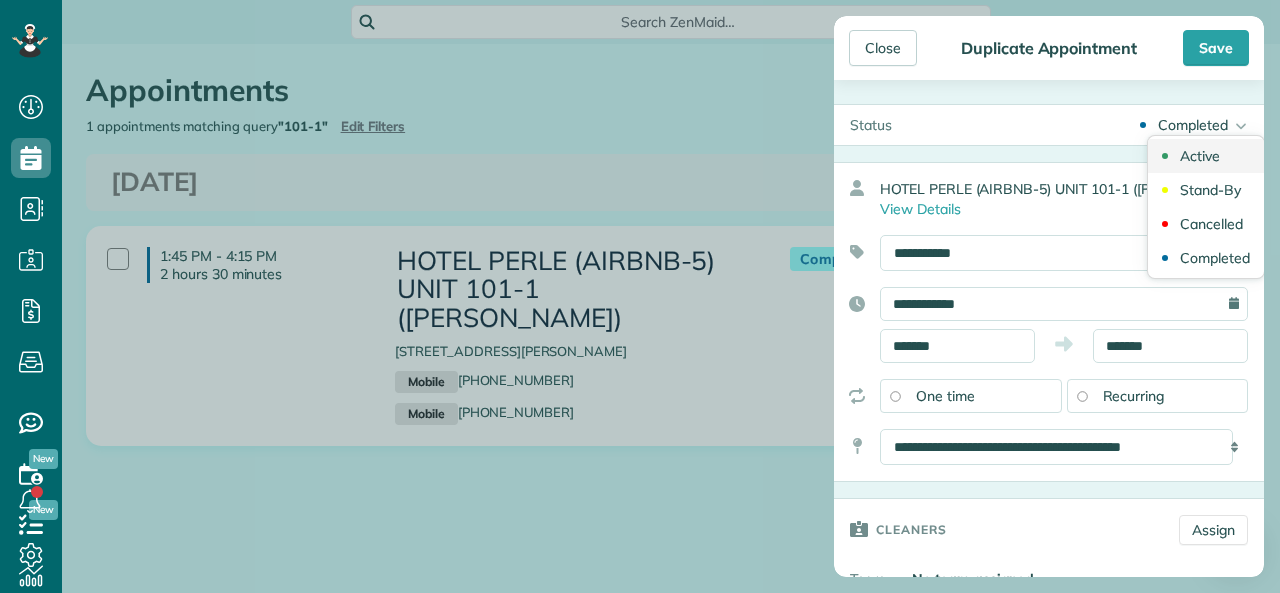 click on "Active" at bounding box center [1206, 156] 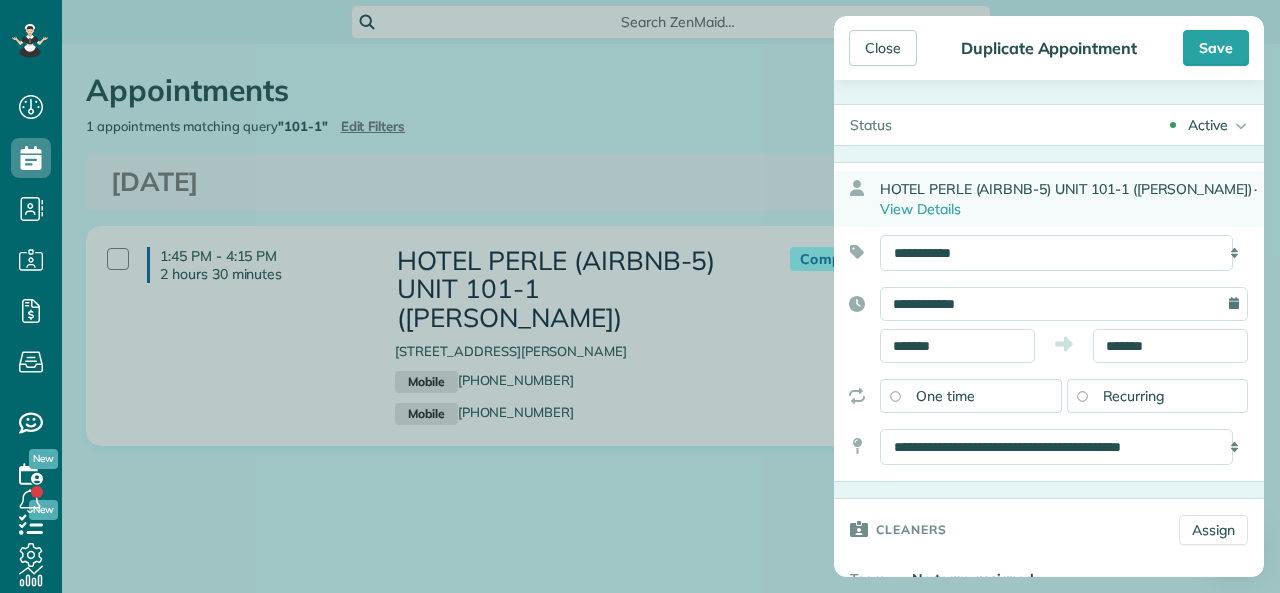scroll, scrollTop: 0, scrollLeft: 0, axis: both 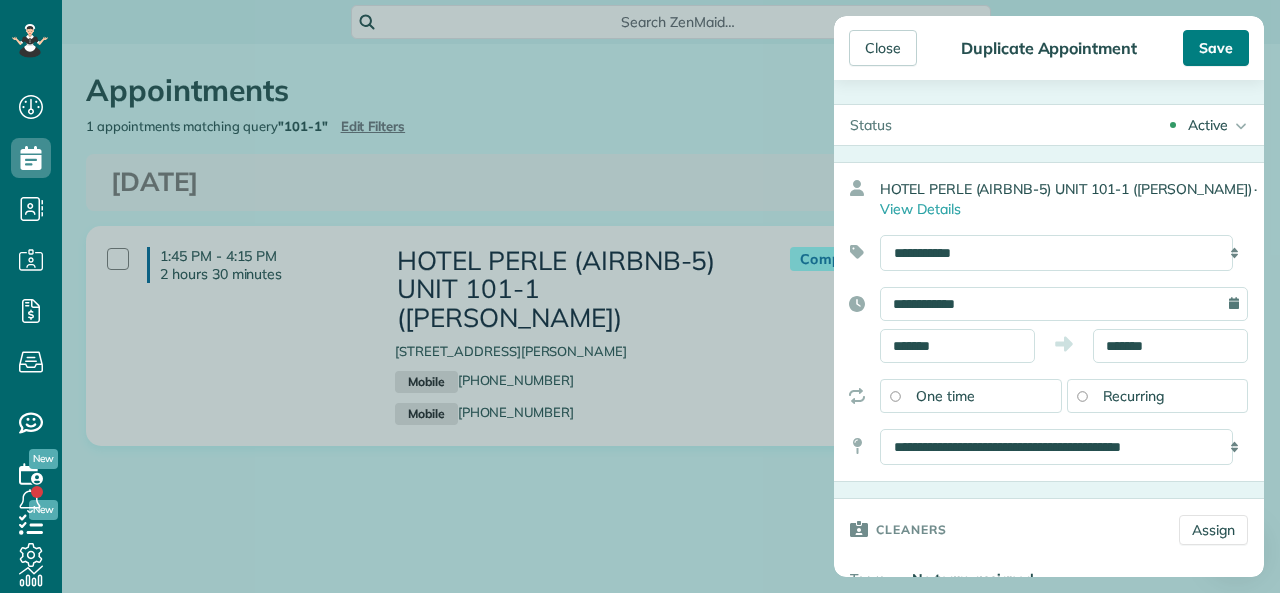 click on "Save" at bounding box center (1216, 48) 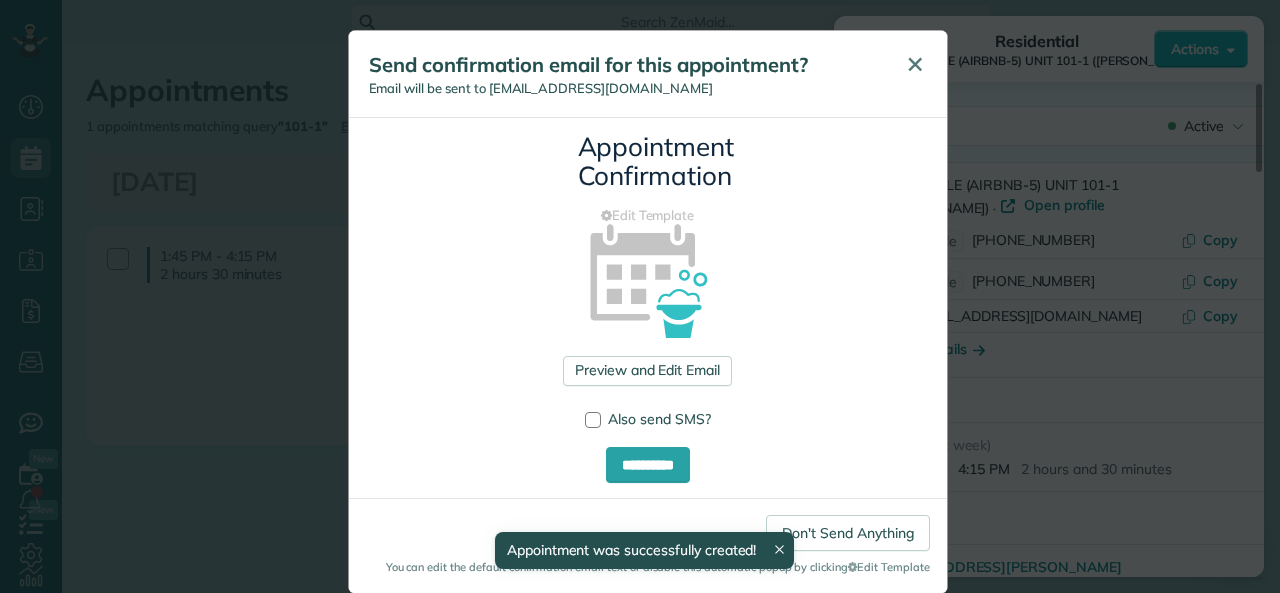 click on "✕" at bounding box center [915, 64] 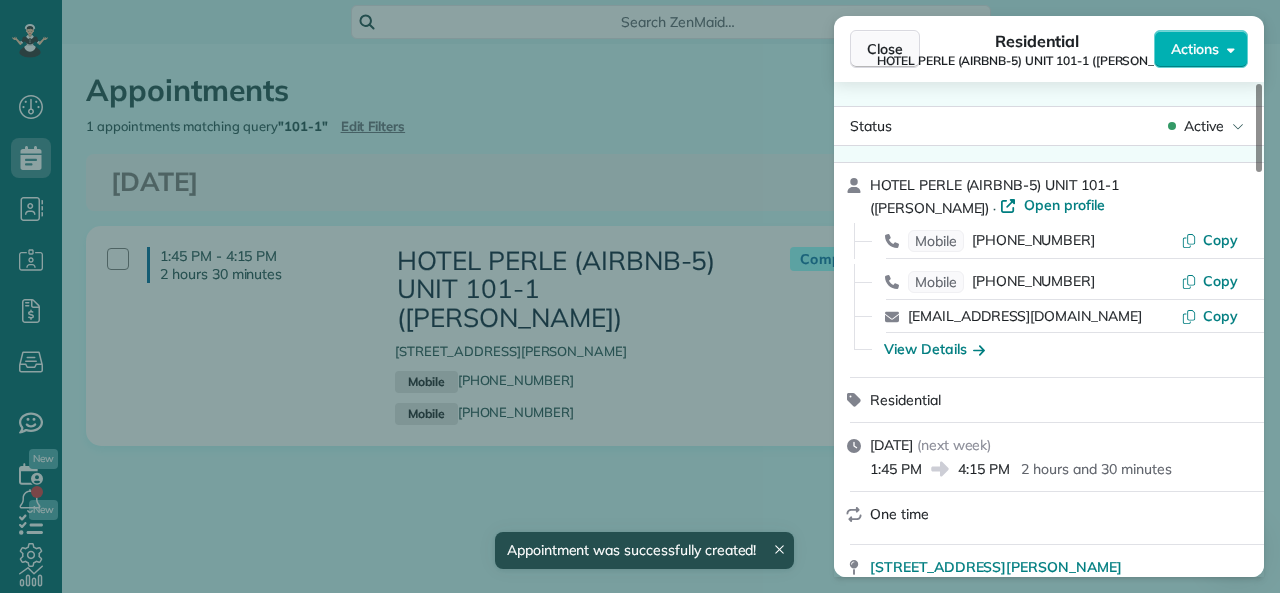click on "Close" at bounding box center (885, 49) 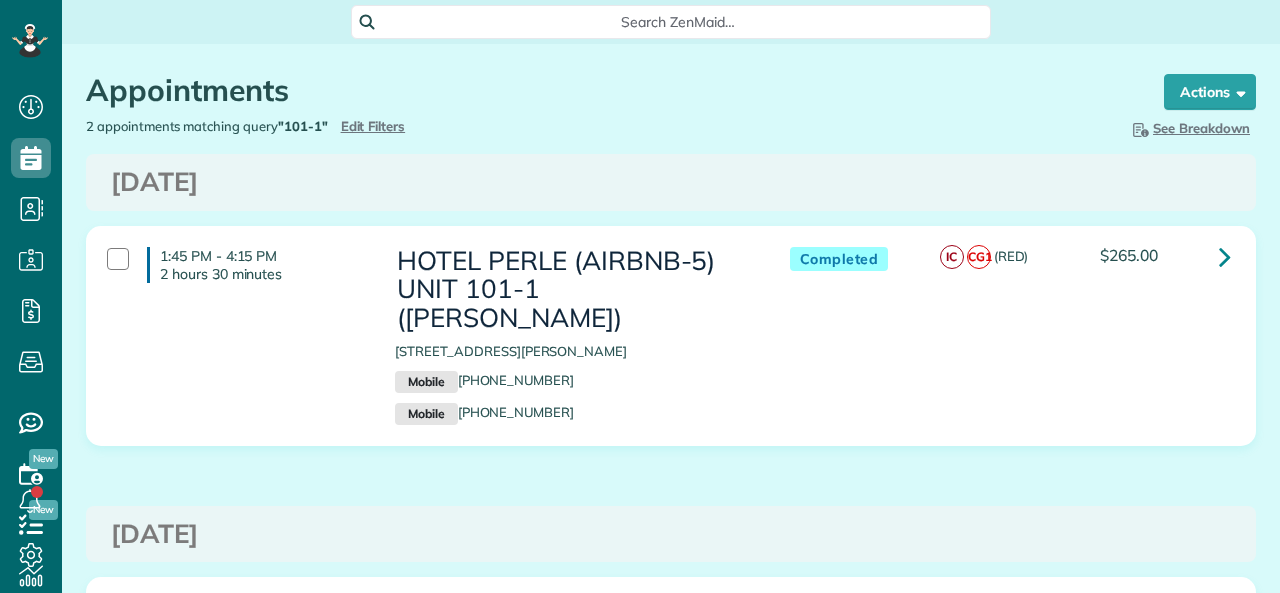 scroll, scrollTop: 0, scrollLeft: 0, axis: both 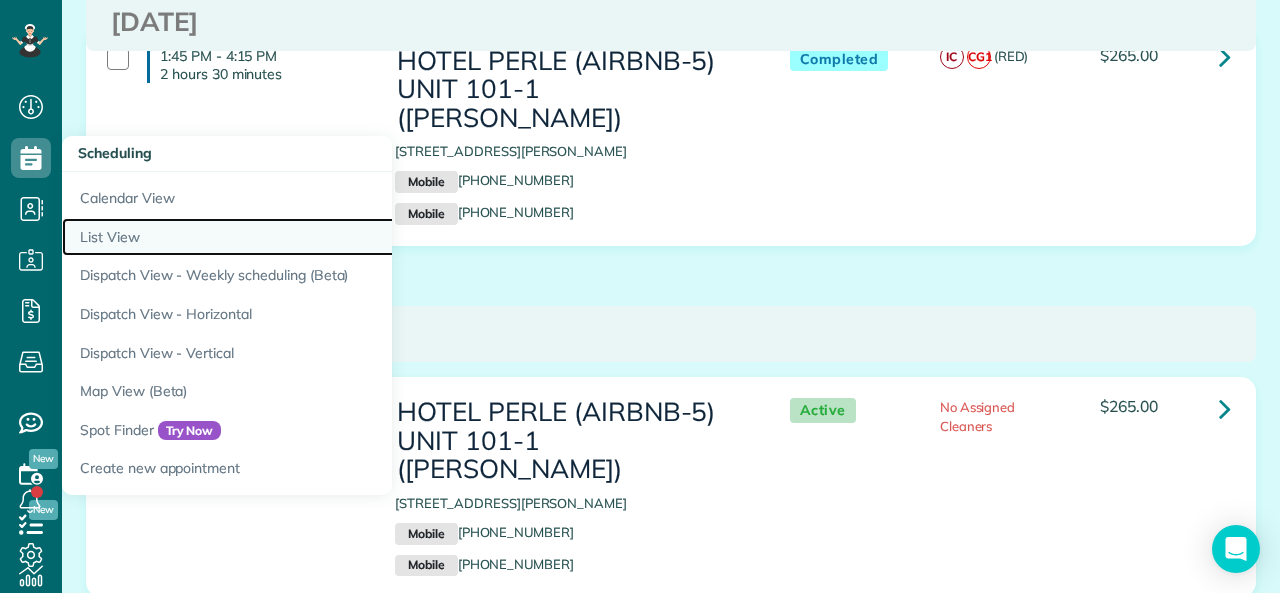 click on "List View" at bounding box center (312, 237) 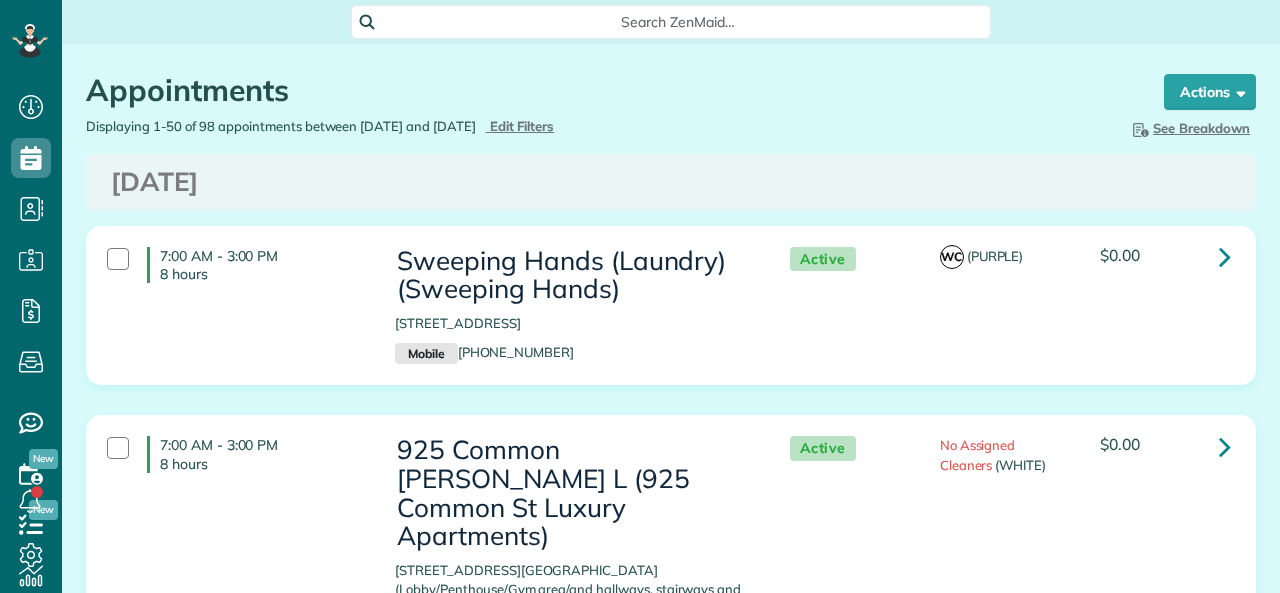 scroll, scrollTop: 0, scrollLeft: 0, axis: both 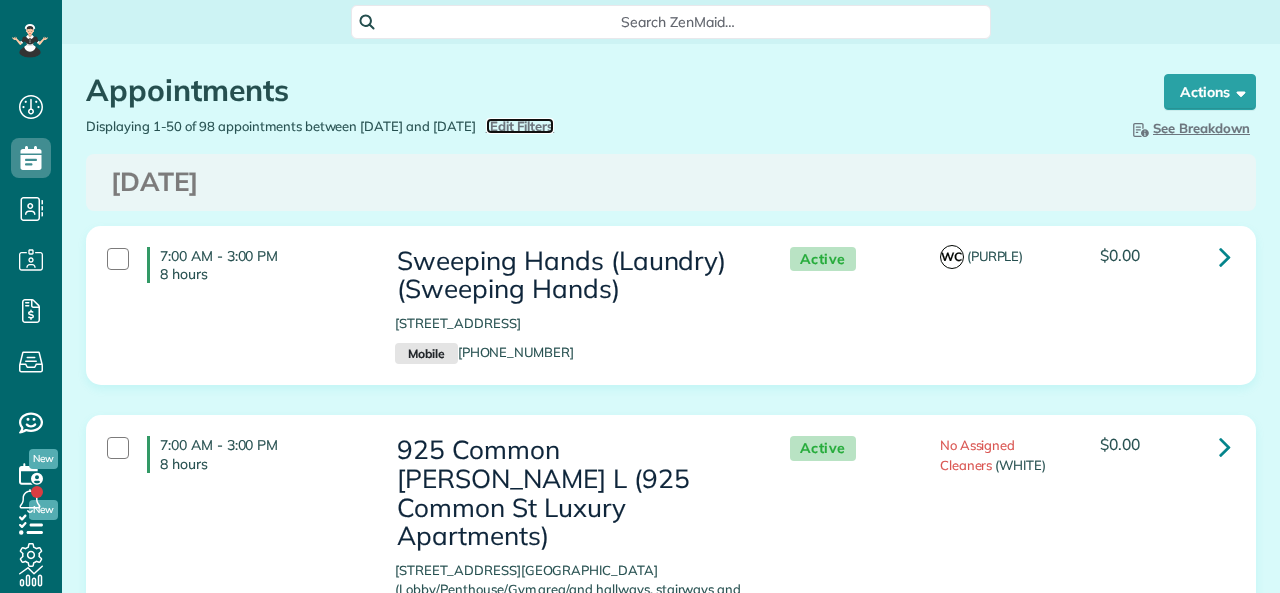click on "Edit Filters" at bounding box center [522, 126] 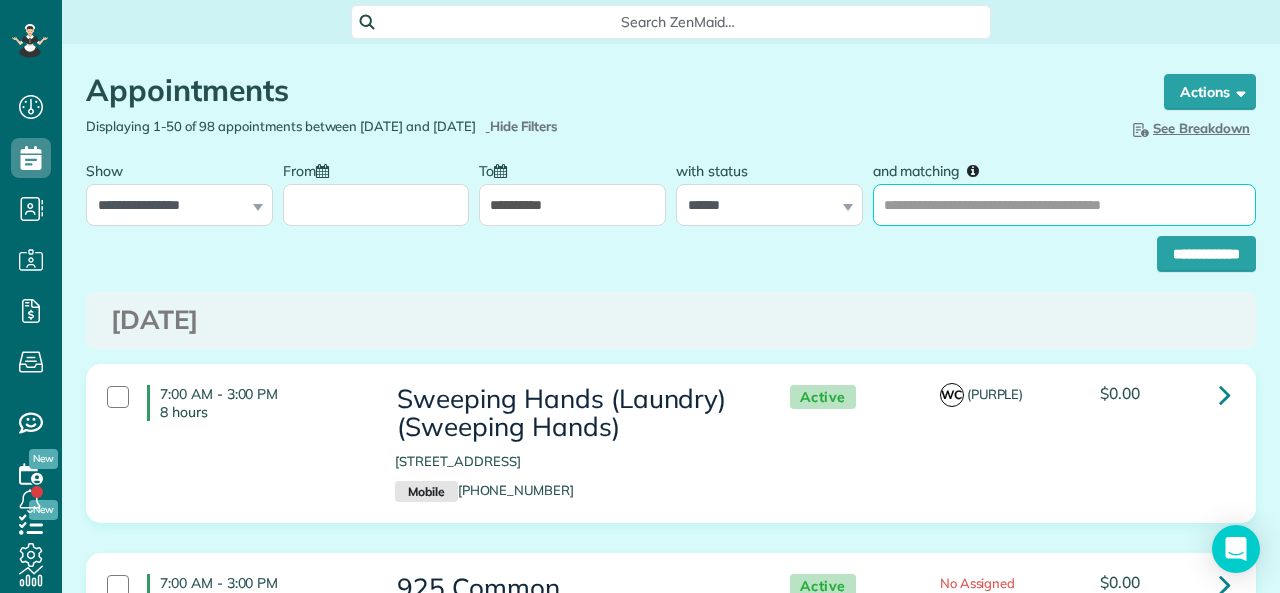 click on "and matching" at bounding box center (1064, 205) 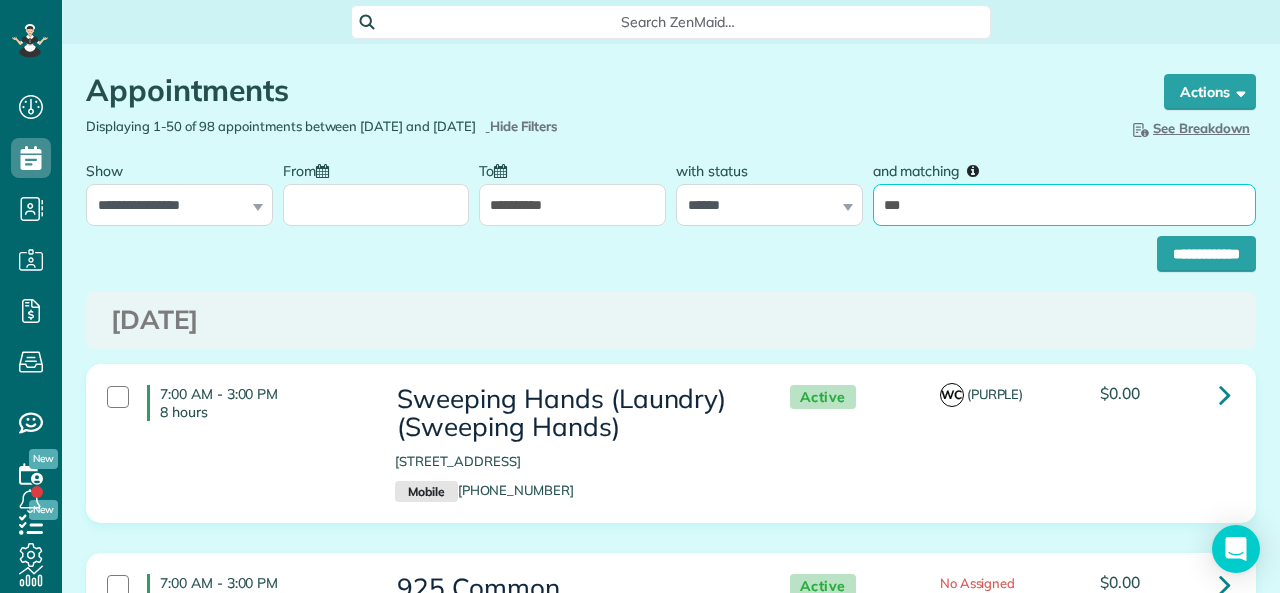 type on "*****" 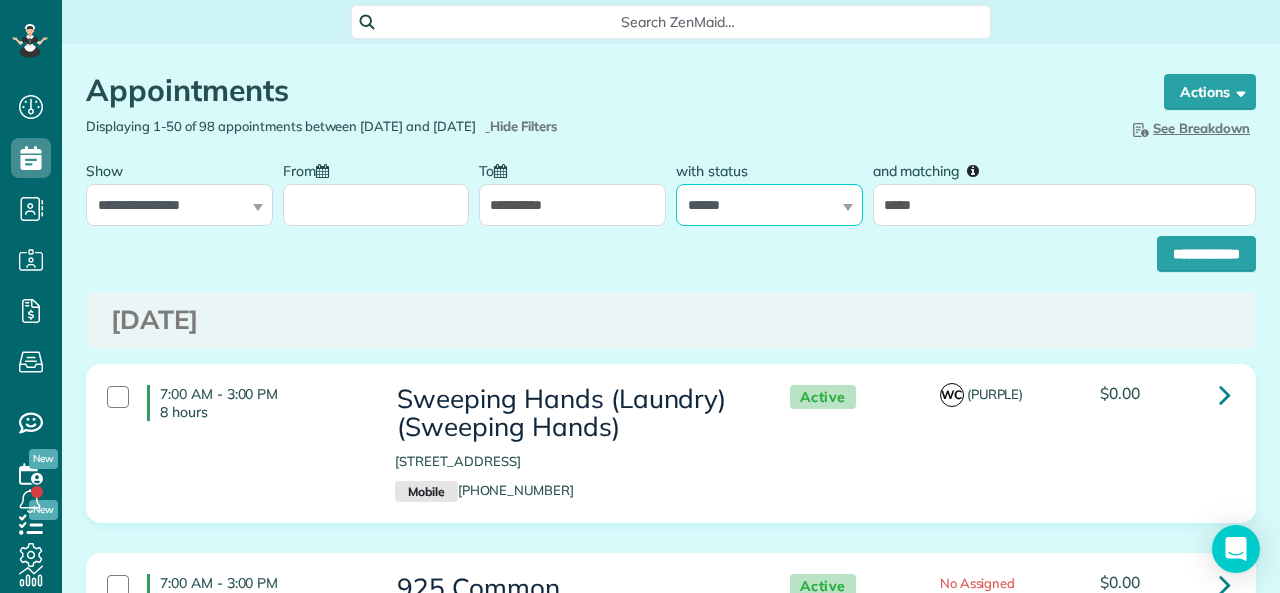 click on "**********" at bounding box center [769, 205] 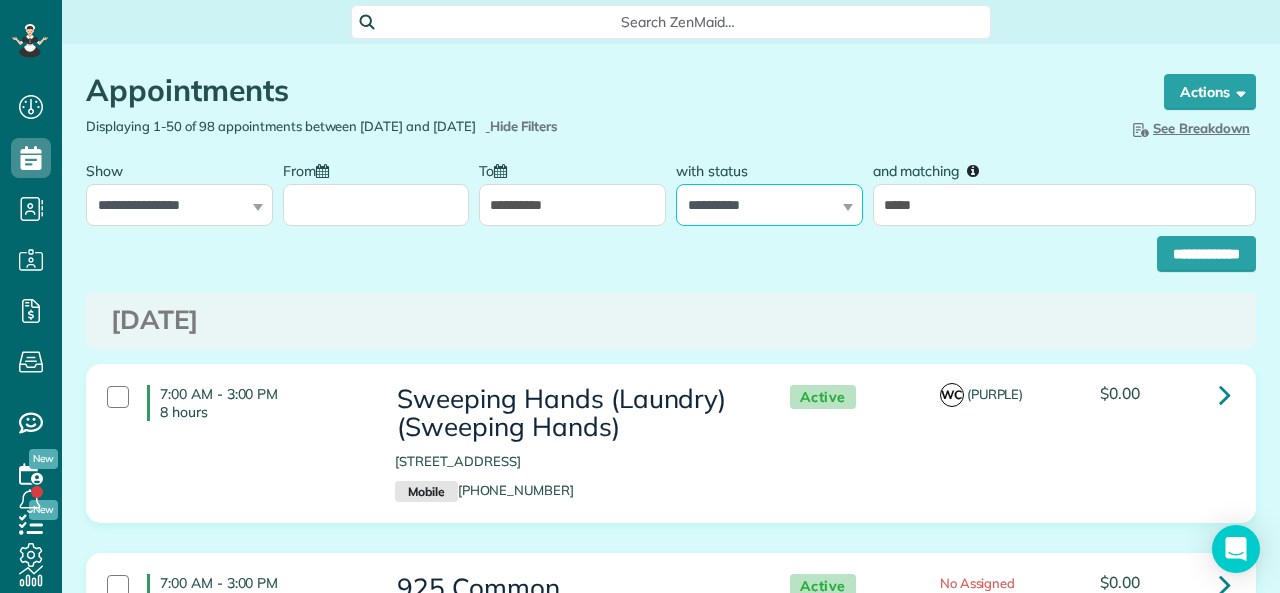 click on "**********" at bounding box center [769, 205] 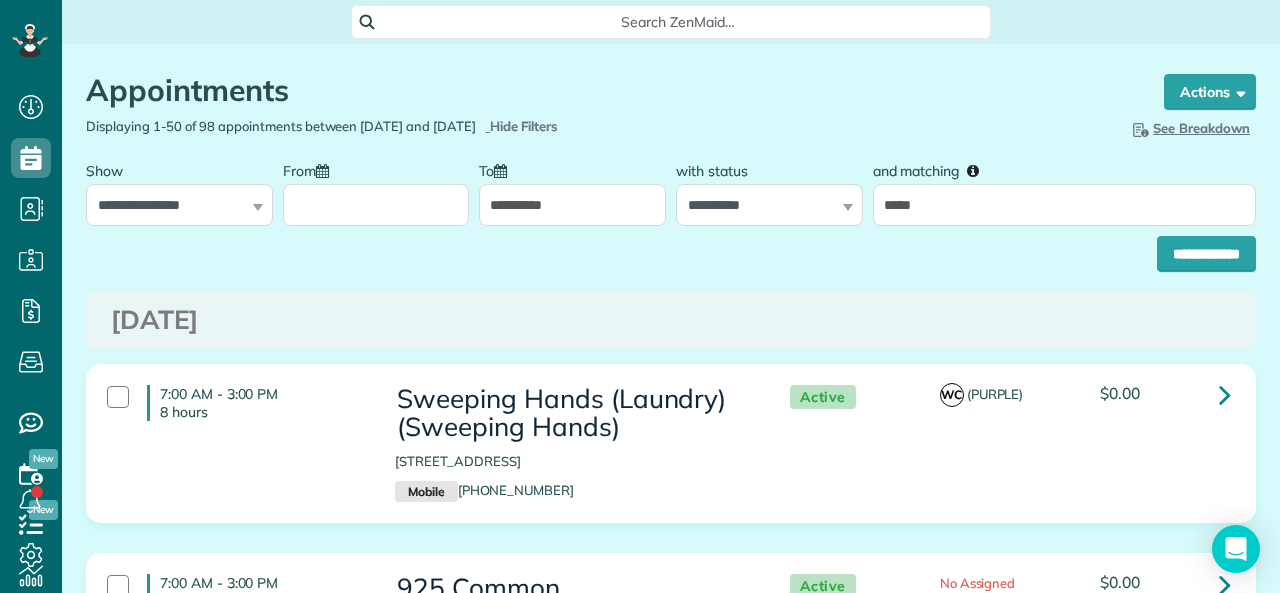click on "**********" at bounding box center [572, 205] 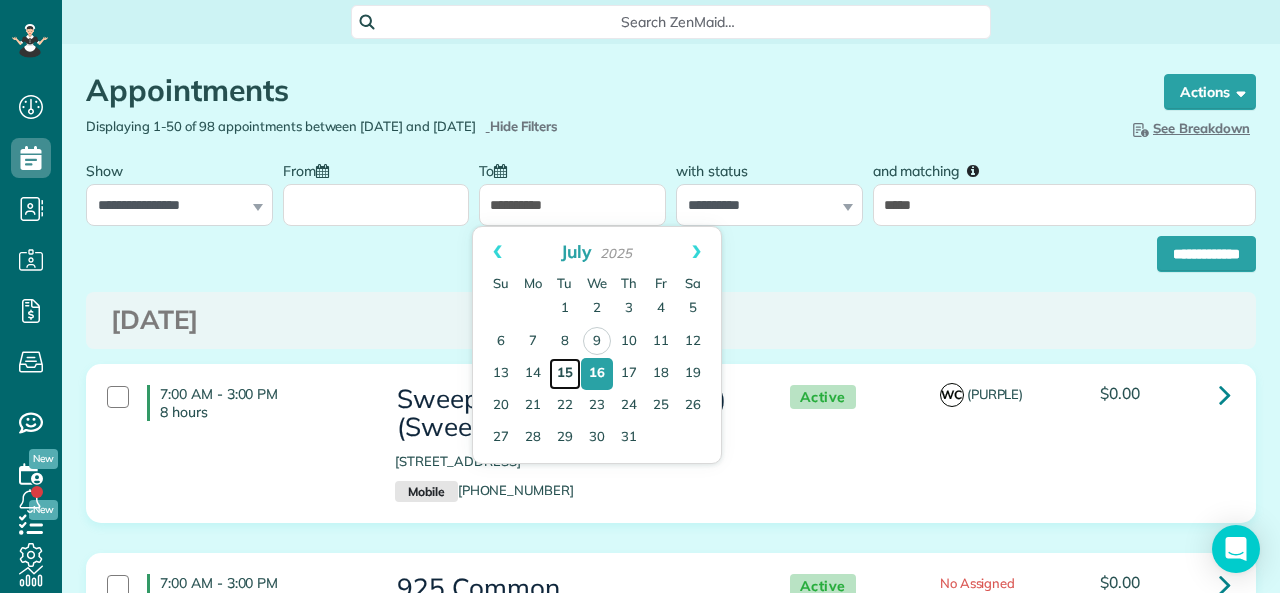 click on "15" at bounding box center [565, 374] 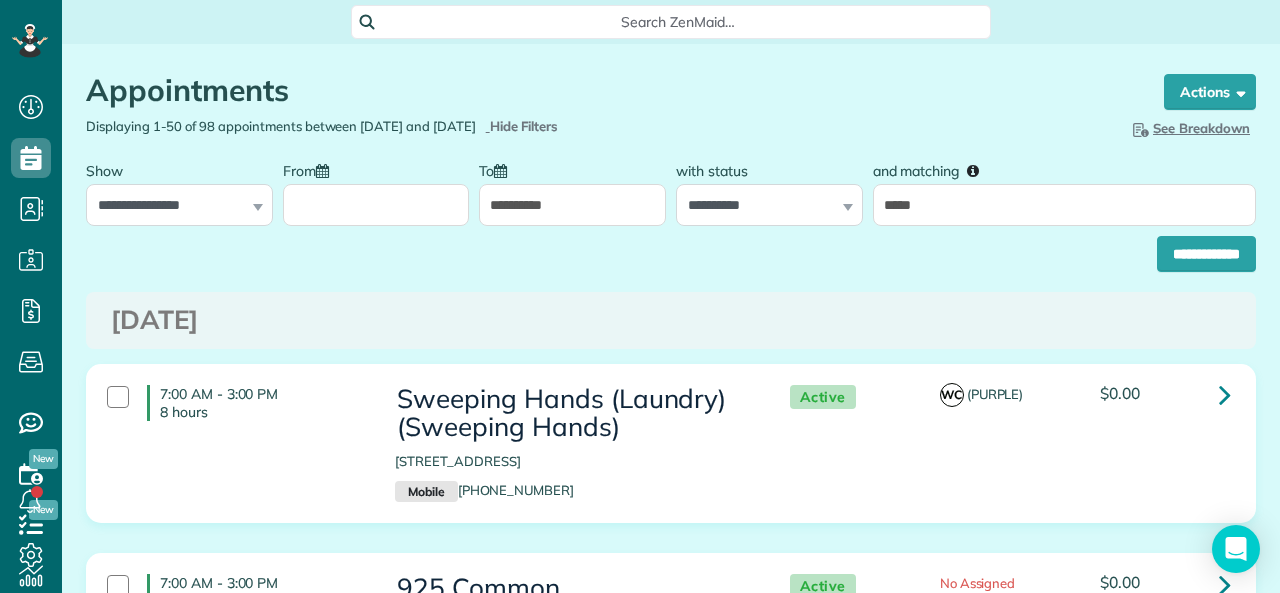 click on "From" at bounding box center [376, 205] 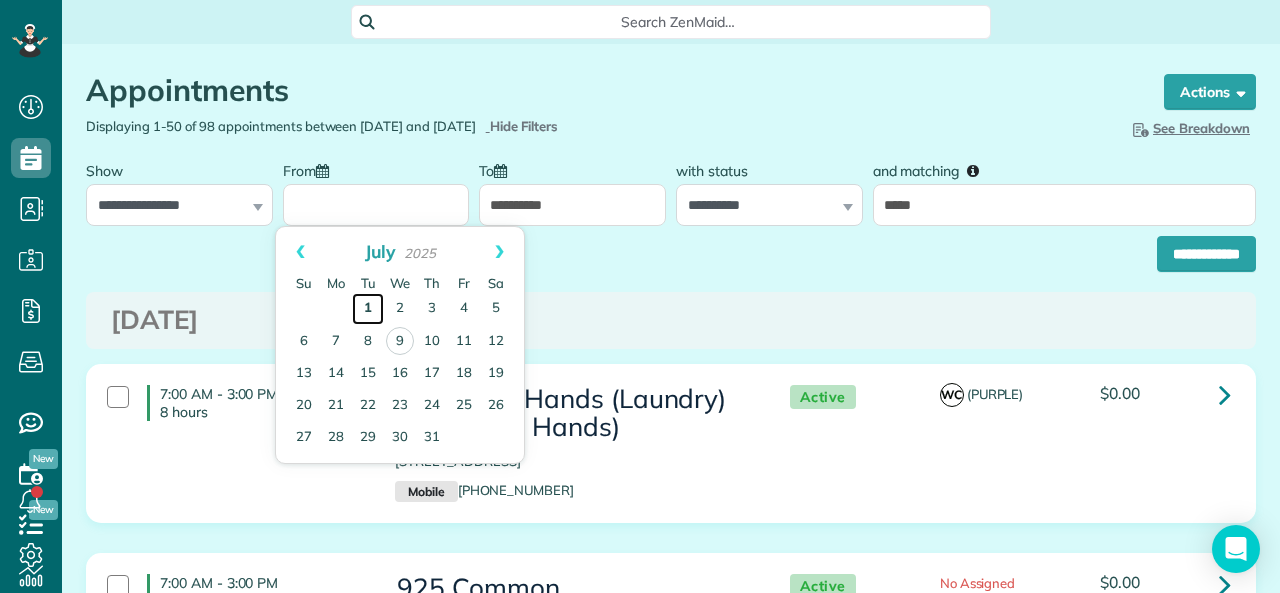 click on "1" at bounding box center [368, 309] 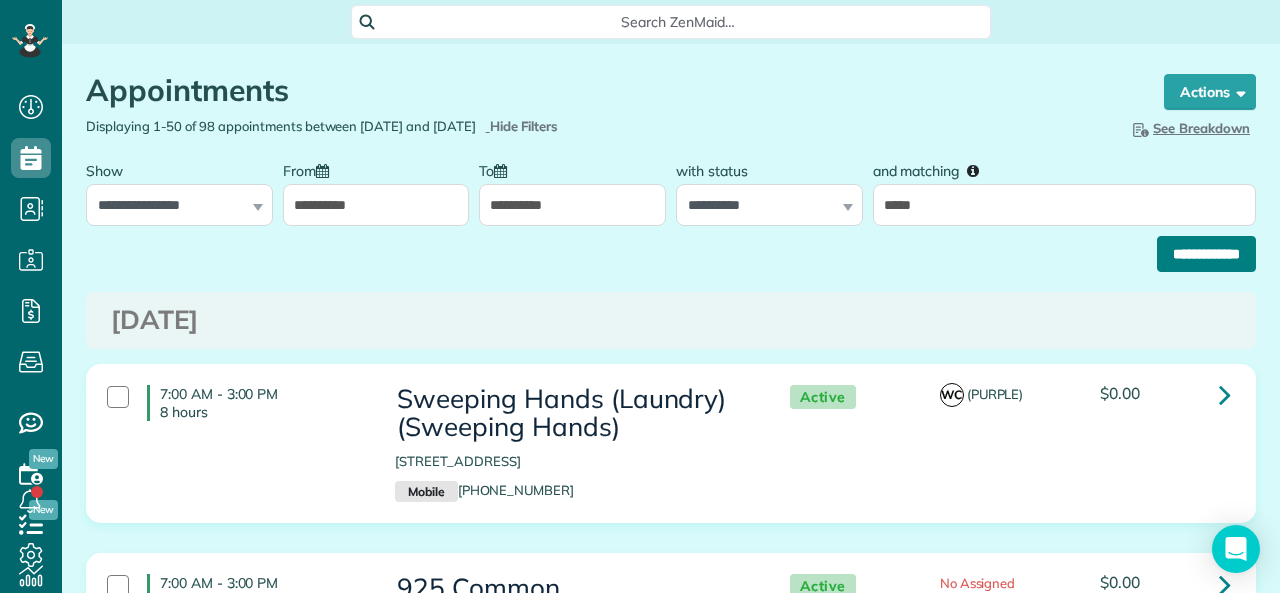 click on "**********" at bounding box center (1206, 254) 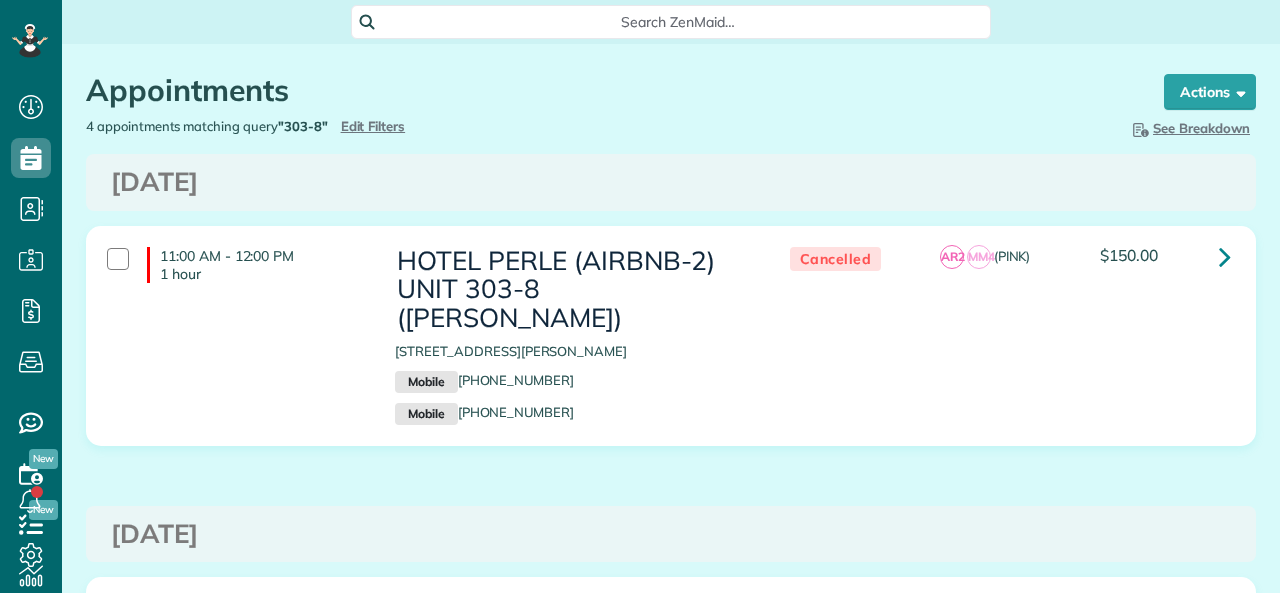 scroll, scrollTop: 0, scrollLeft: 0, axis: both 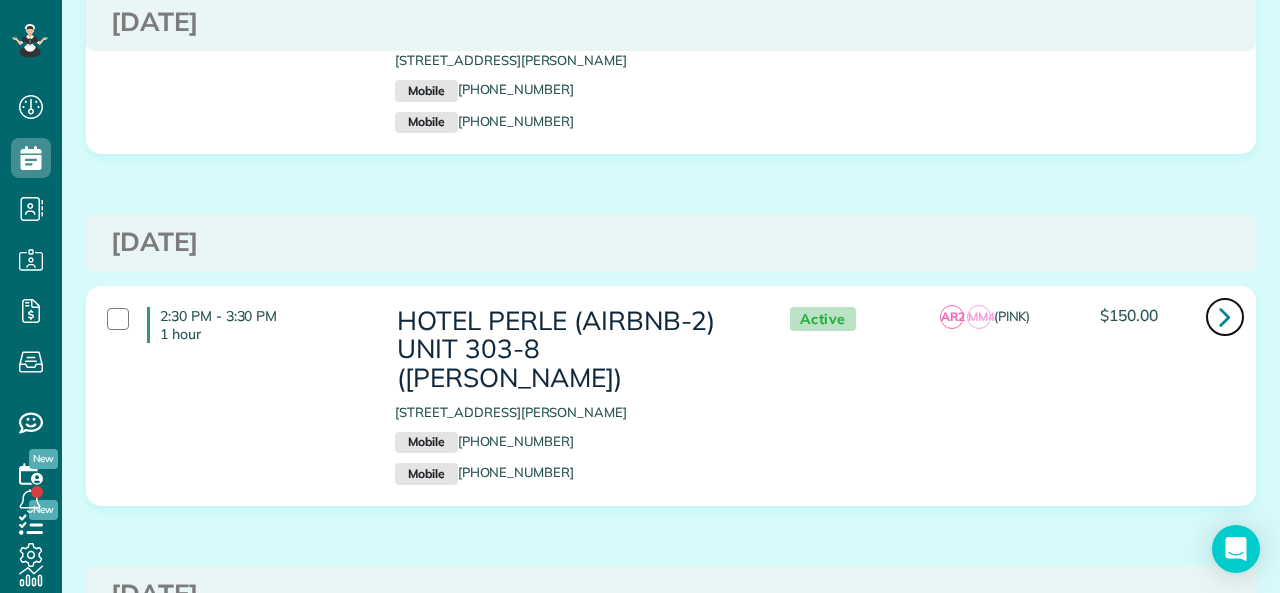click at bounding box center (1225, 316) 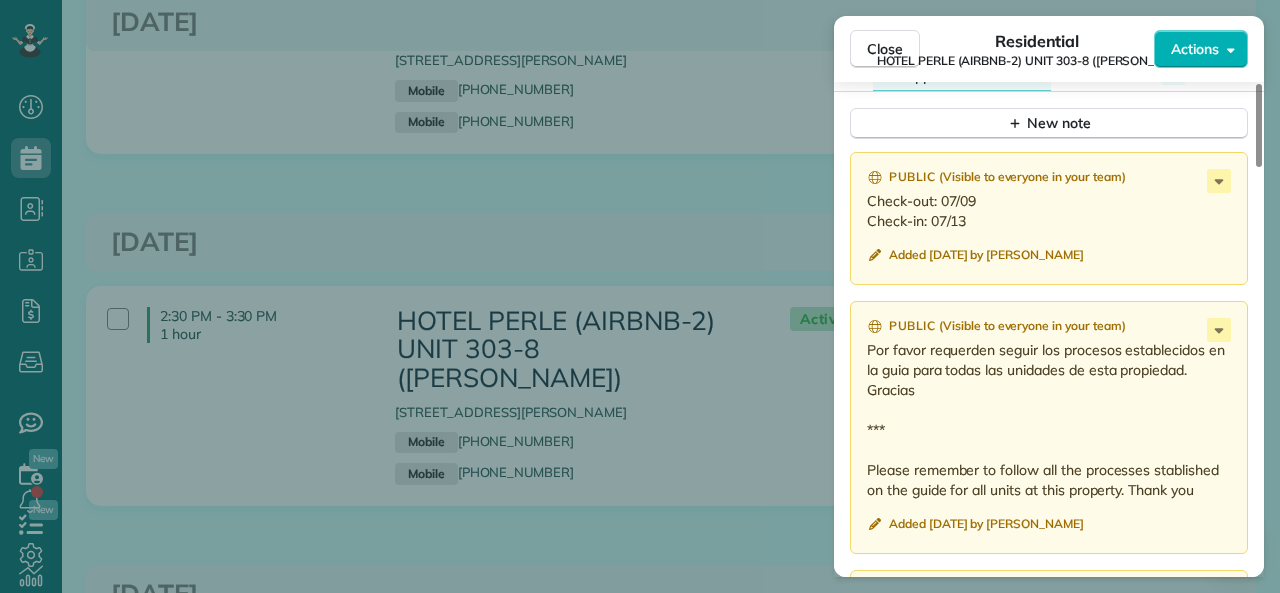 scroll, scrollTop: 1733, scrollLeft: 0, axis: vertical 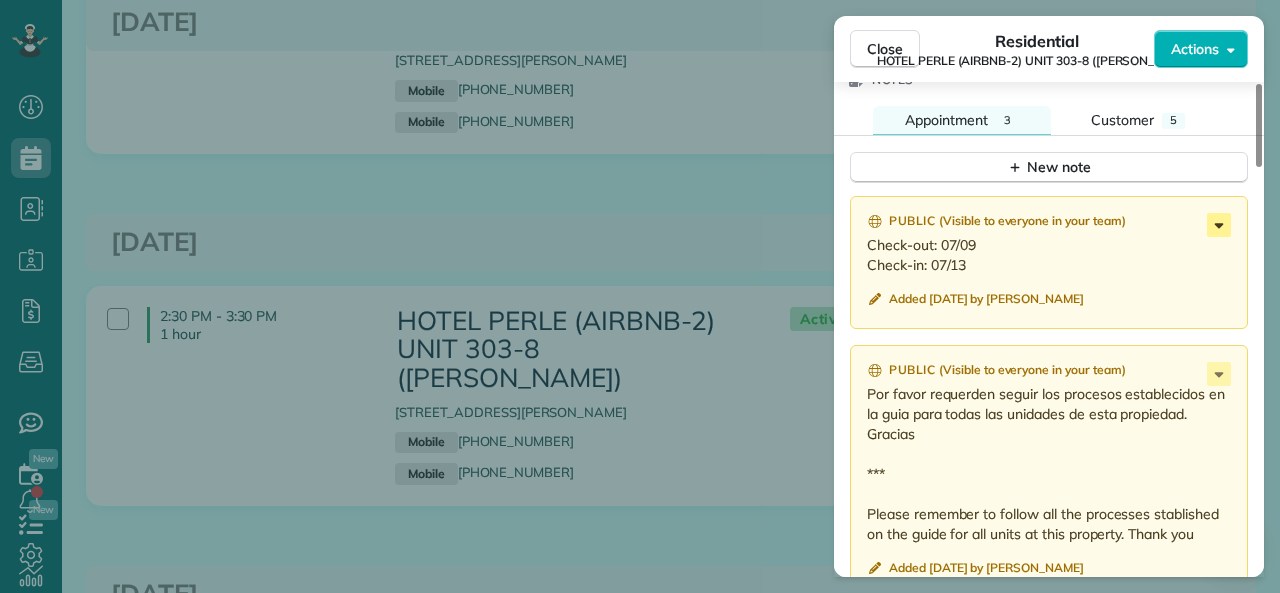 click 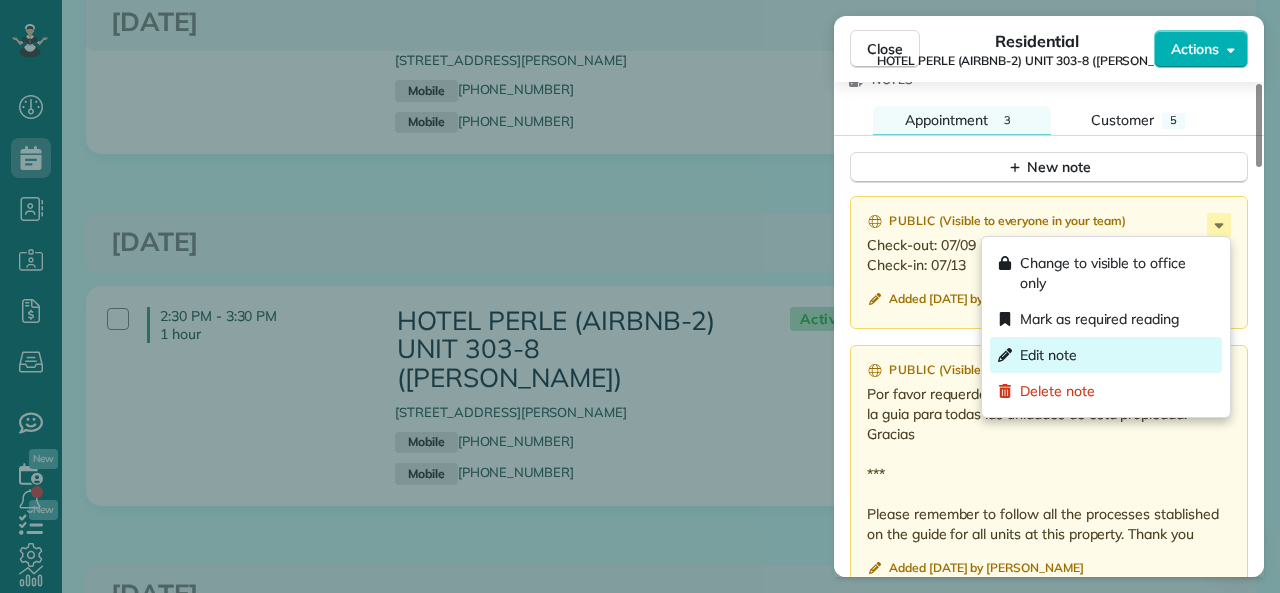 click on "Edit note" at bounding box center [1048, 355] 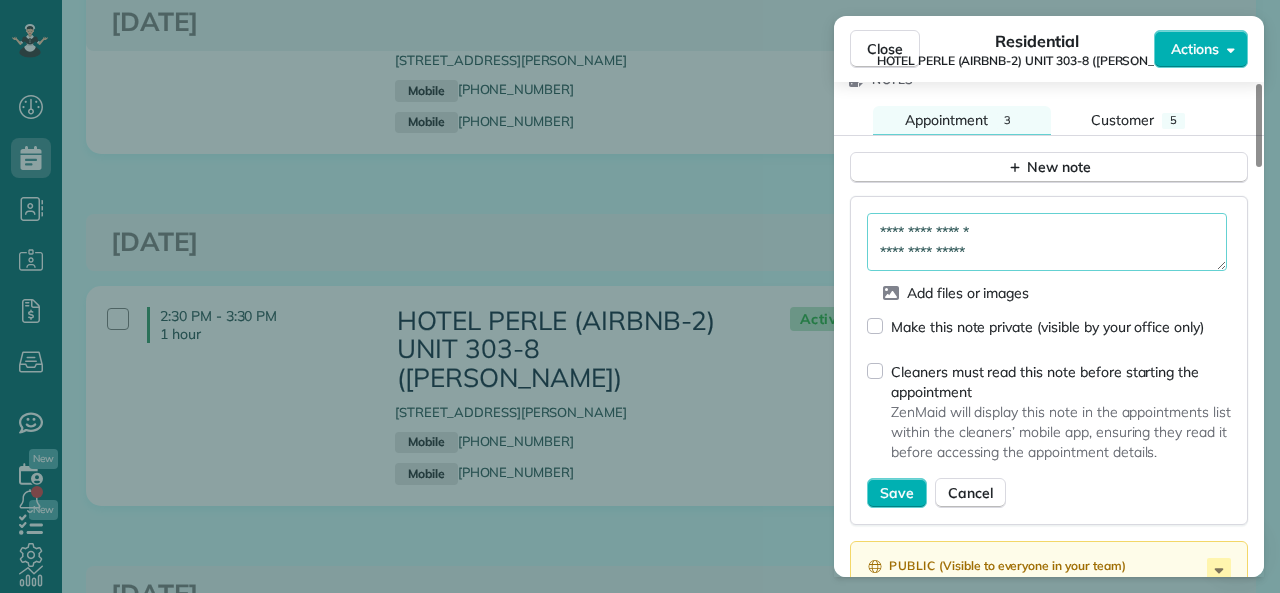 click on "**********" at bounding box center (1047, 242) 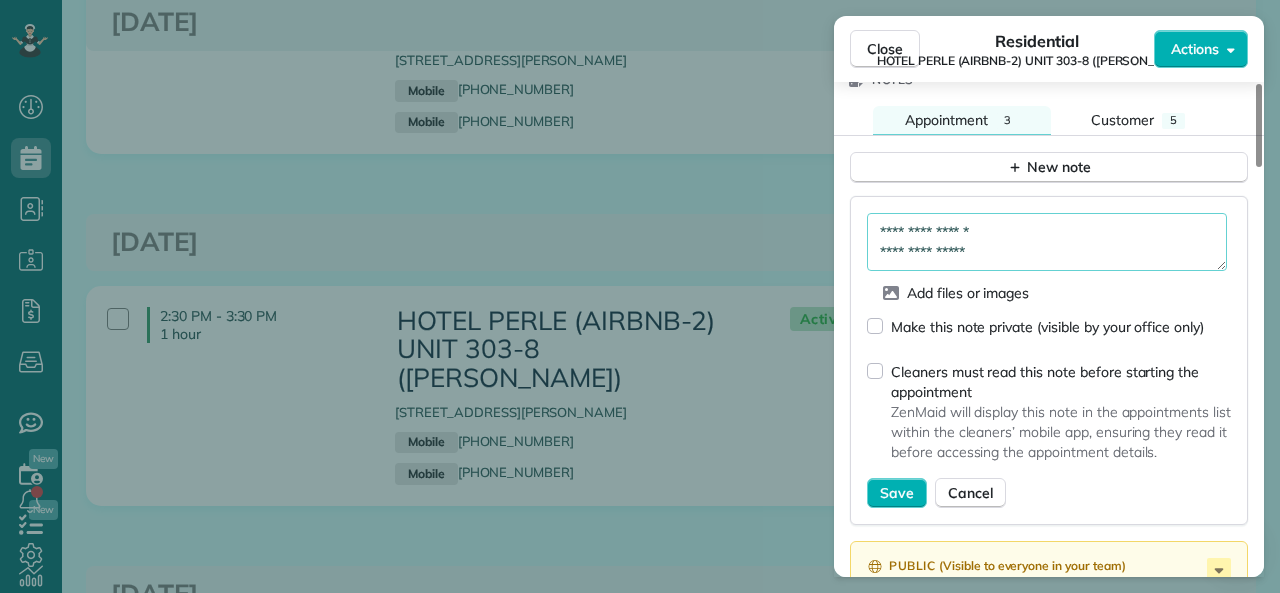 click on "**********" at bounding box center [1047, 242] 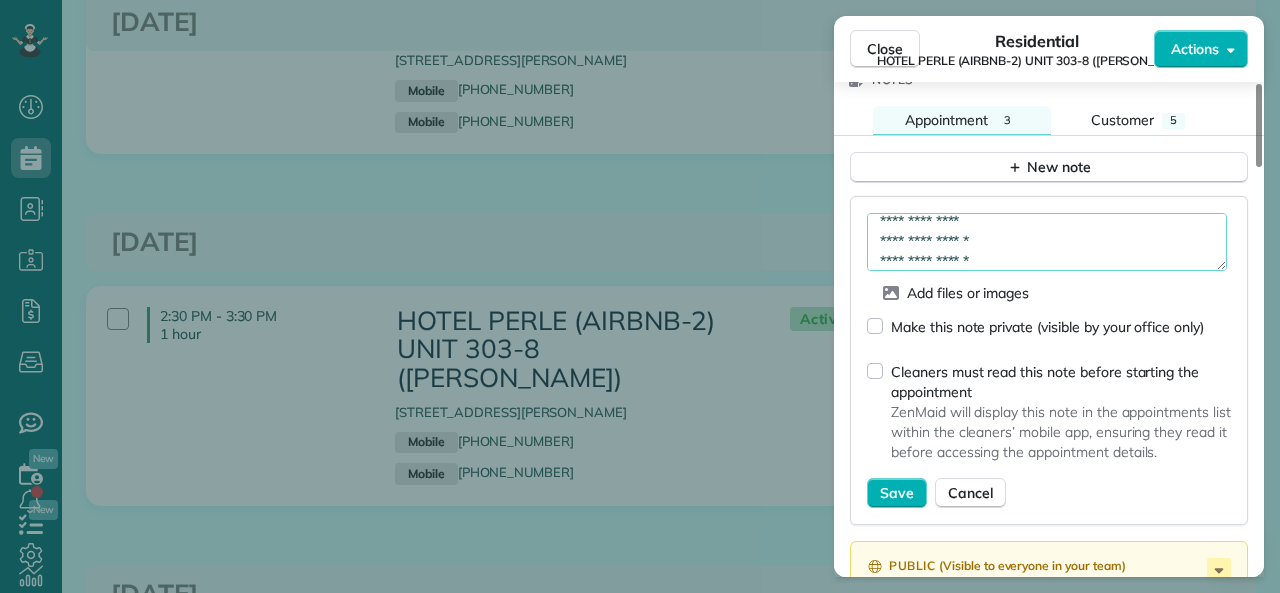 scroll, scrollTop: 20, scrollLeft: 0, axis: vertical 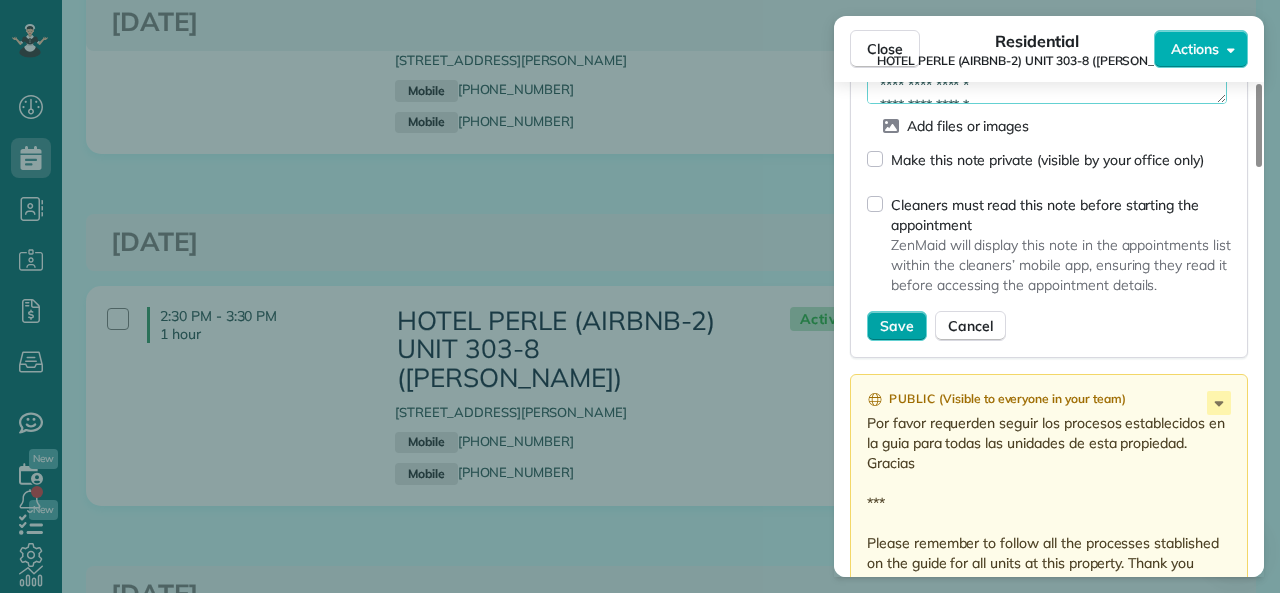 type on "**********" 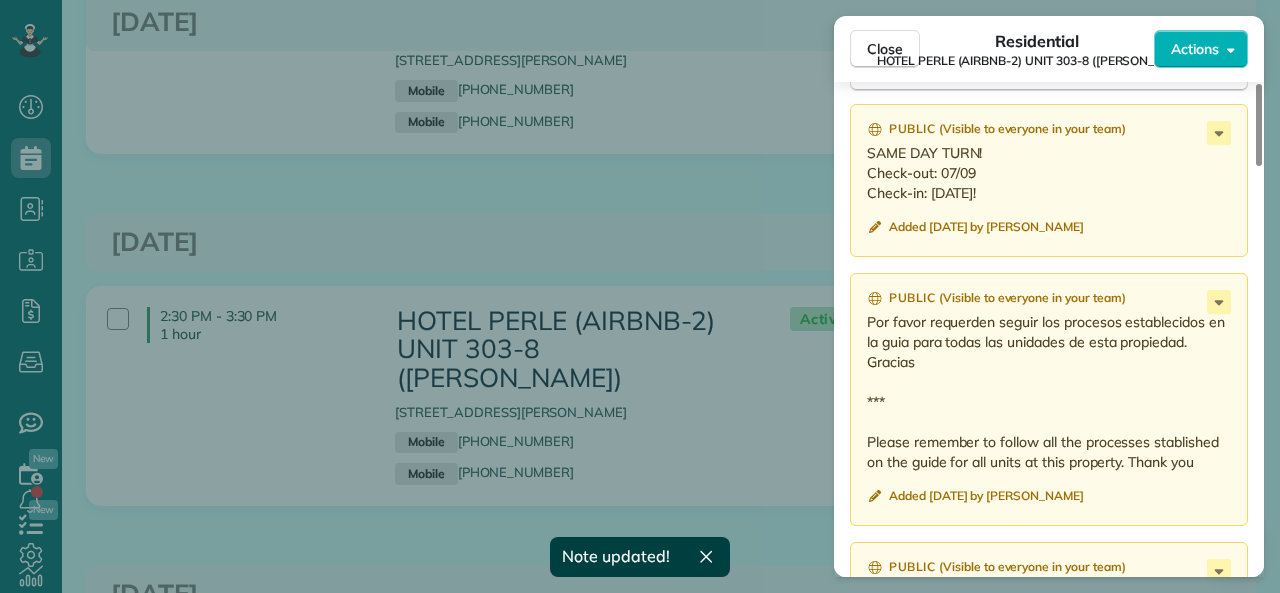 scroll, scrollTop: 1700, scrollLeft: 0, axis: vertical 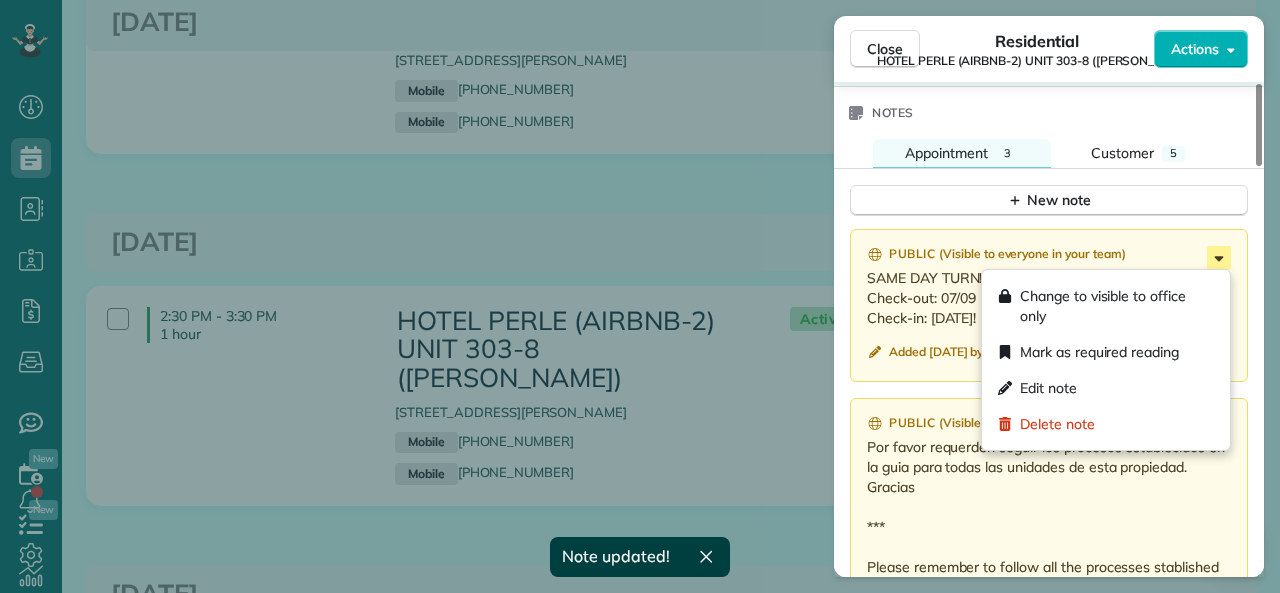 click 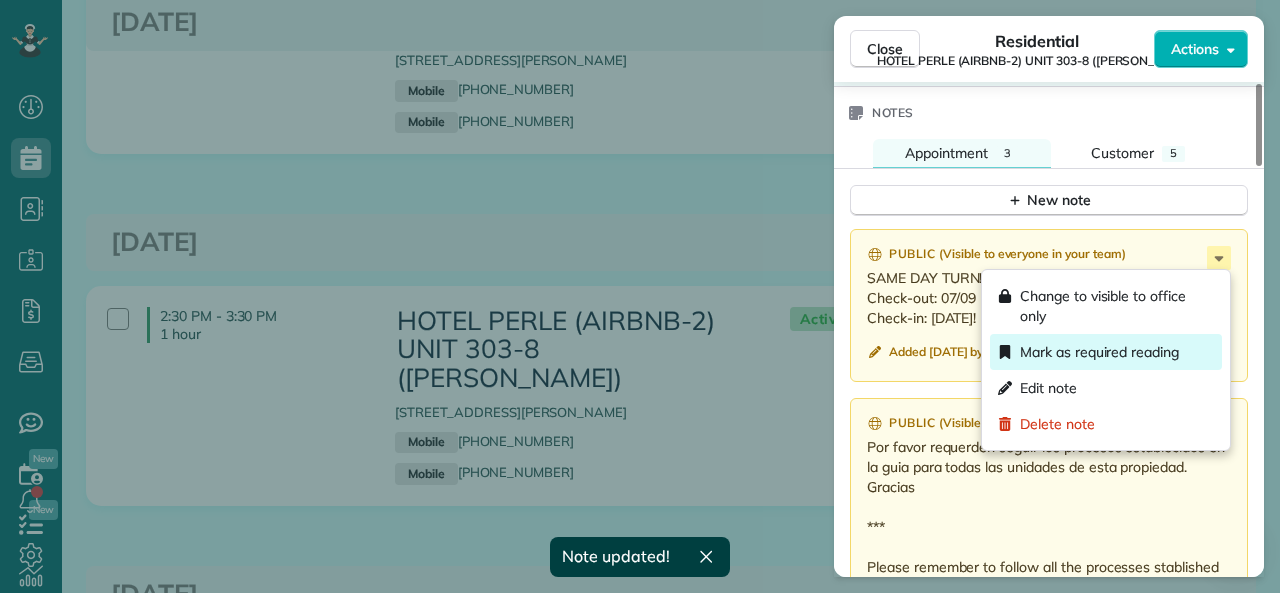 click on "Mark as required reading" at bounding box center (1099, 352) 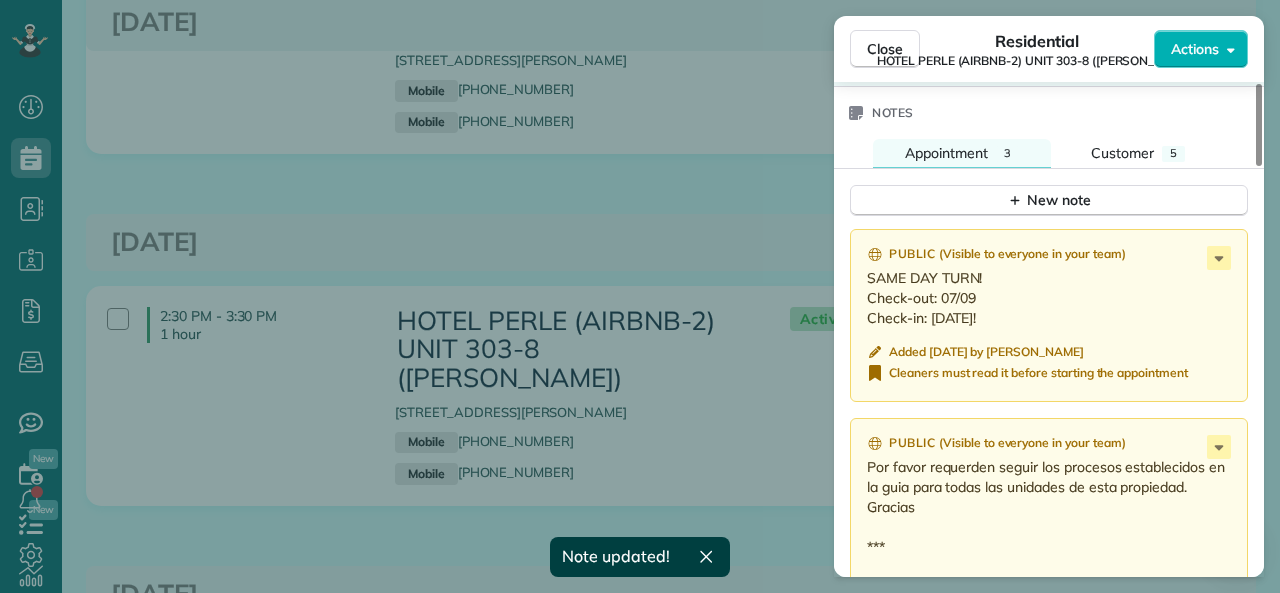 scroll, scrollTop: 1800, scrollLeft: 0, axis: vertical 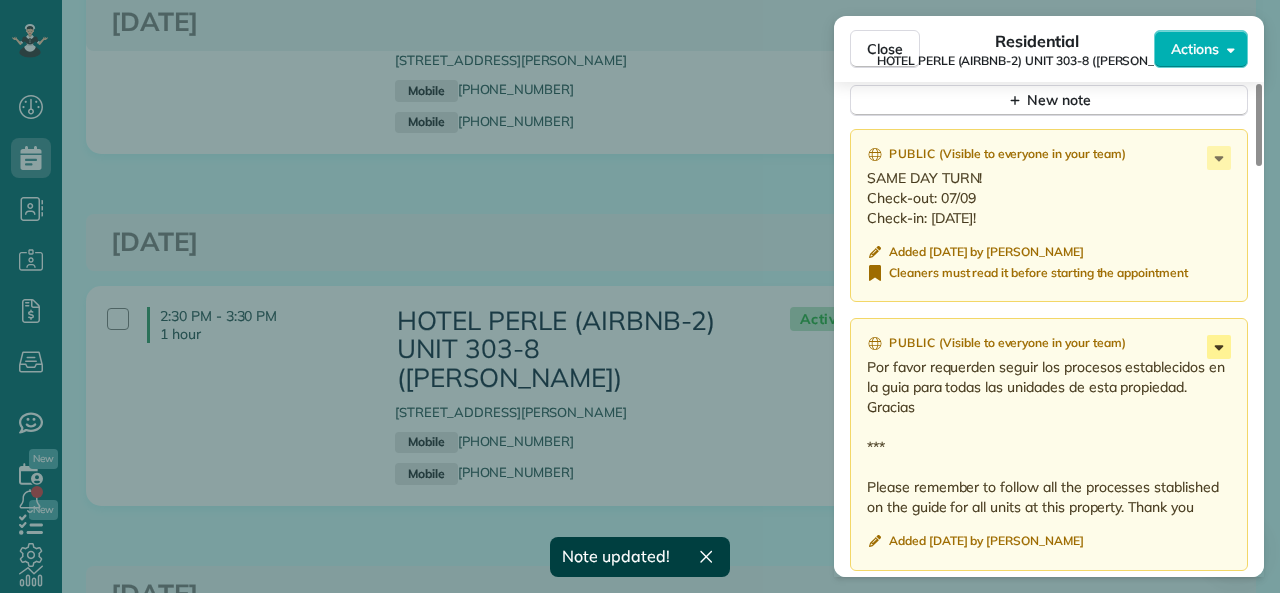 click 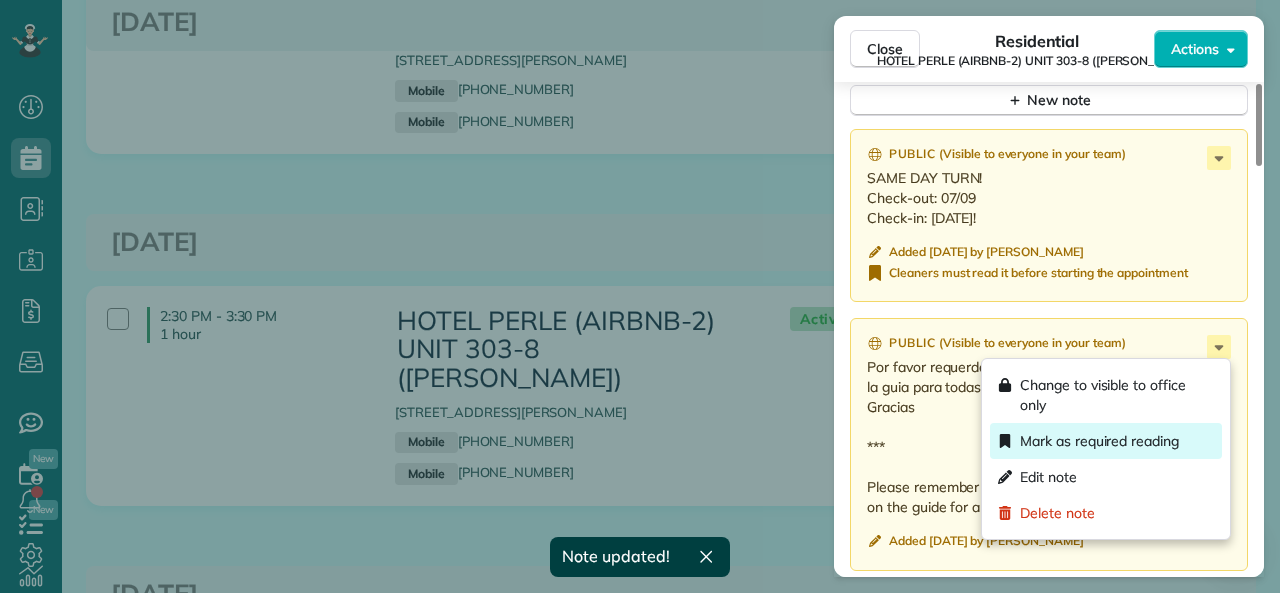 click on "Mark as required reading" at bounding box center [1099, 441] 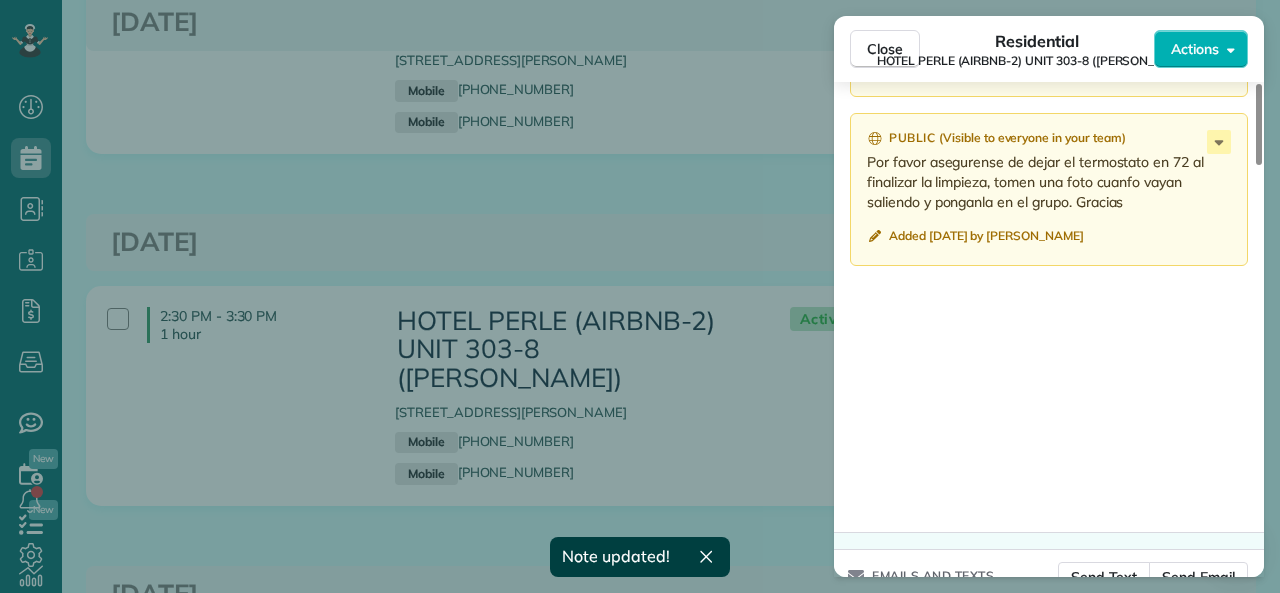 scroll, scrollTop: 2300, scrollLeft: 0, axis: vertical 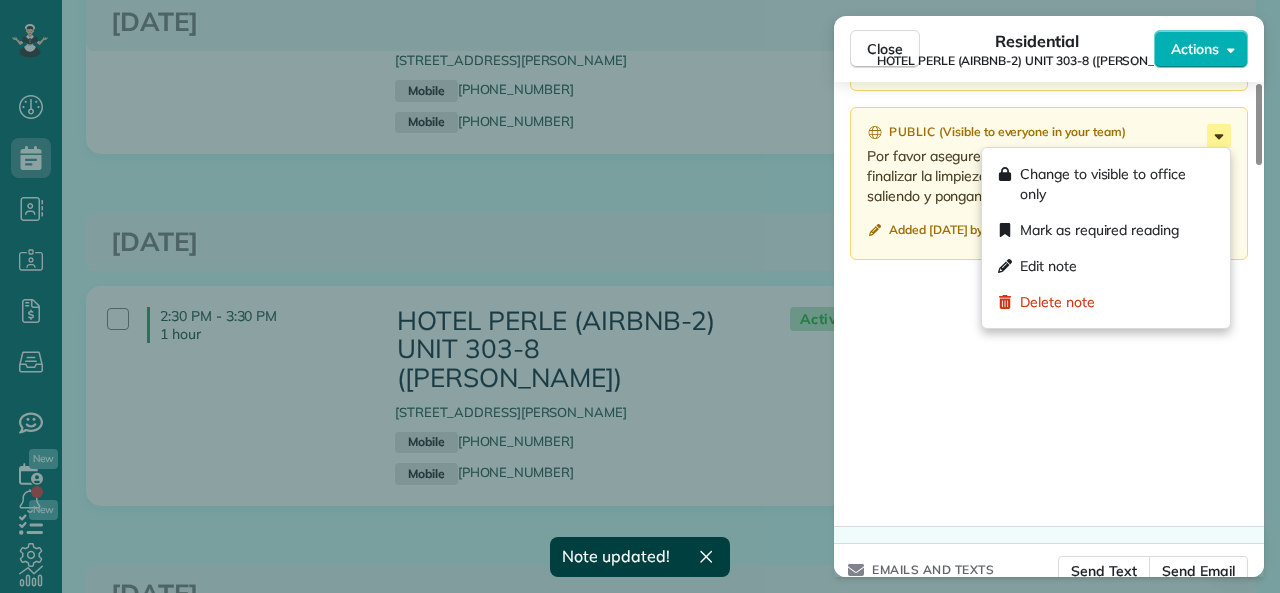 click 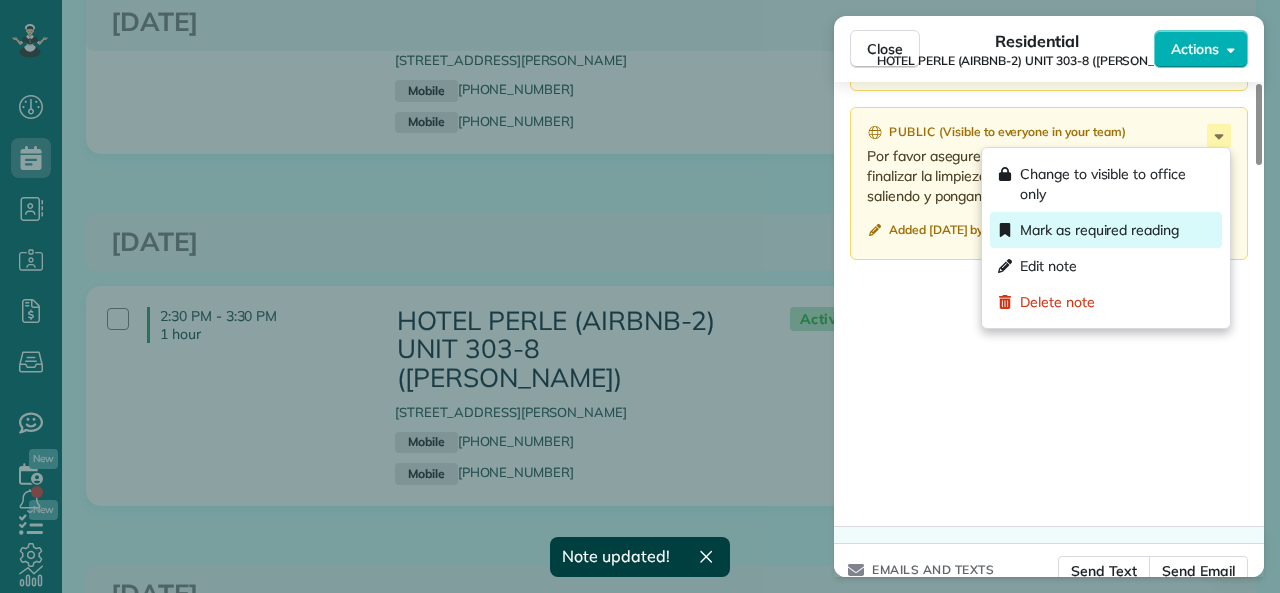 click on "Mark as required reading" at bounding box center (1099, 230) 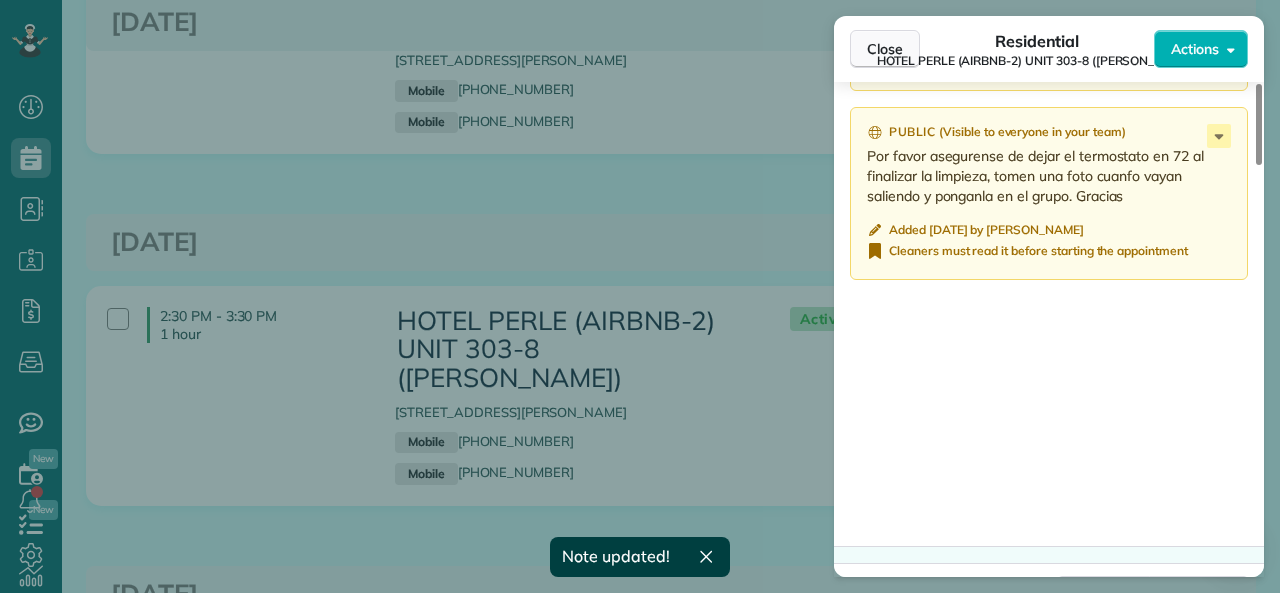 click on "Close" at bounding box center (885, 49) 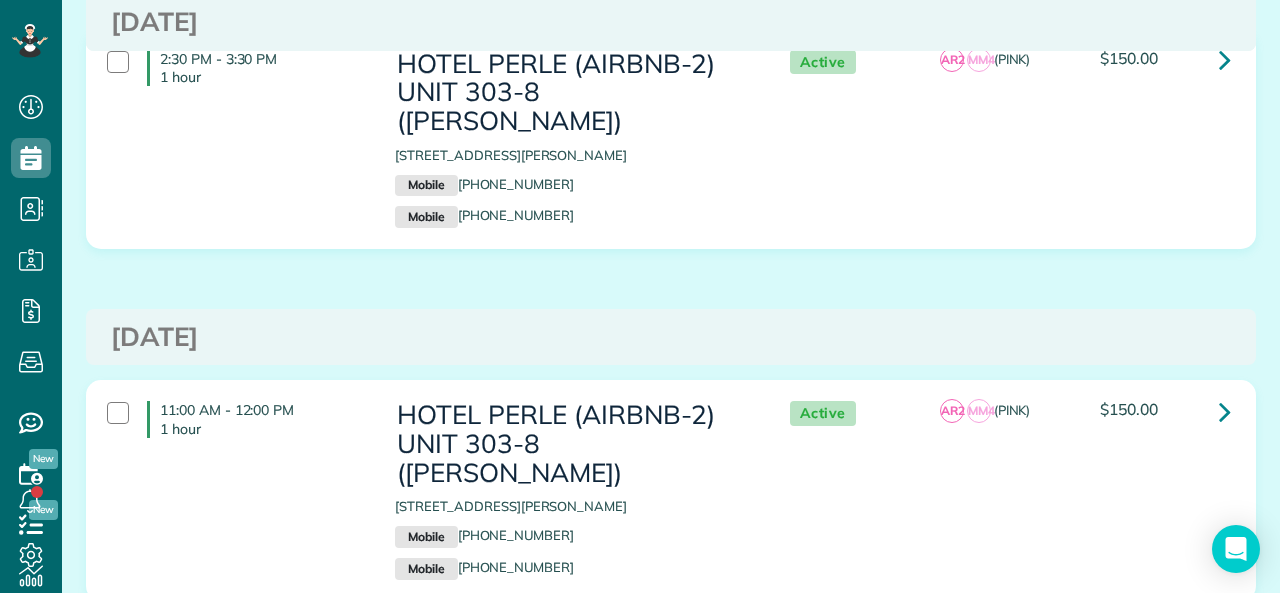 scroll, scrollTop: 943, scrollLeft: 0, axis: vertical 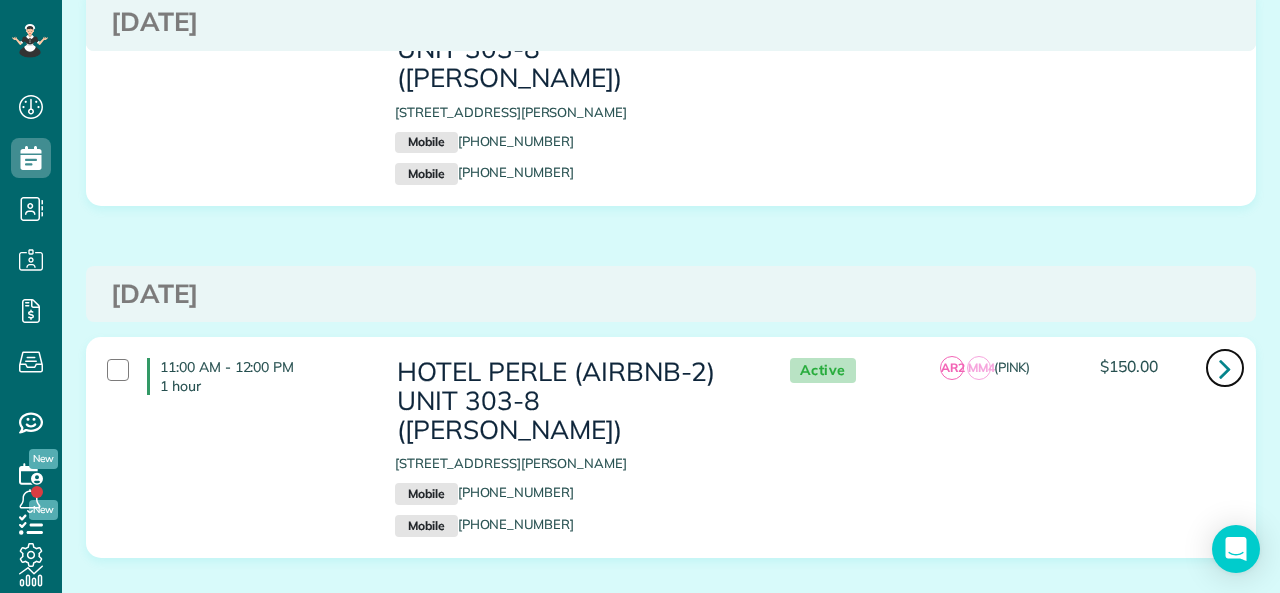 click at bounding box center (1225, 368) 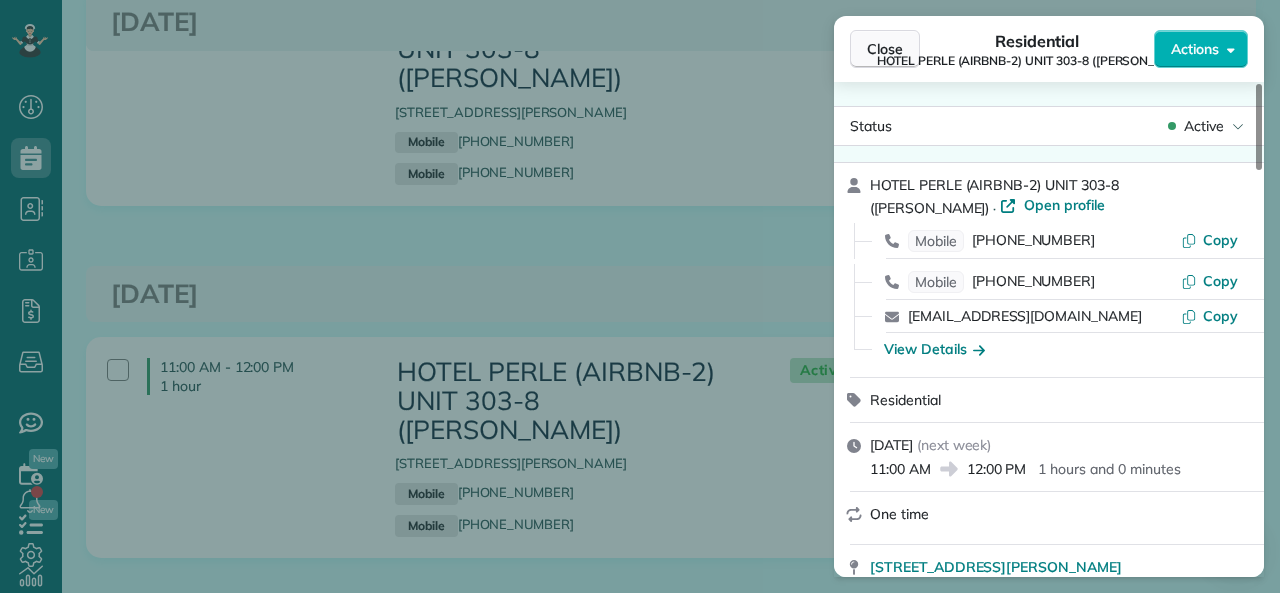 click on "Close" at bounding box center (885, 49) 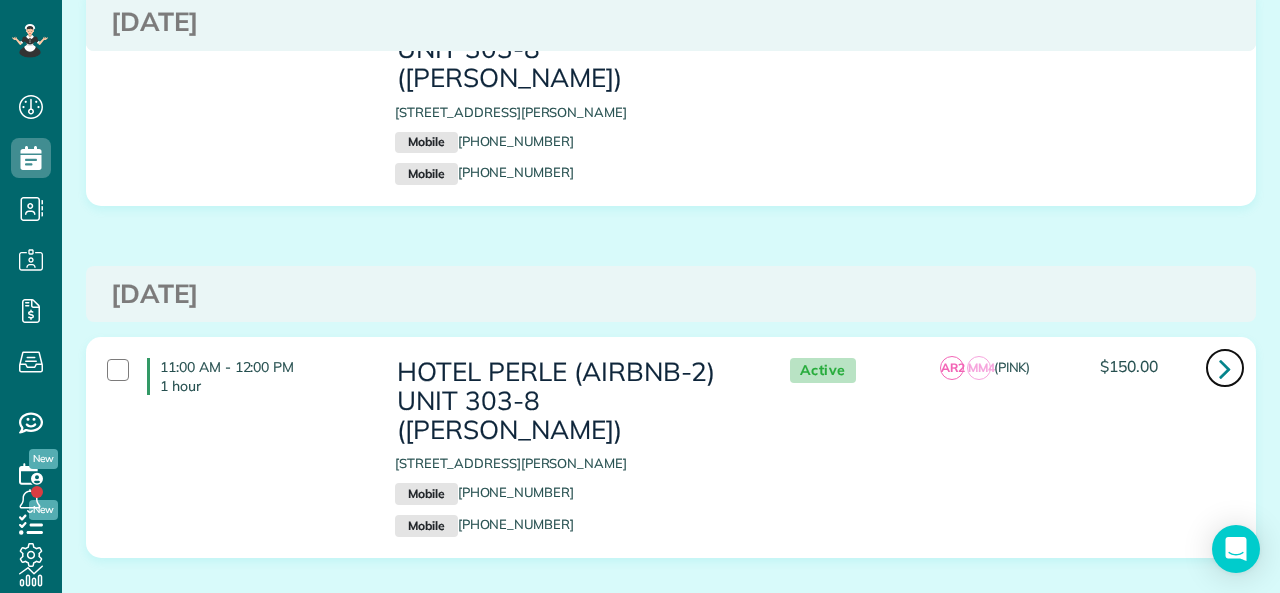 click at bounding box center (1225, 368) 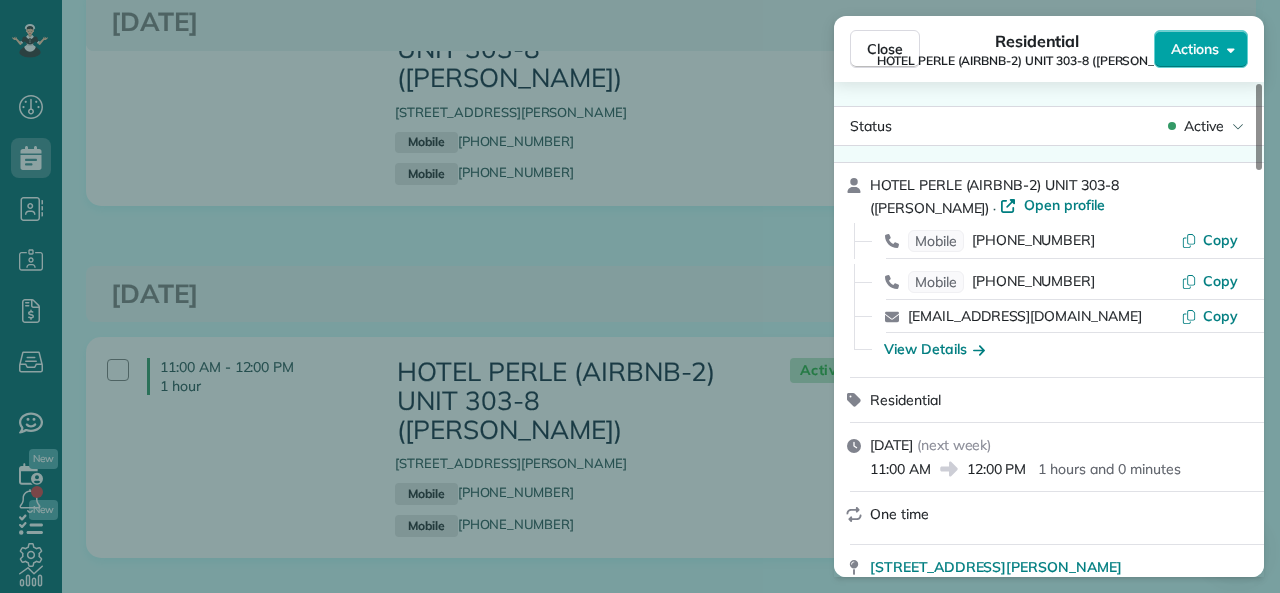 click on "Actions" at bounding box center [1195, 49] 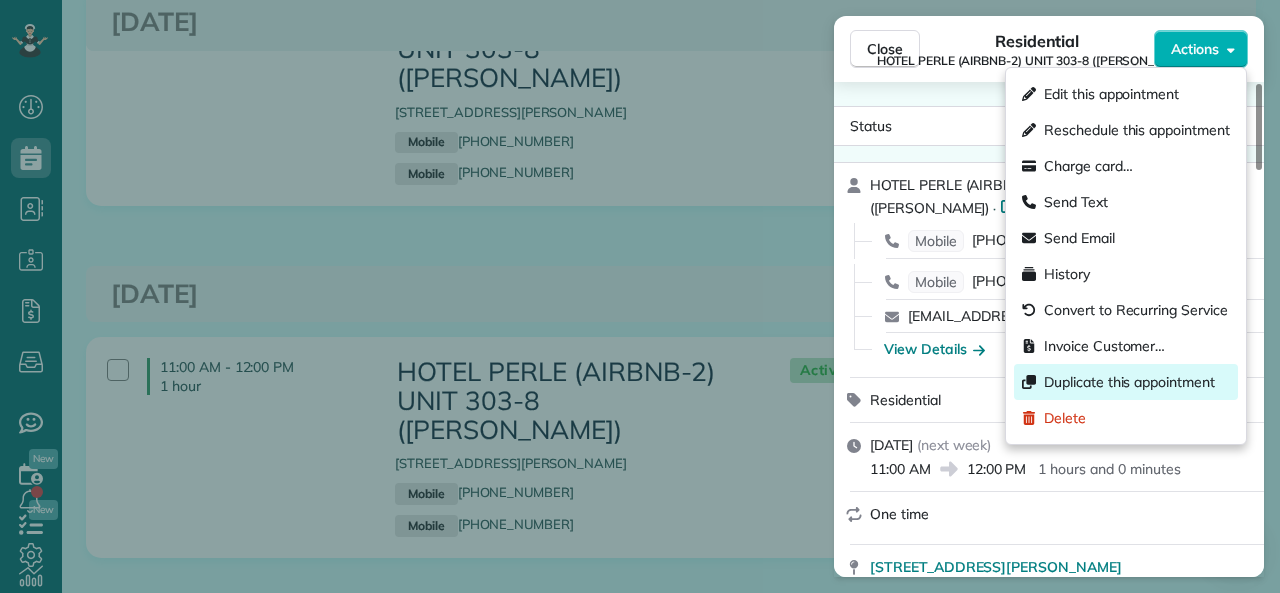 click on "Duplicate this appointment" at bounding box center (1129, 382) 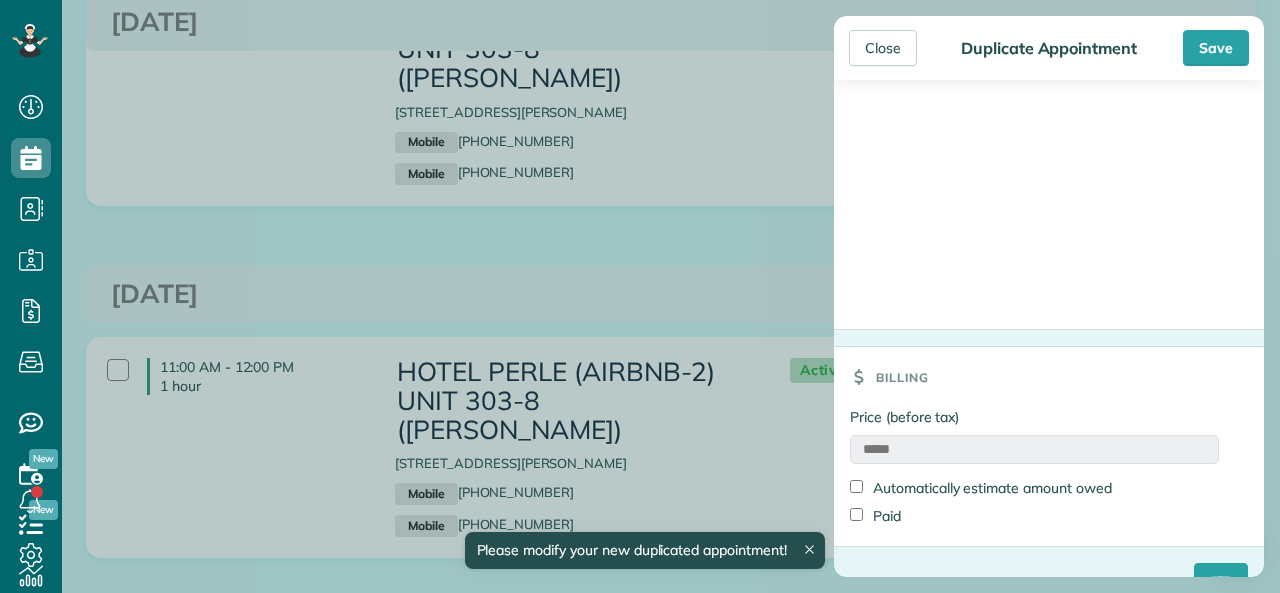 scroll, scrollTop: 2355, scrollLeft: 0, axis: vertical 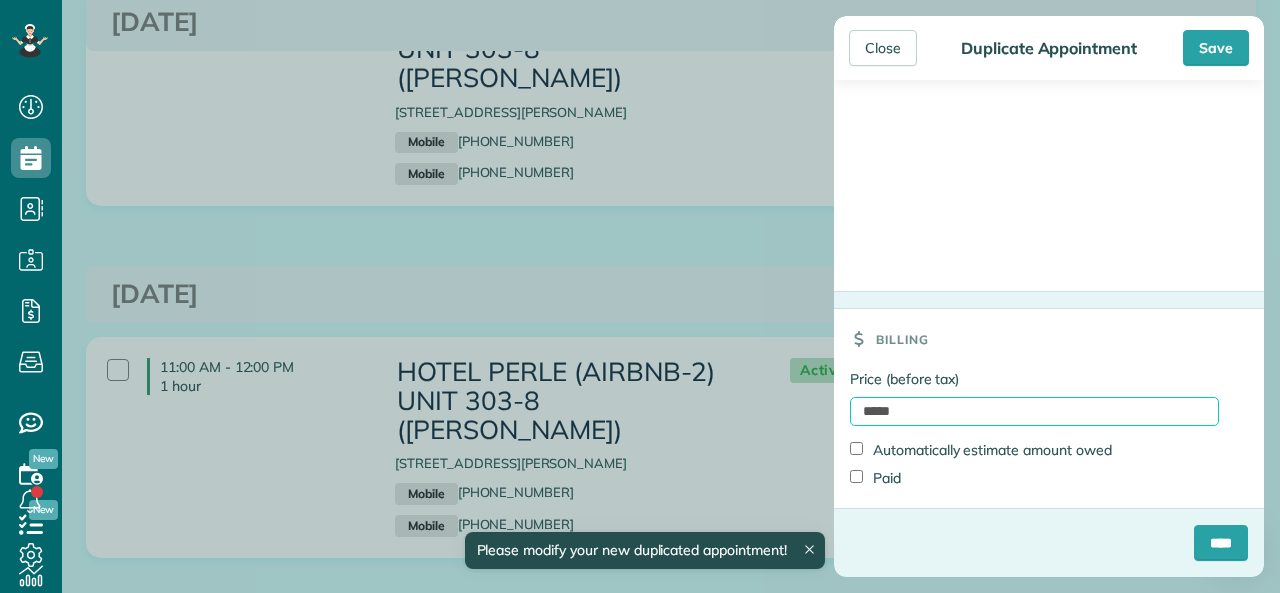 click on "*****" at bounding box center [1034, 411] 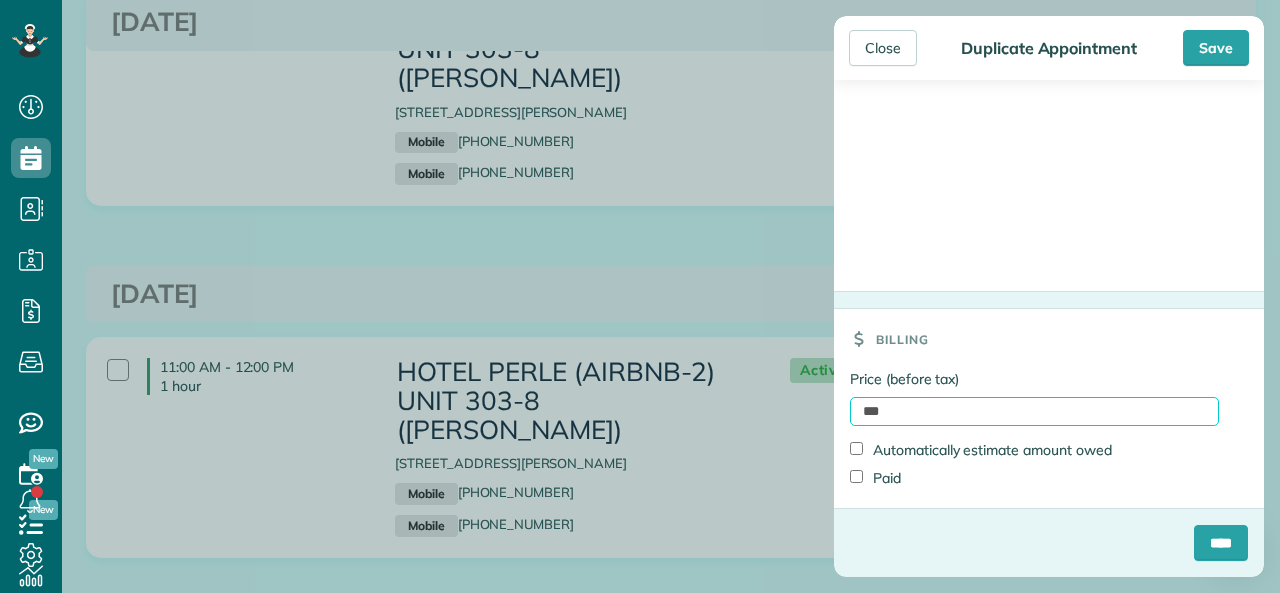 type on "*******" 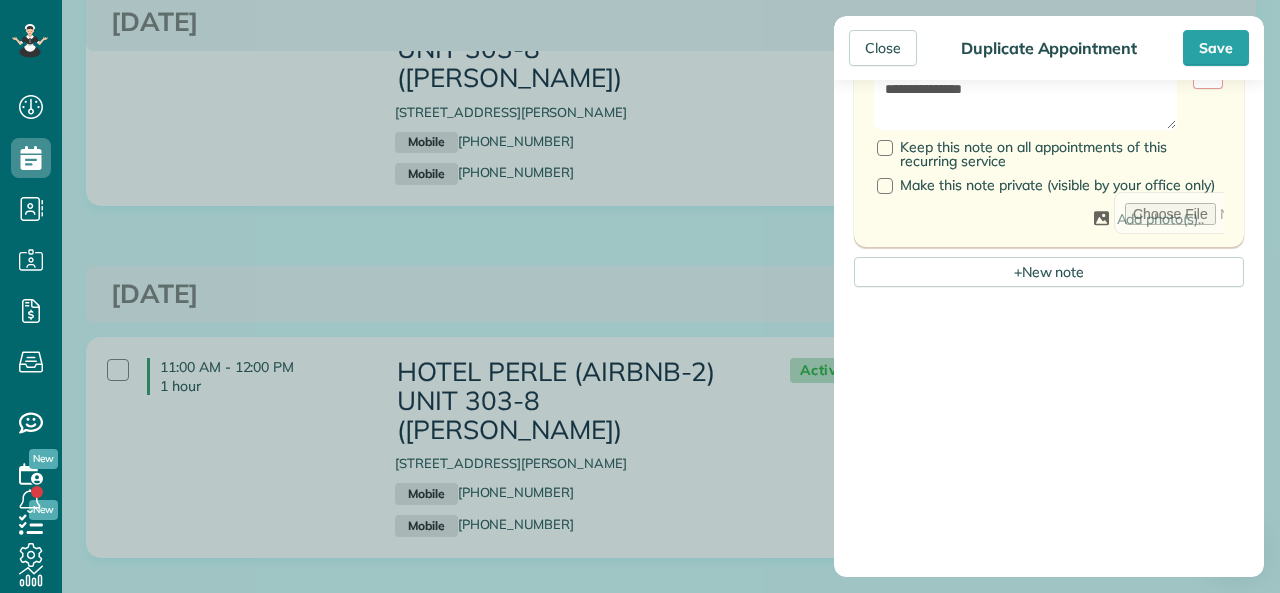 scroll, scrollTop: 1255, scrollLeft: 0, axis: vertical 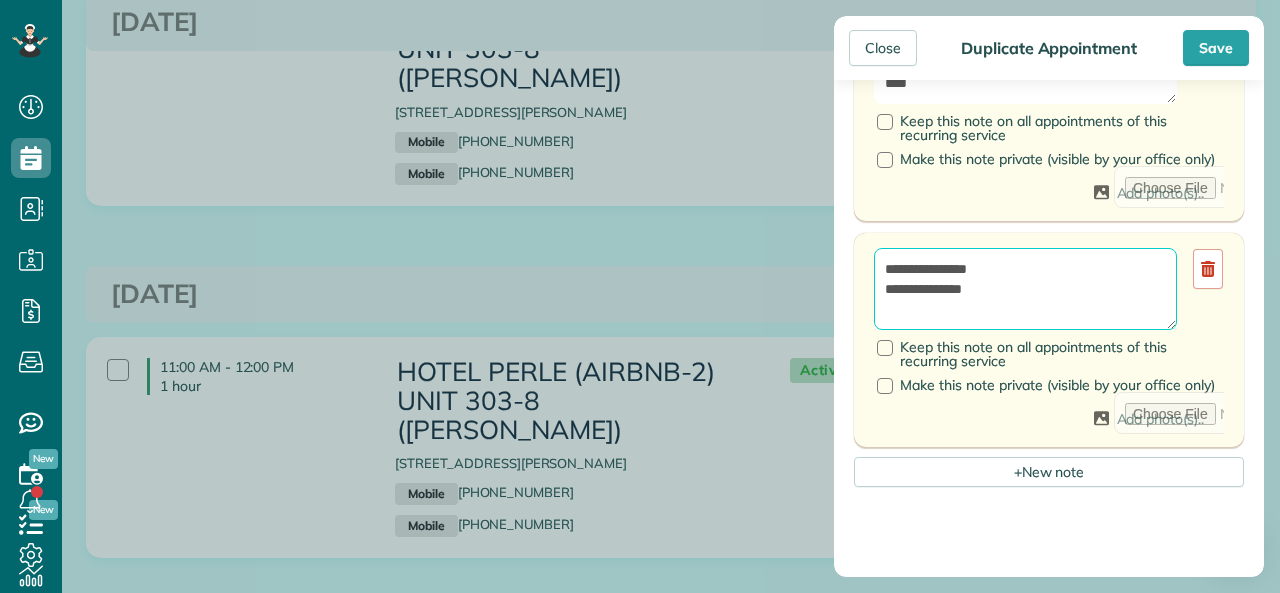 click on "**********" at bounding box center (1025, 289) 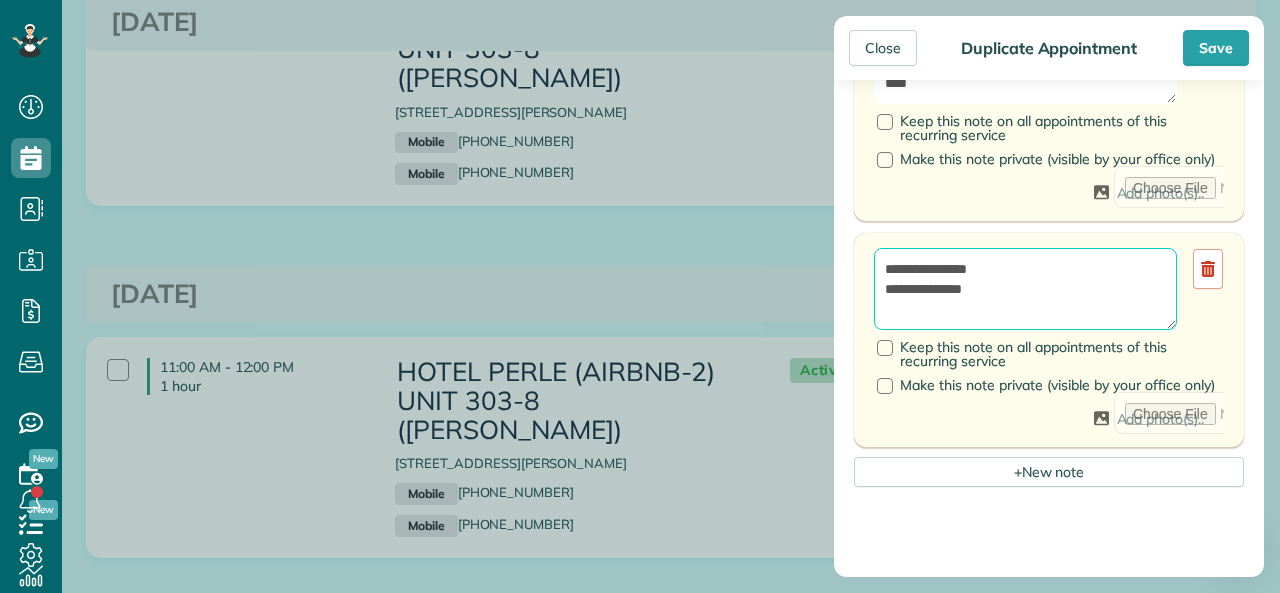 type on "**********" 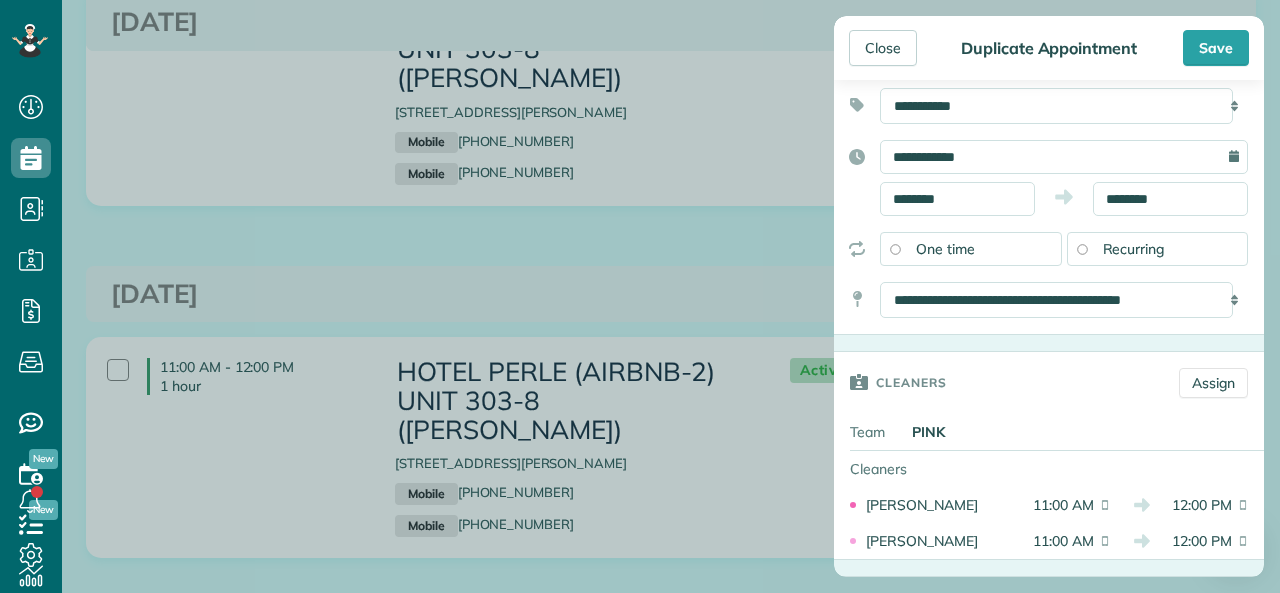 scroll, scrollTop: 0, scrollLeft: 0, axis: both 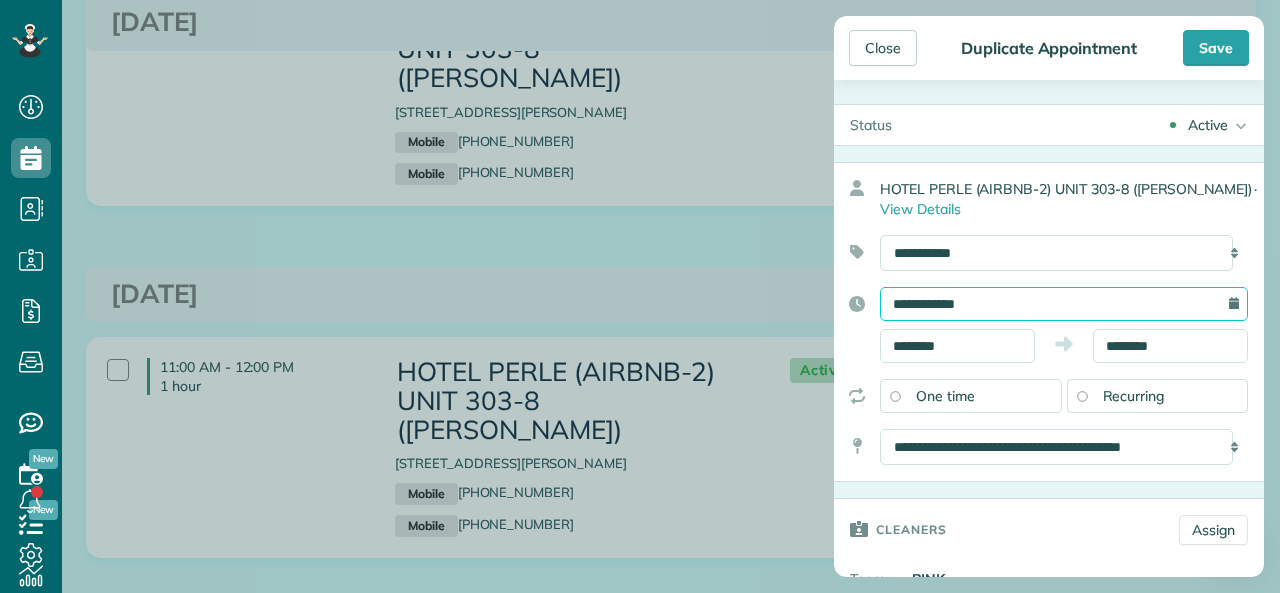 click on "**********" at bounding box center [1064, 304] 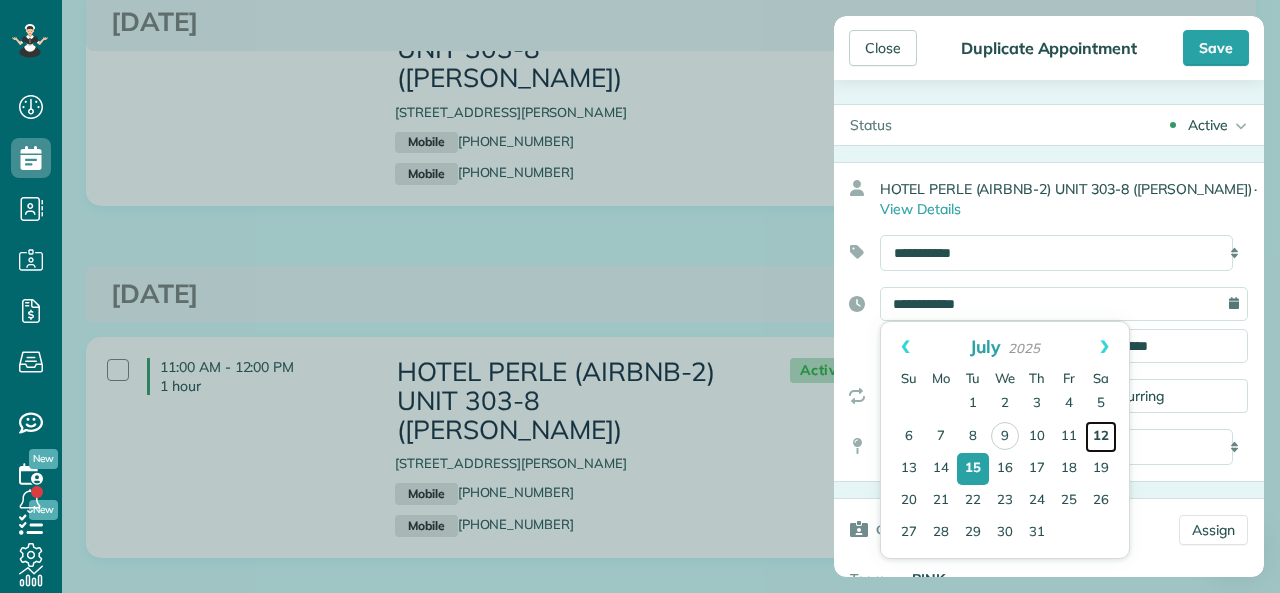 click on "12" at bounding box center (1101, 437) 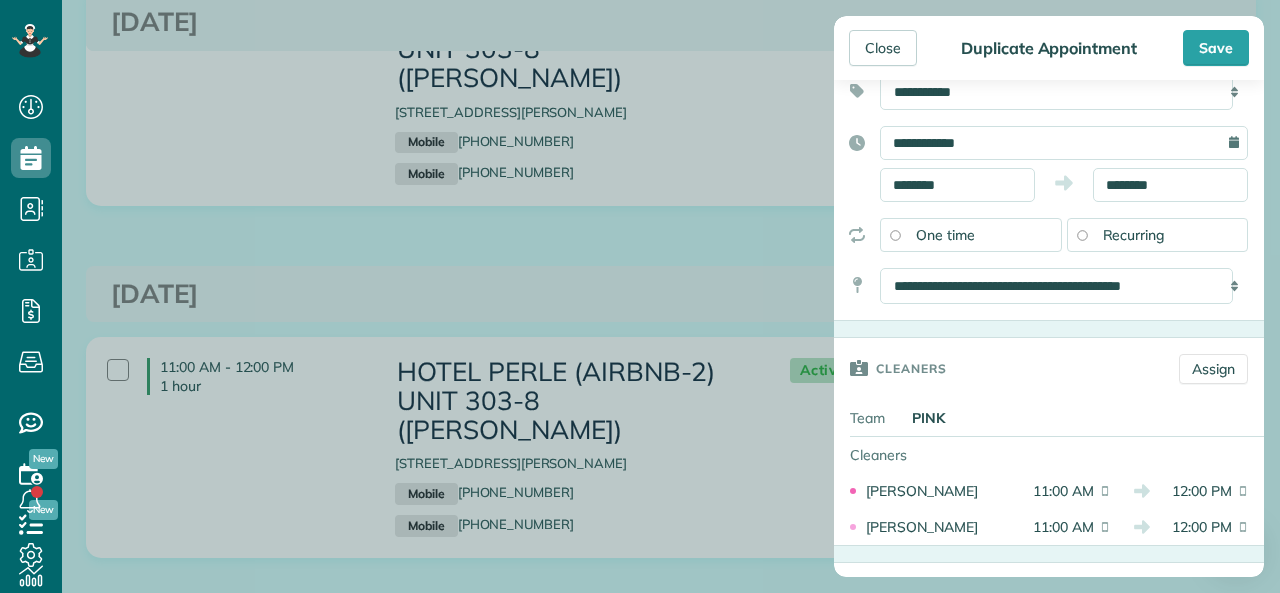 scroll, scrollTop: 400, scrollLeft: 0, axis: vertical 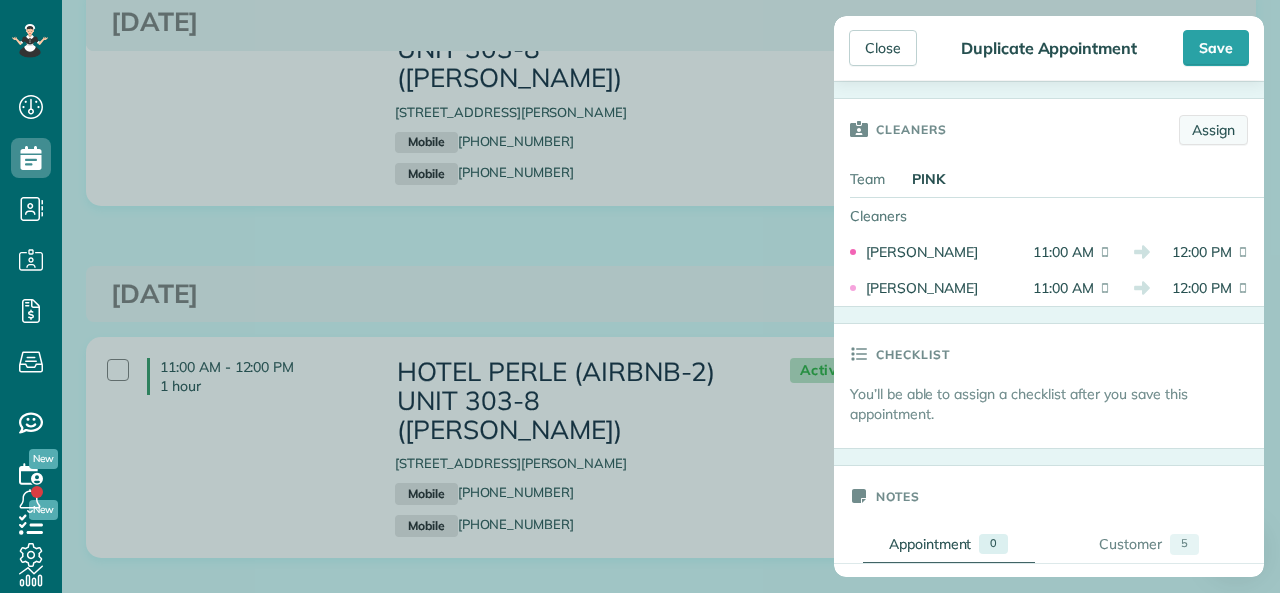 click on "Assign" at bounding box center (1213, 130) 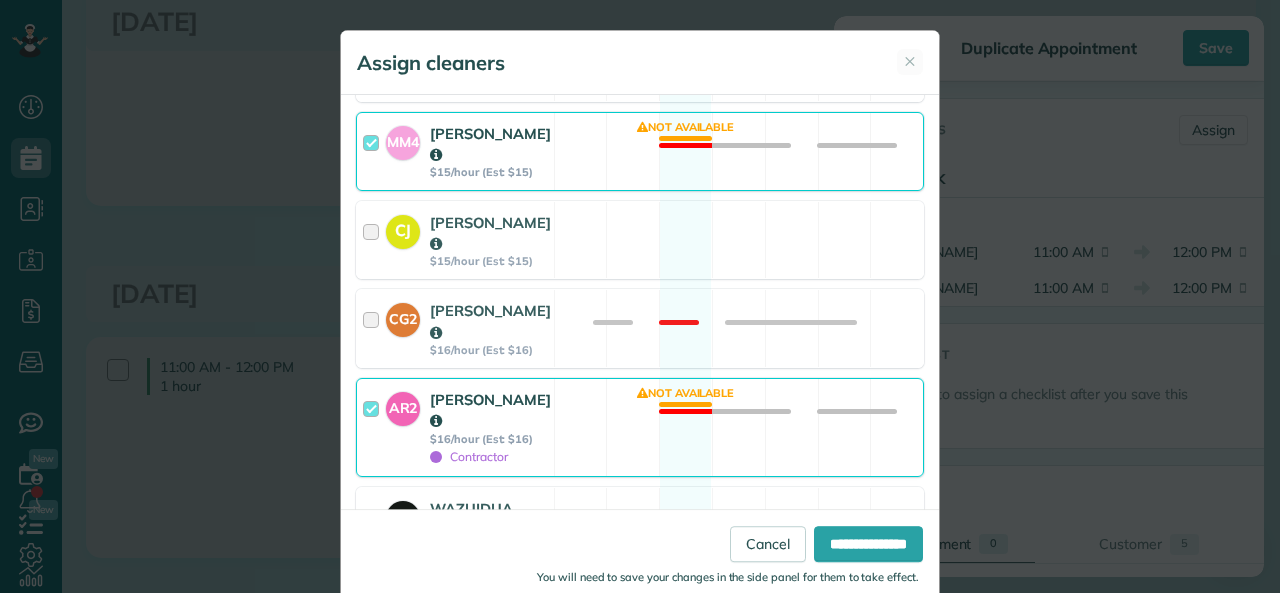 scroll, scrollTop: 800, scrollLeft: 0, axis: vertical 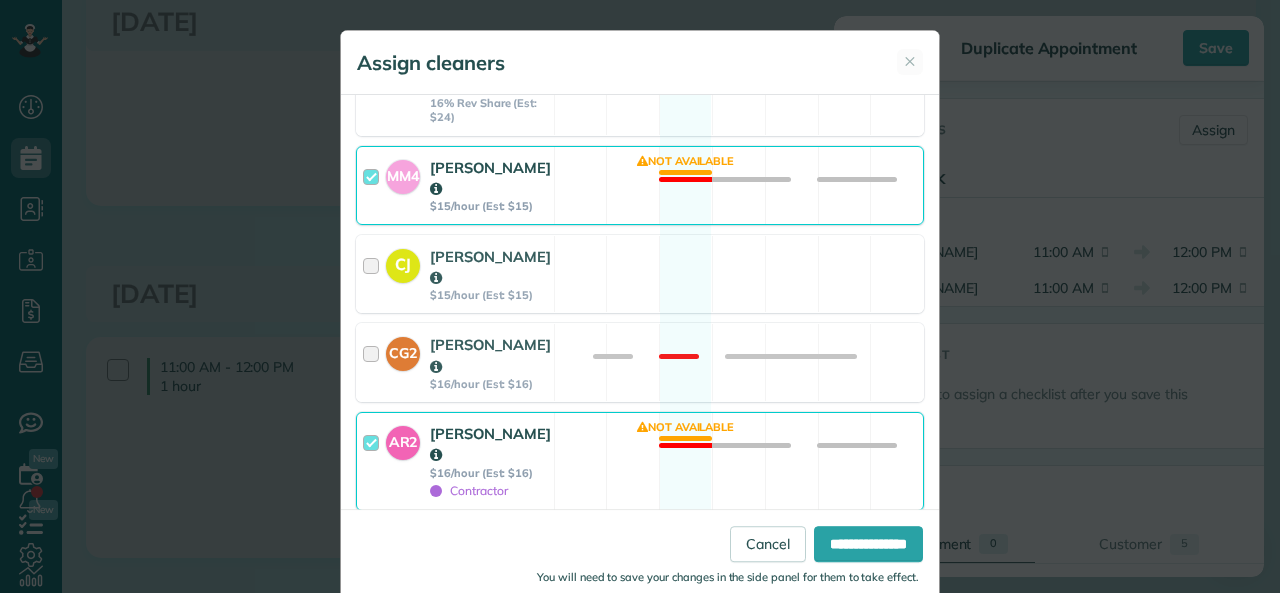 click at bounding box center [374, 185] 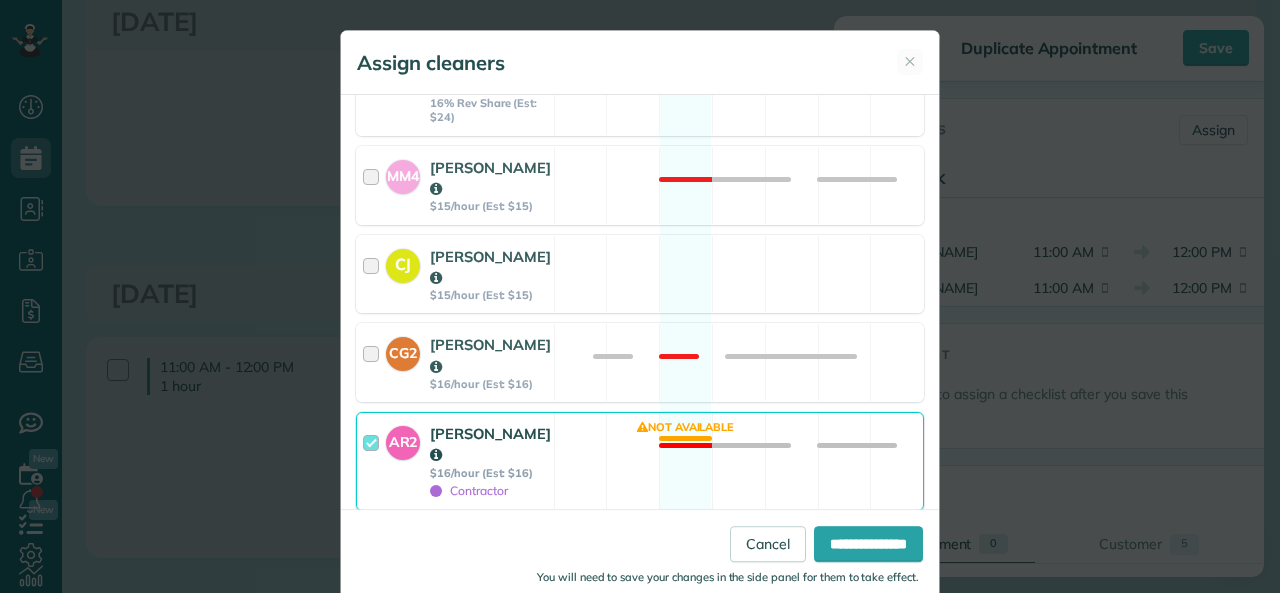 click at bounding box center [374, 461] 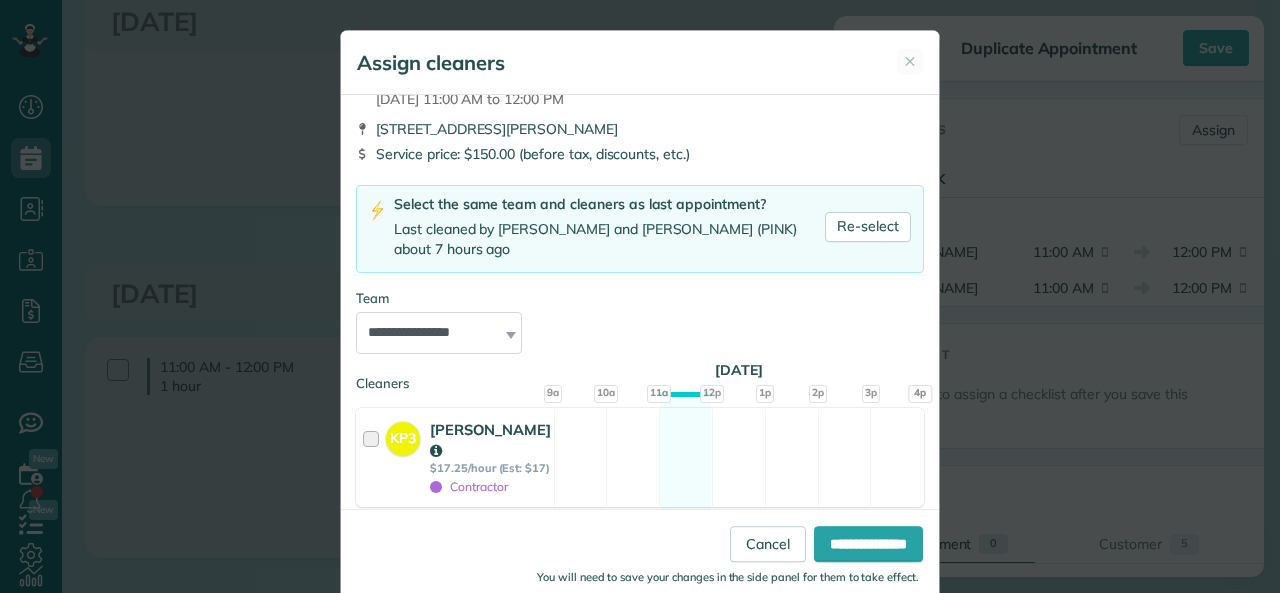 scroll, scrollTop: 0, scrollLeft: 0, axis: both 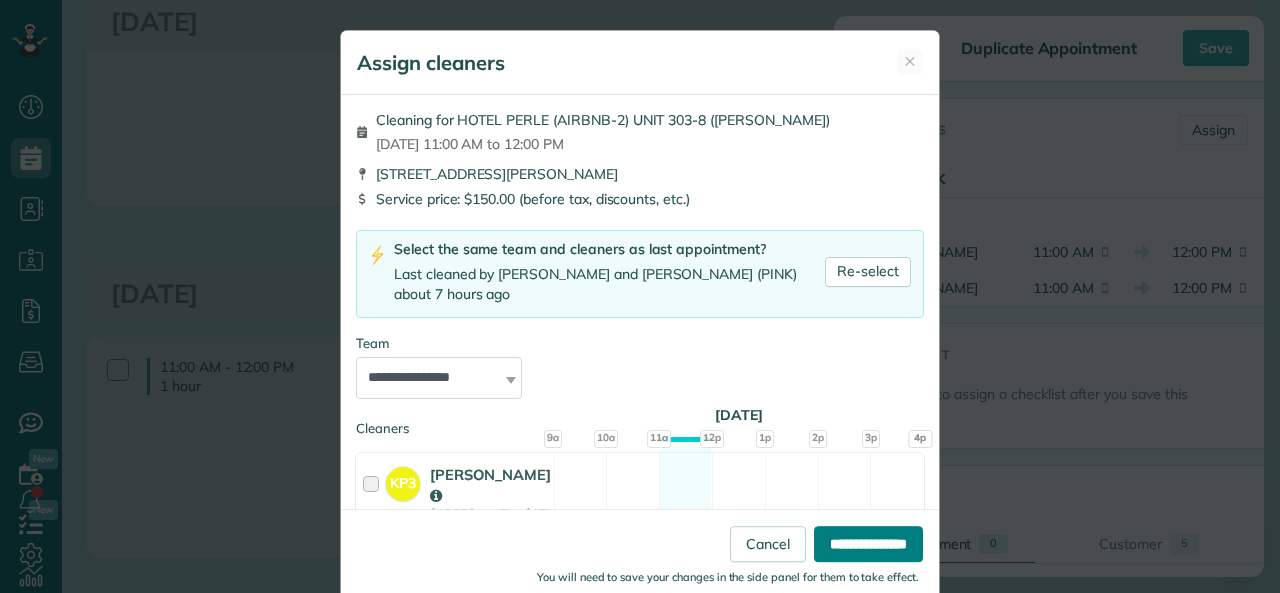 click on "**********" at bounding box center [868, 544] 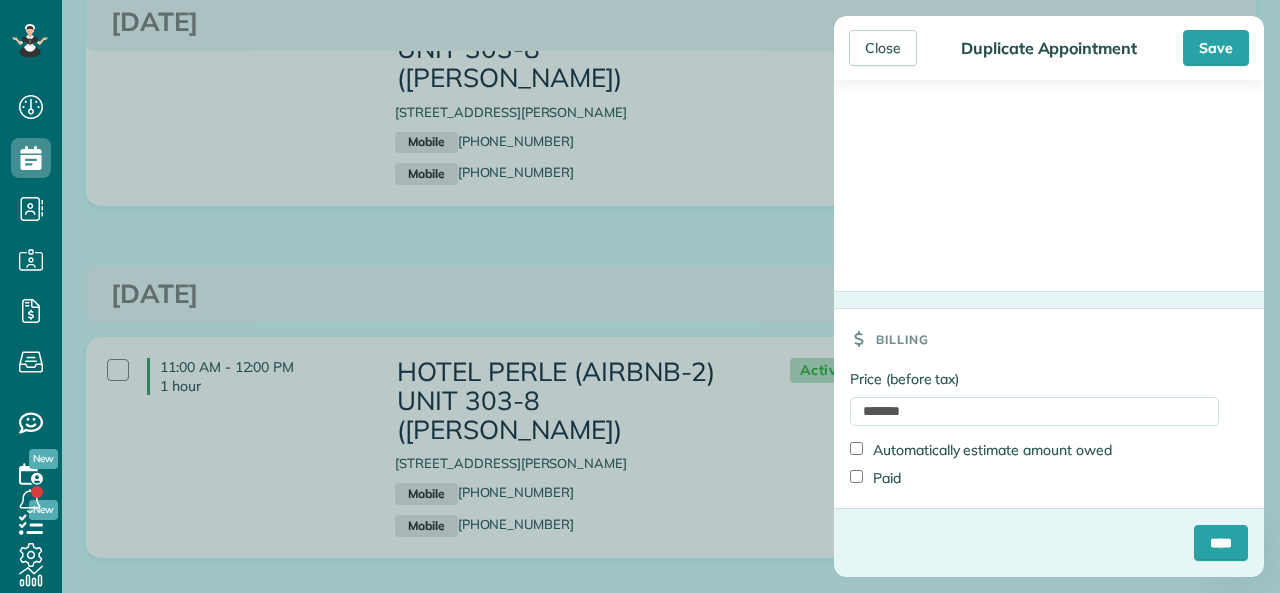 scroll, scrollTop: 2323, scrollLeft: 0, axis: vertical 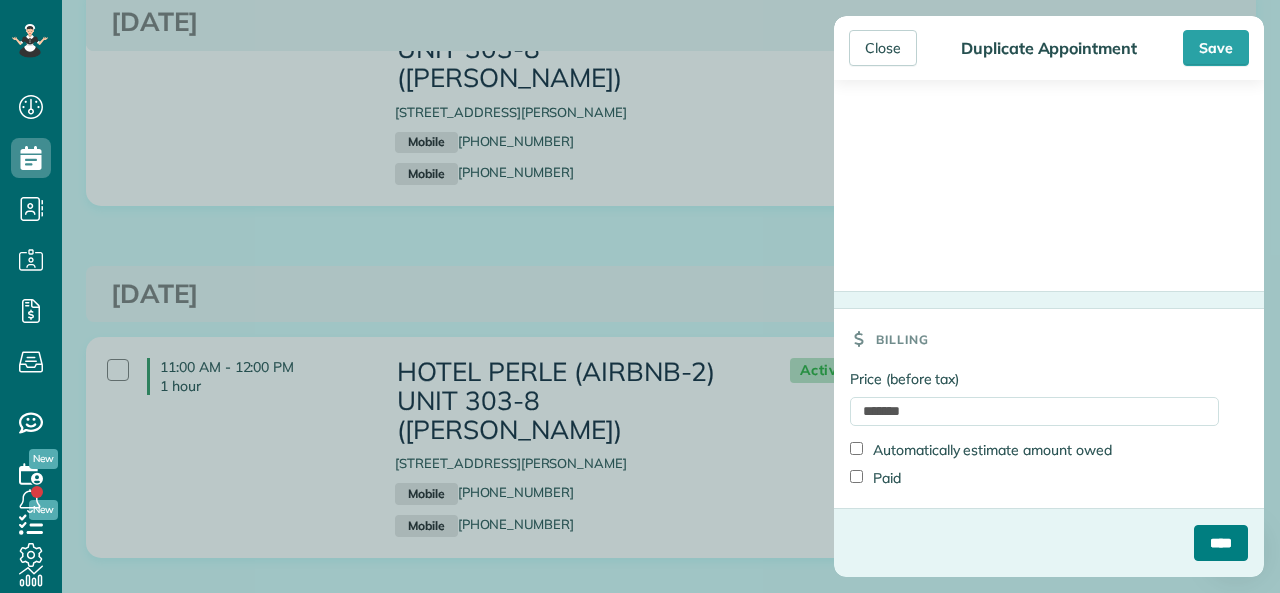 click on "****" at bounding box center (1221, 543) 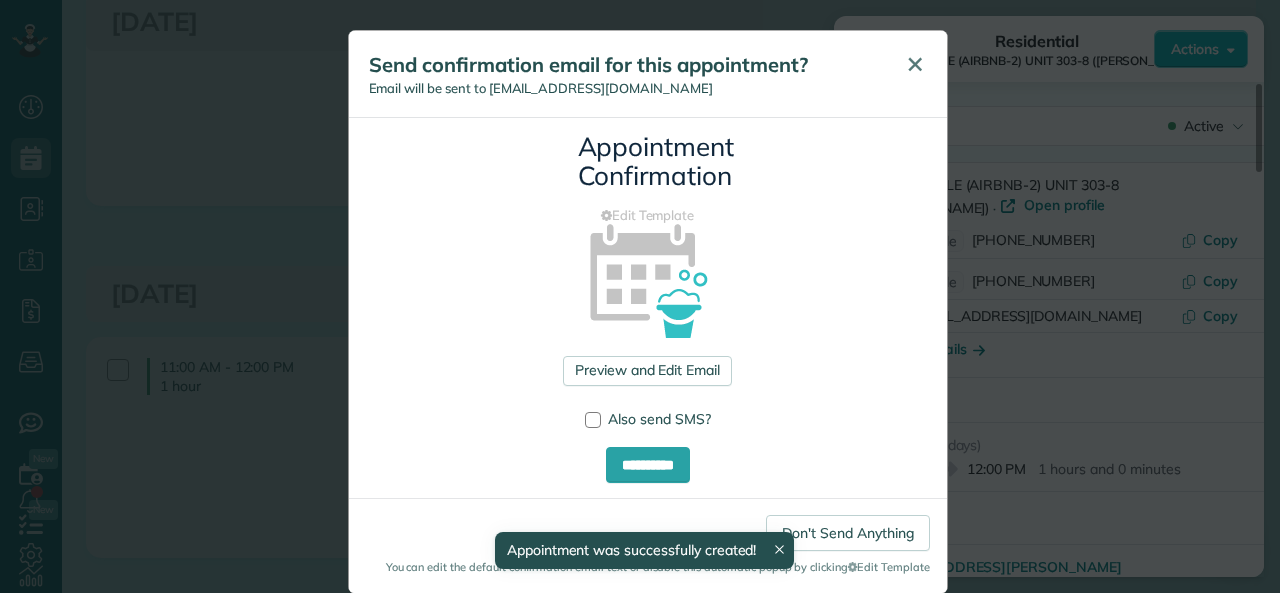 click on "✕" at bounding box center (915, 64) 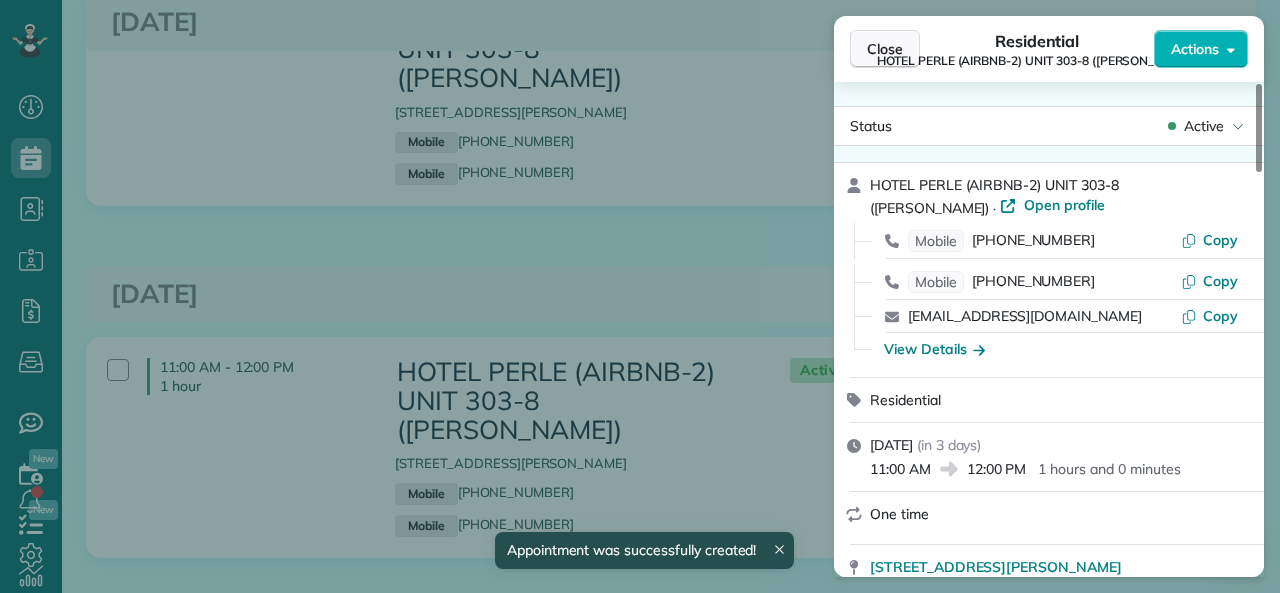 click on "Close" at bounding box center (885, 49) 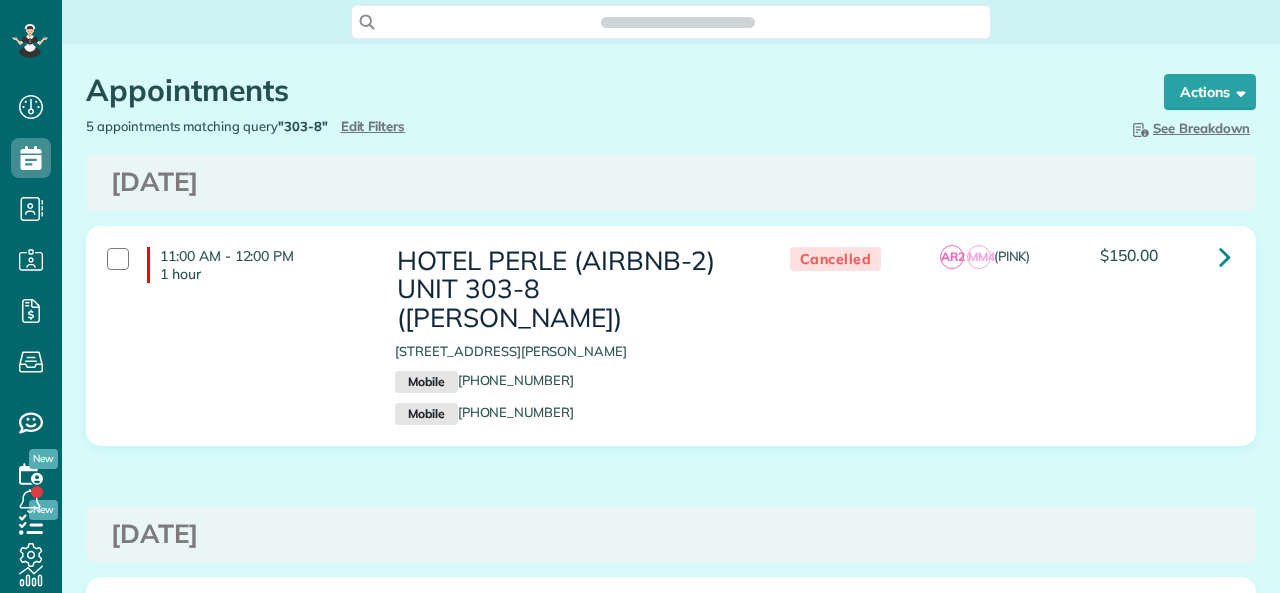 scroll, scrollTop: 0, scrollLeft: 0, axis: both 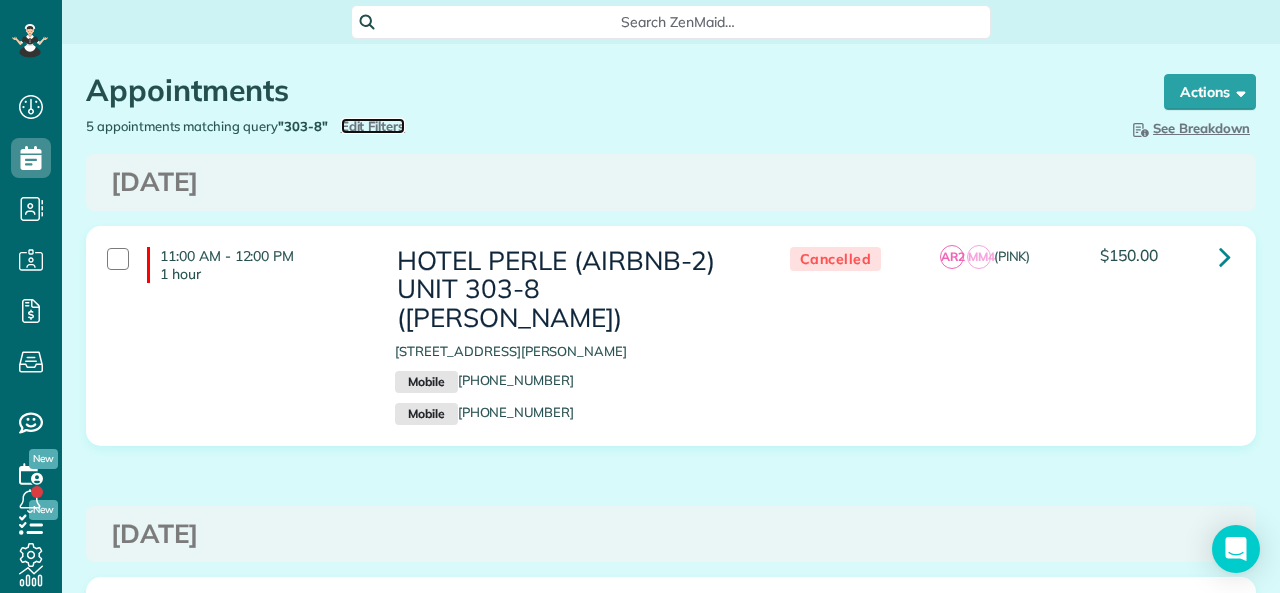 click on "Edit Filters" at bounding box center (373, 126) 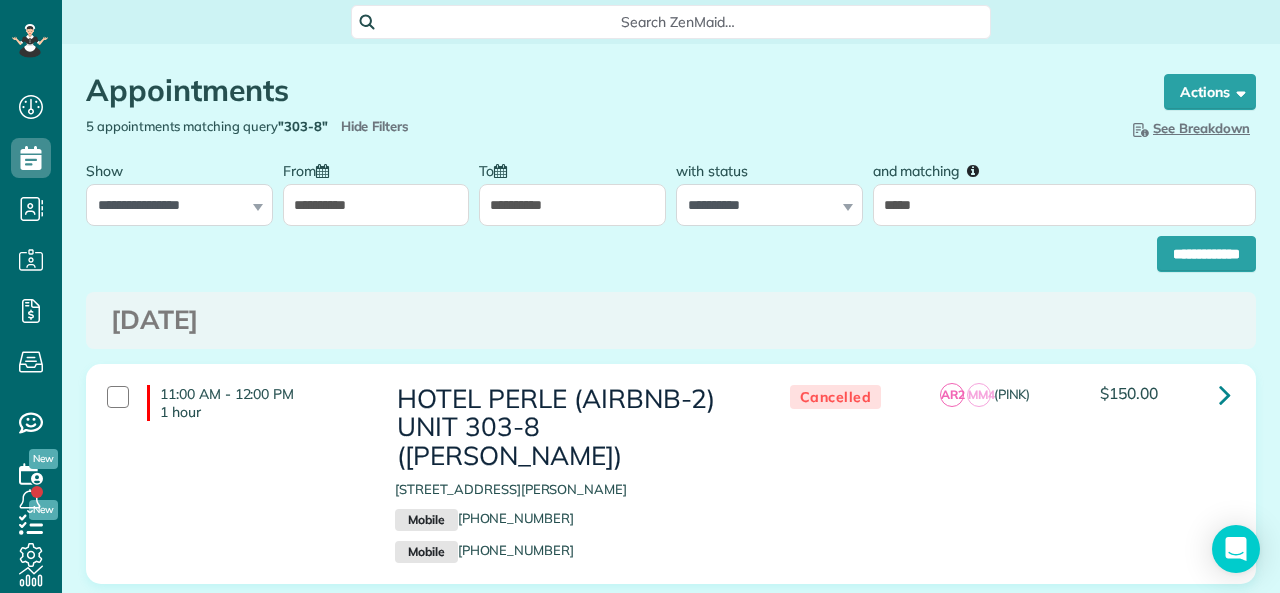 click on "**********" at bounding box center [671, 249] 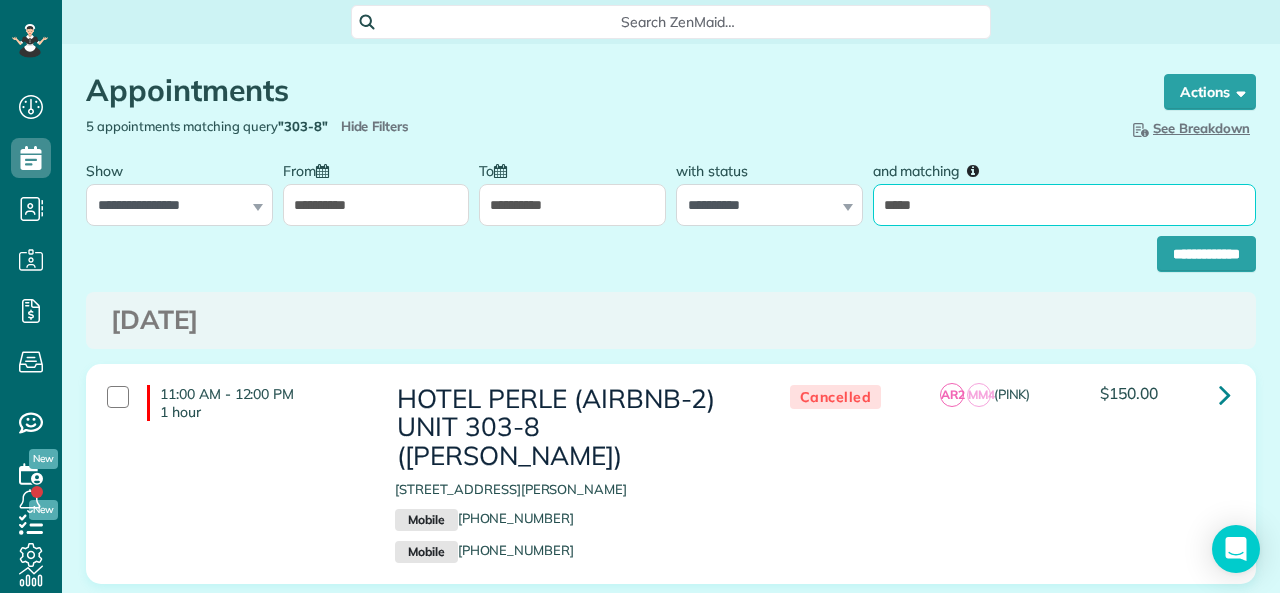click on "*****" at bounding box center [1064, 205] 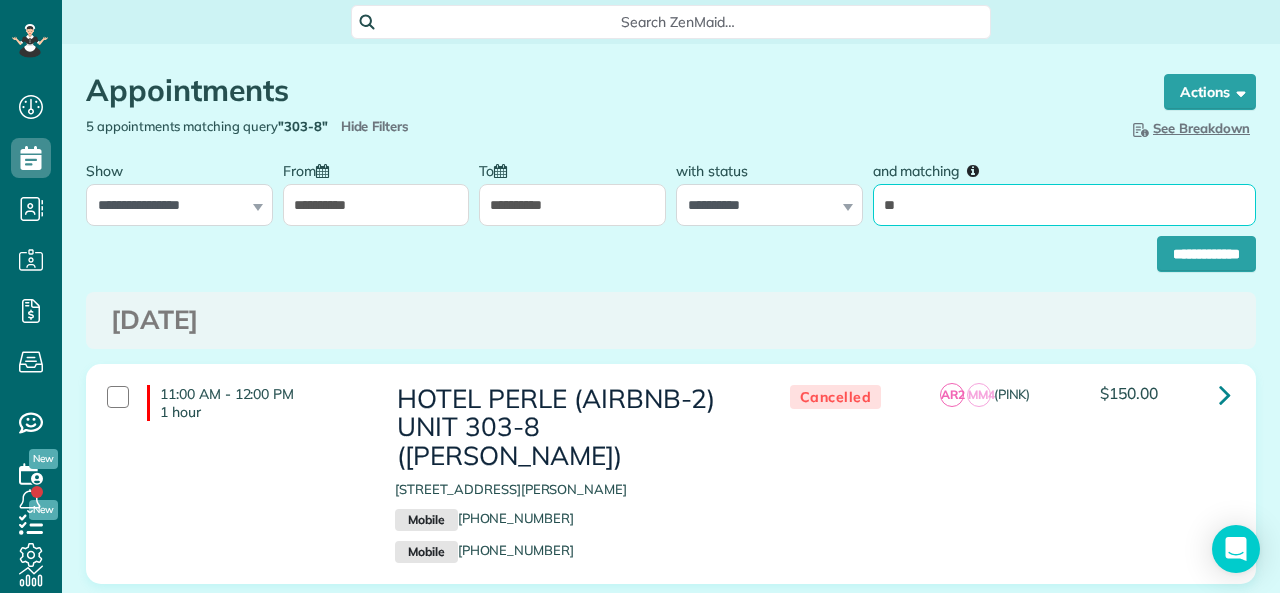 type on "**********" 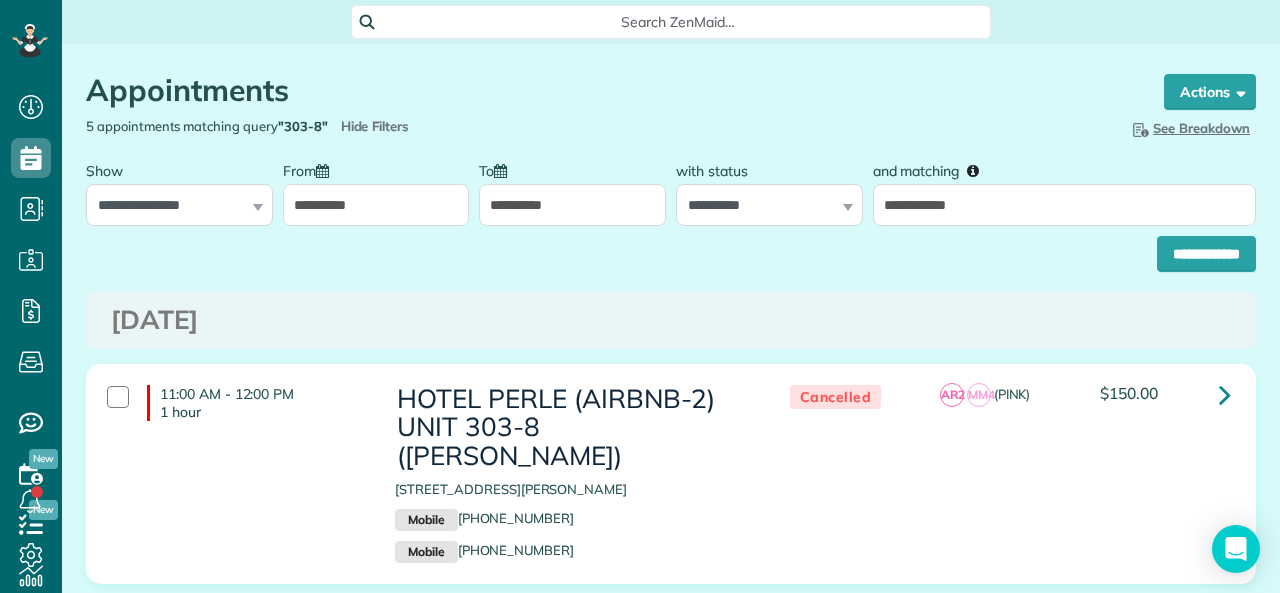 click on "**********" at bounding box center [572, 205] 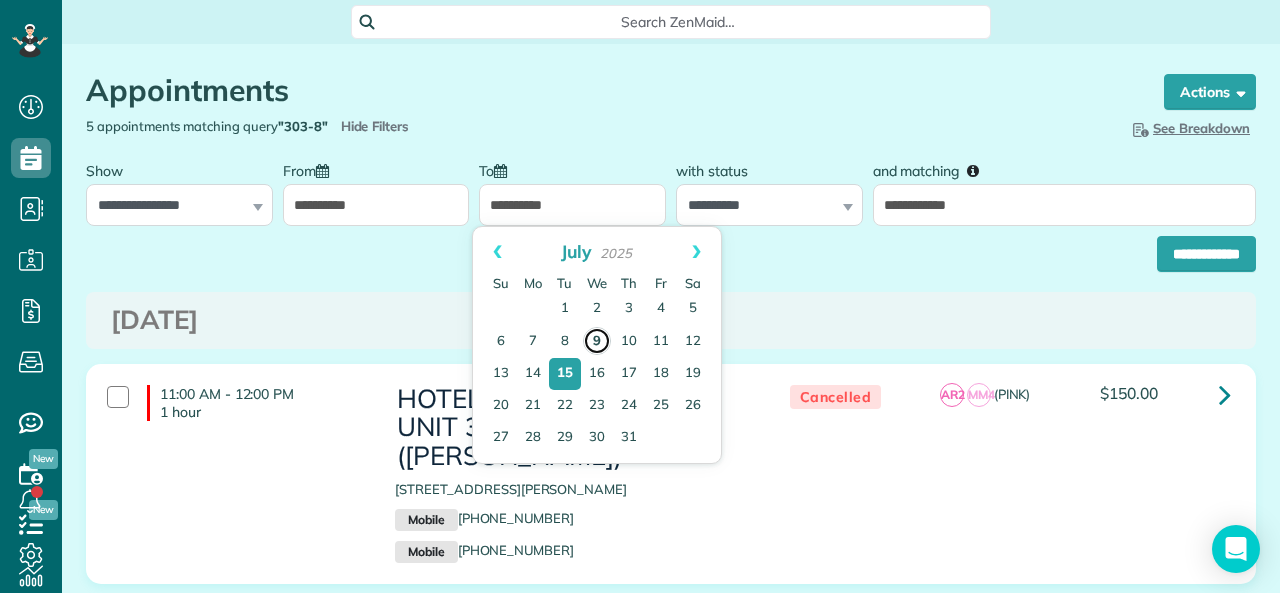 click on "9" at bounding box center [597, 341] 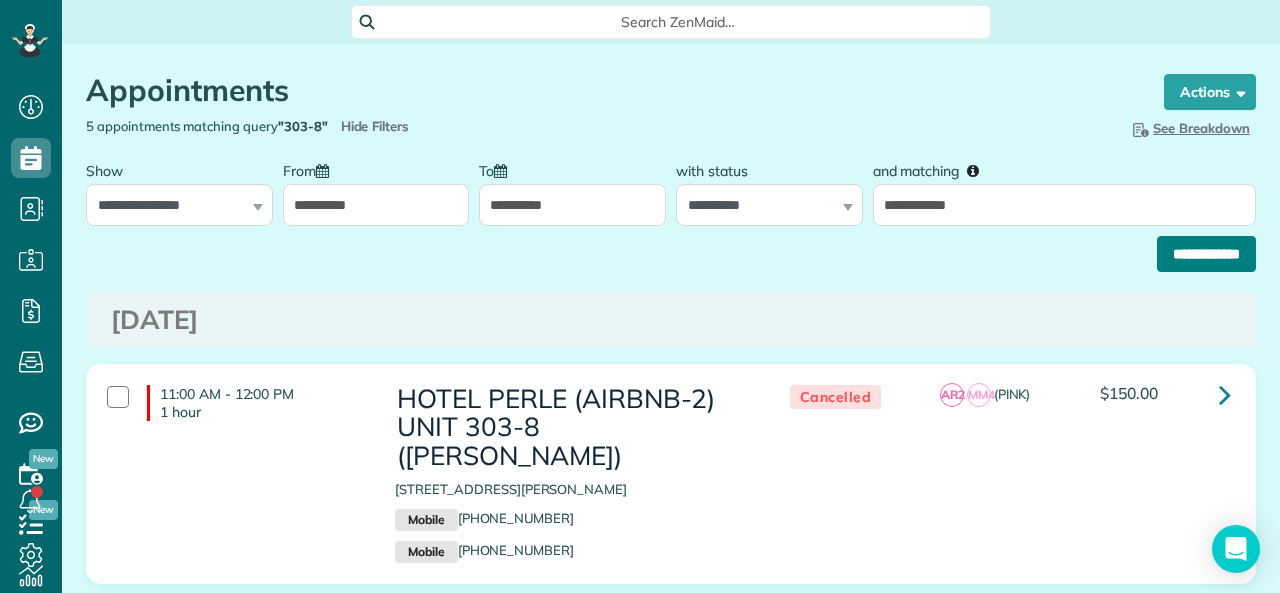 click on "**********" at bounding box center (1206, 254) 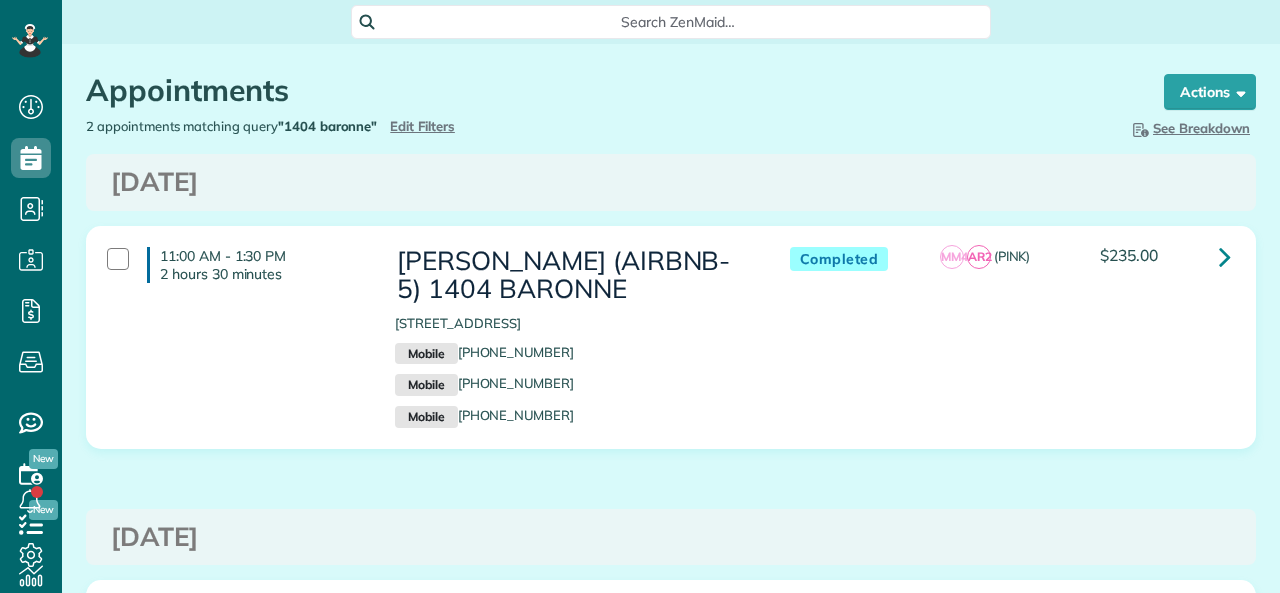 scroll, scrollTop: 0, scrollLeft: 0, axis: both 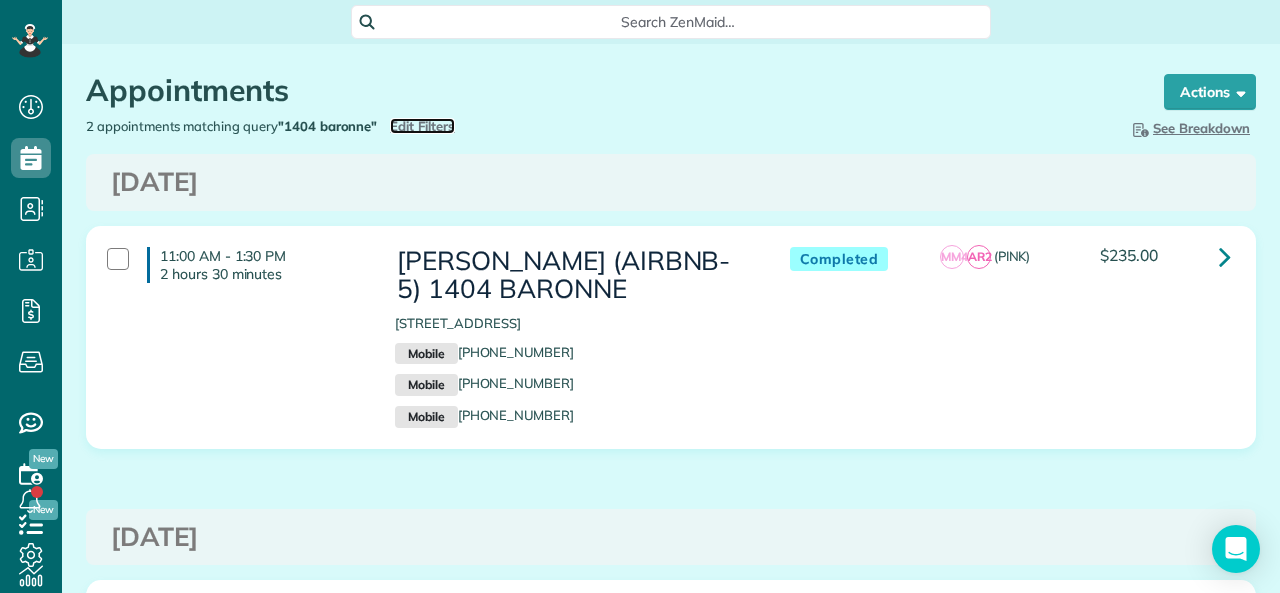 click on "Edit Filters" at bounding box center (422, 126) 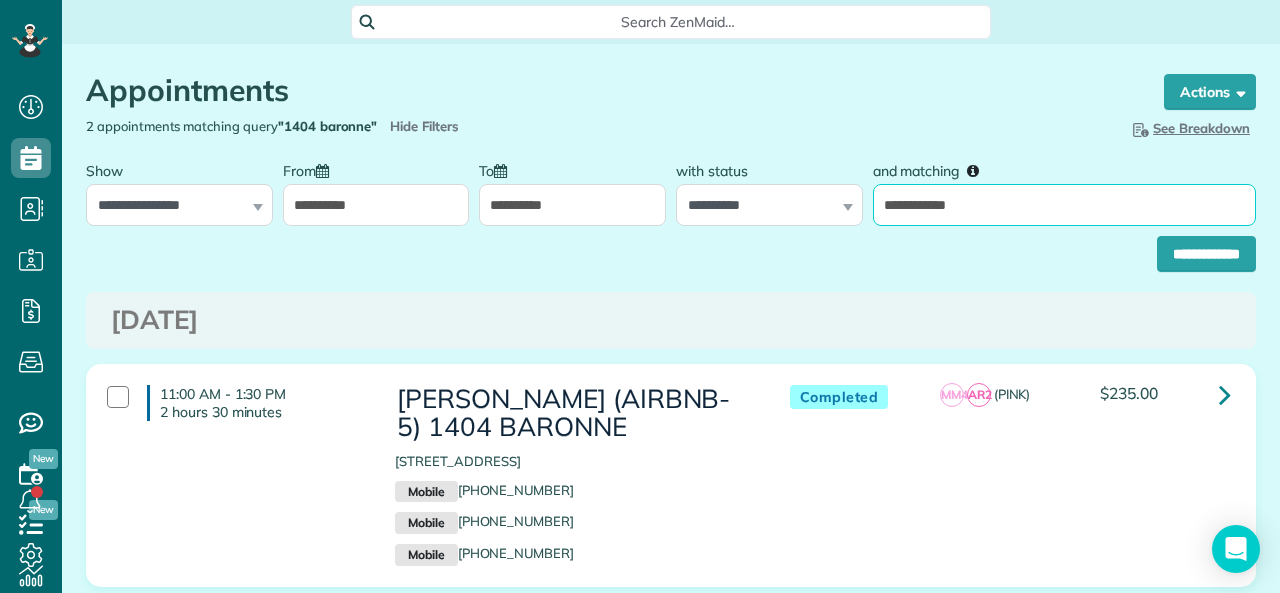 click on "**********" at bounding box center [1064, 205] 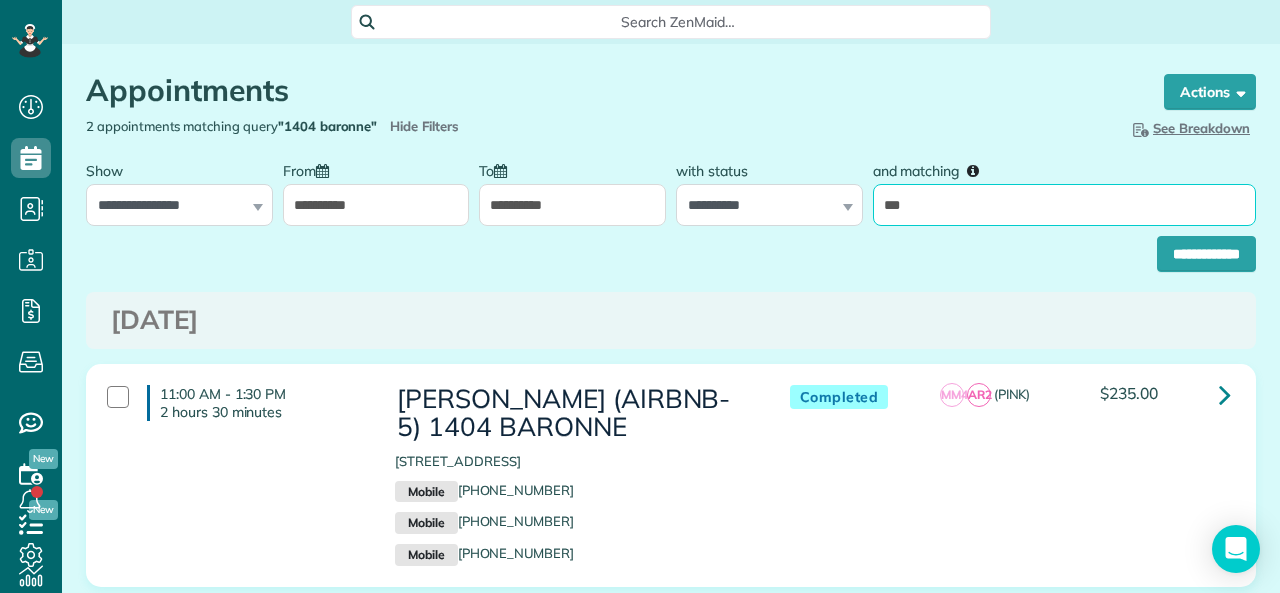 type on "*****" 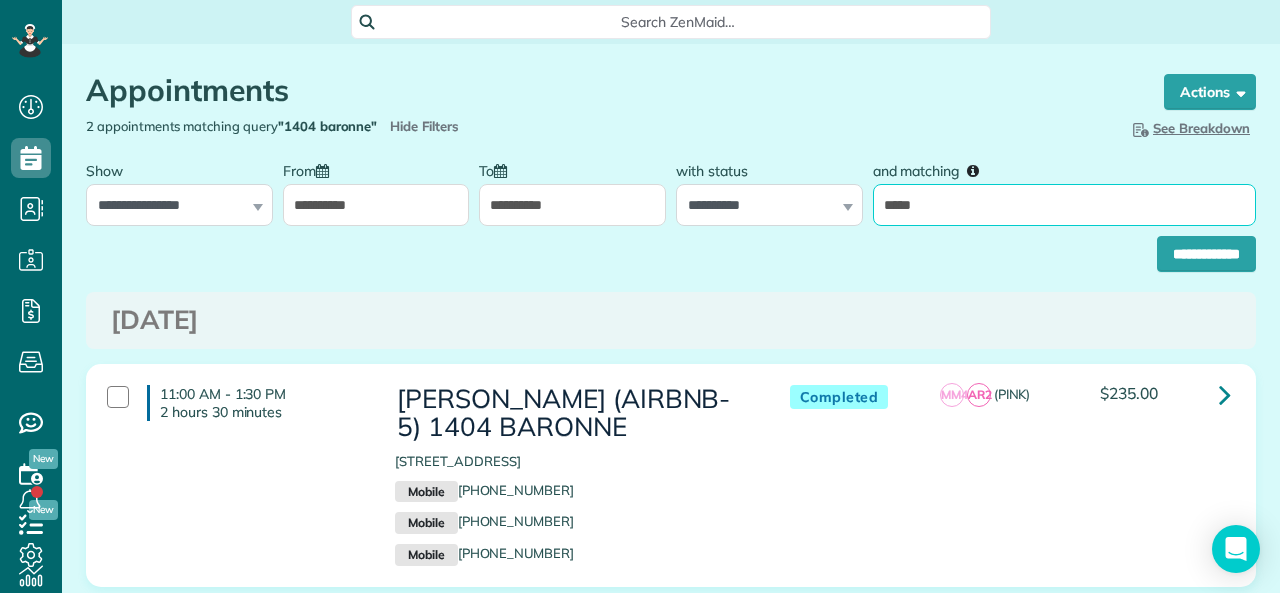 click on "**********" at bounding box center (1206, 254) 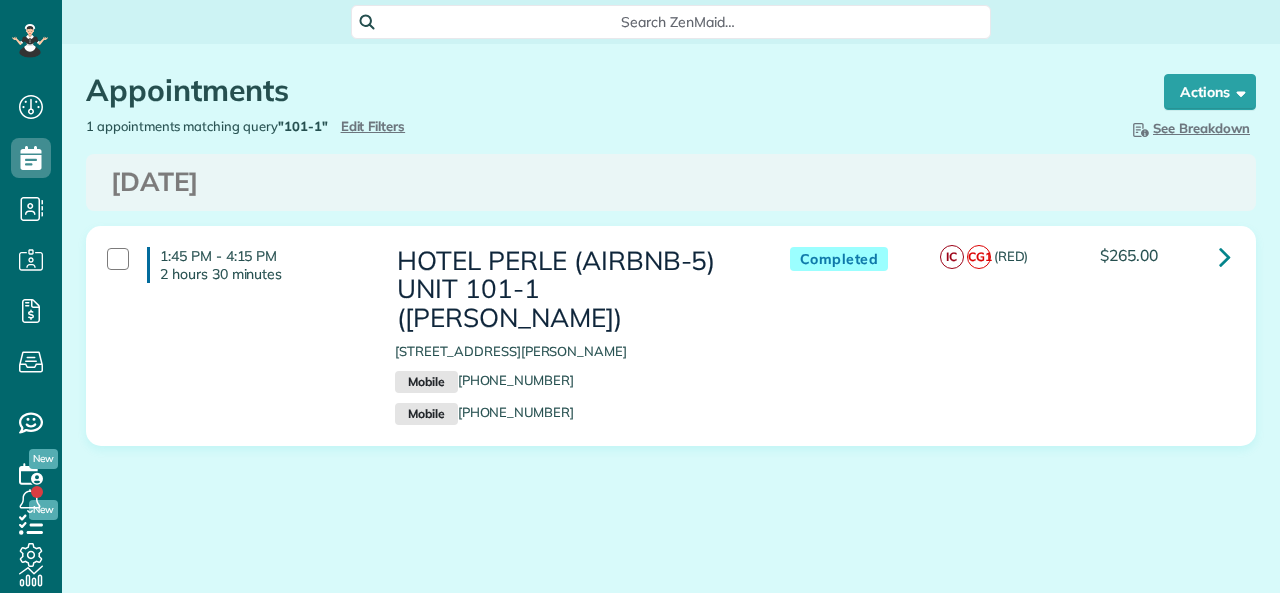 scroll, scrollTop: 0, scrollLeft: 0, axis: both 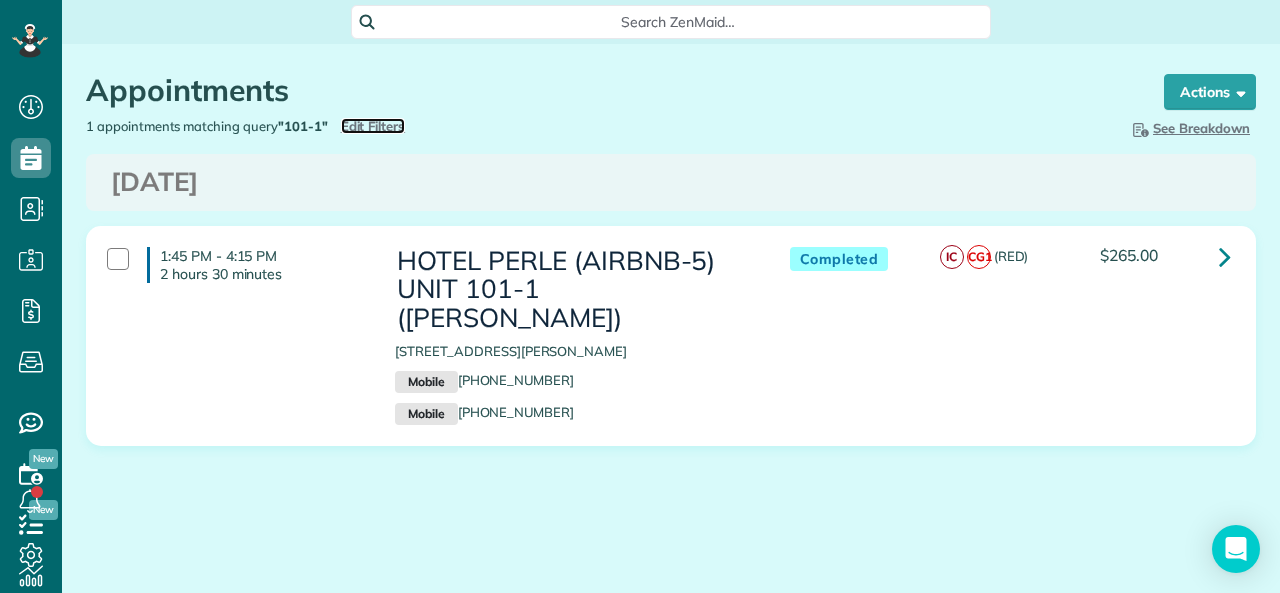 click on "Edit Filters" at bounding box center [373, 126] 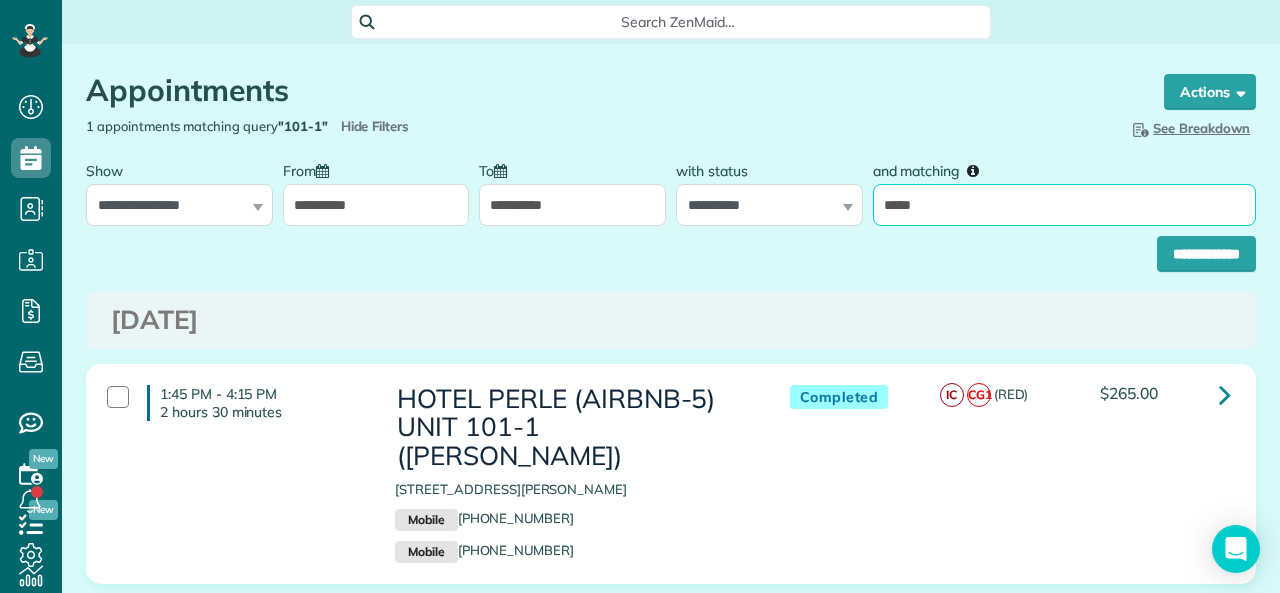 click on "*****" at bounding box center [1064, 205] 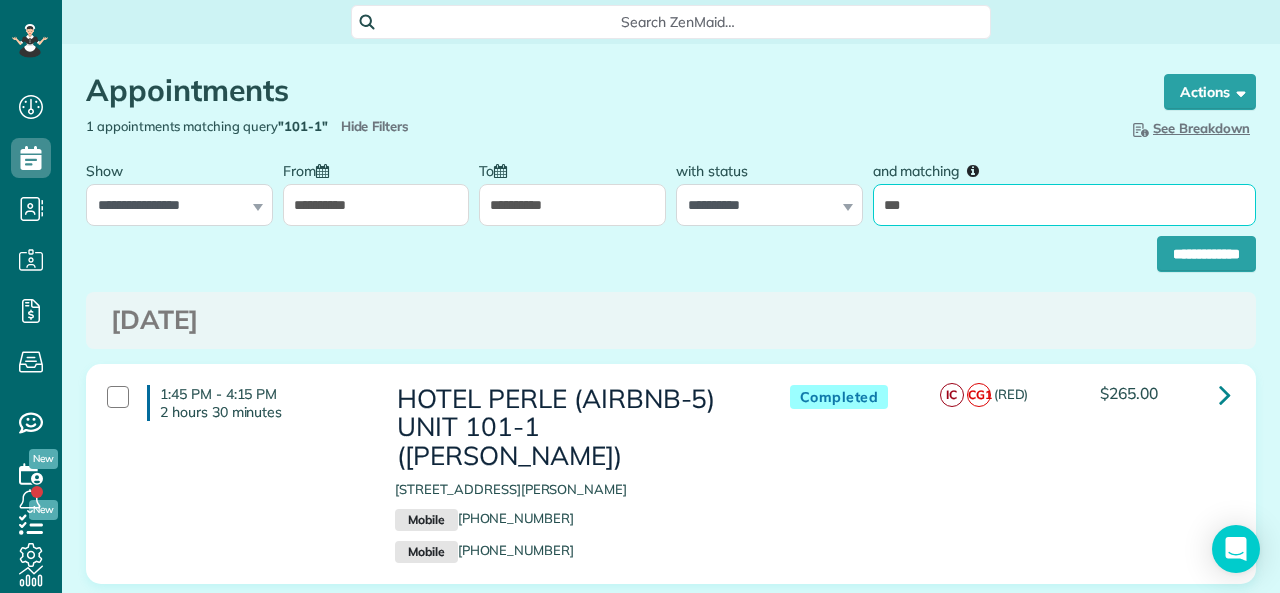 type on "*****" 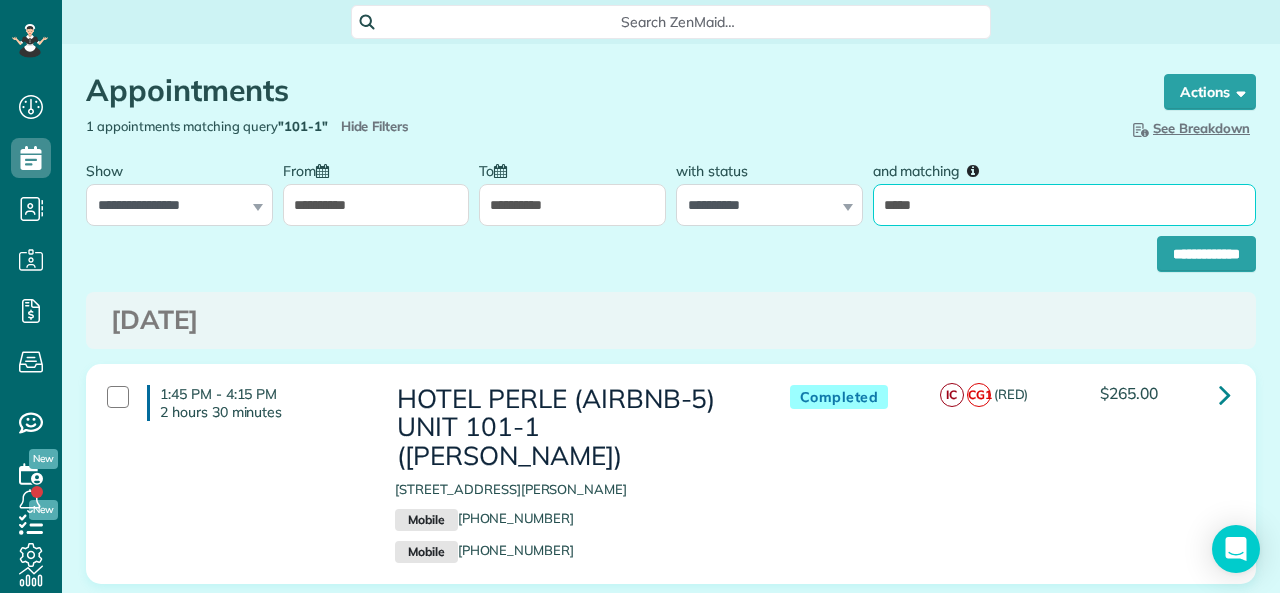 click on "**********" at bounding box center [1206, 254] 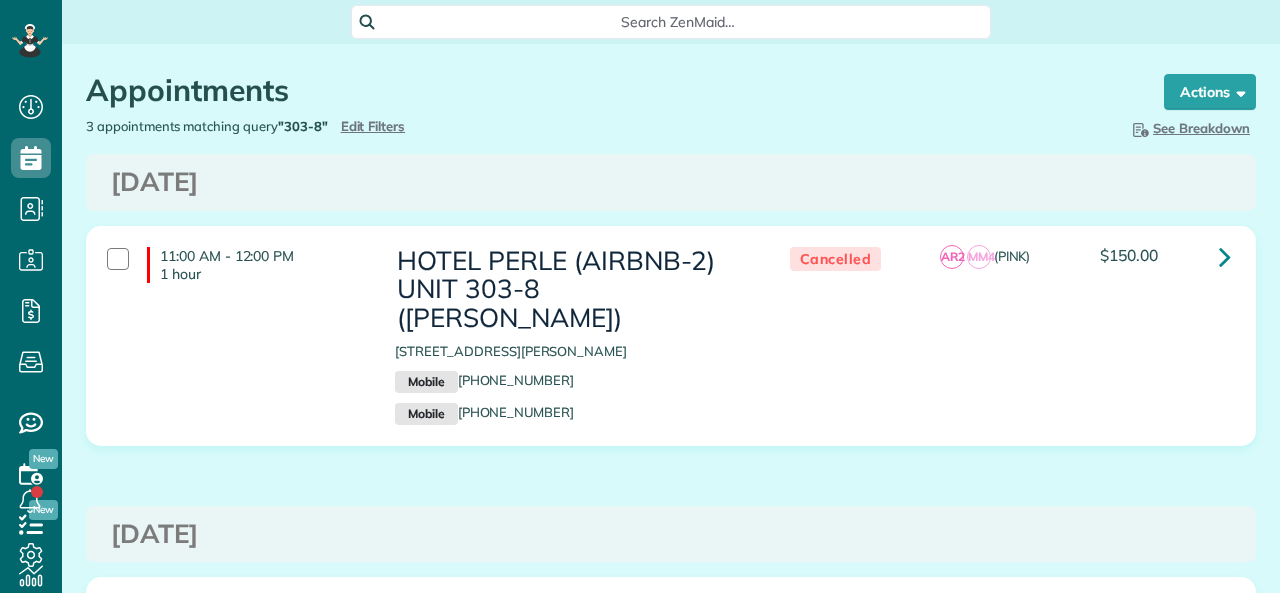 scroll, scrollTop: 0, scrollLeft: 0, axis: both 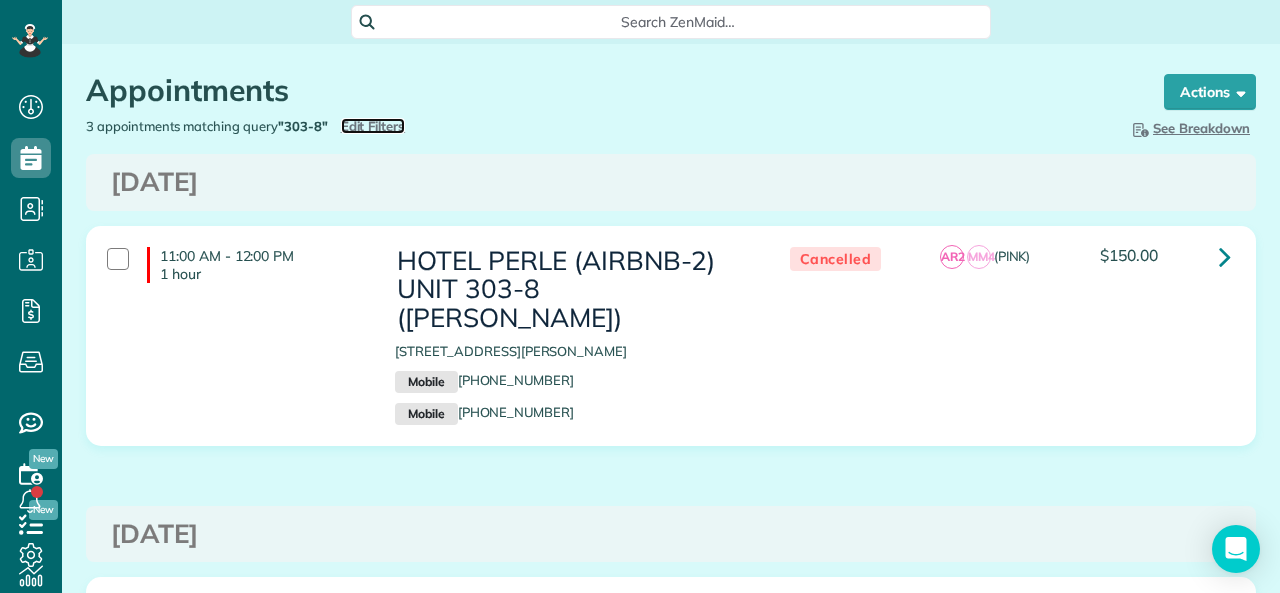 click on "Edit Filters" at bounding box center [373, 126] 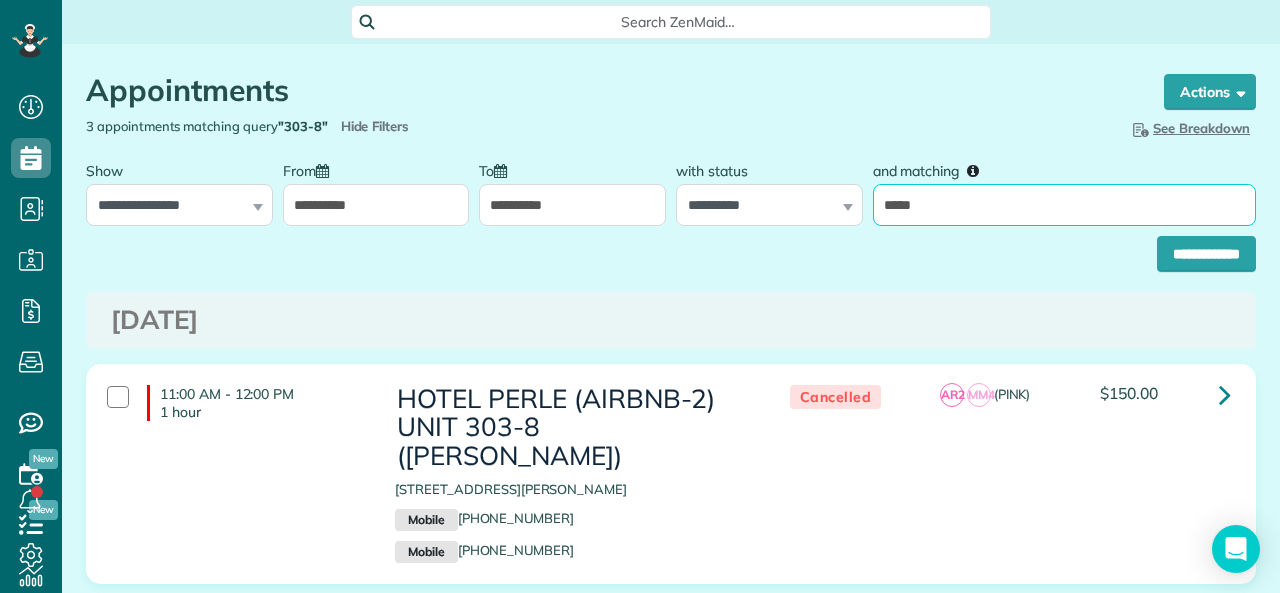 click on "*****" at bounding box center [1064, 205] 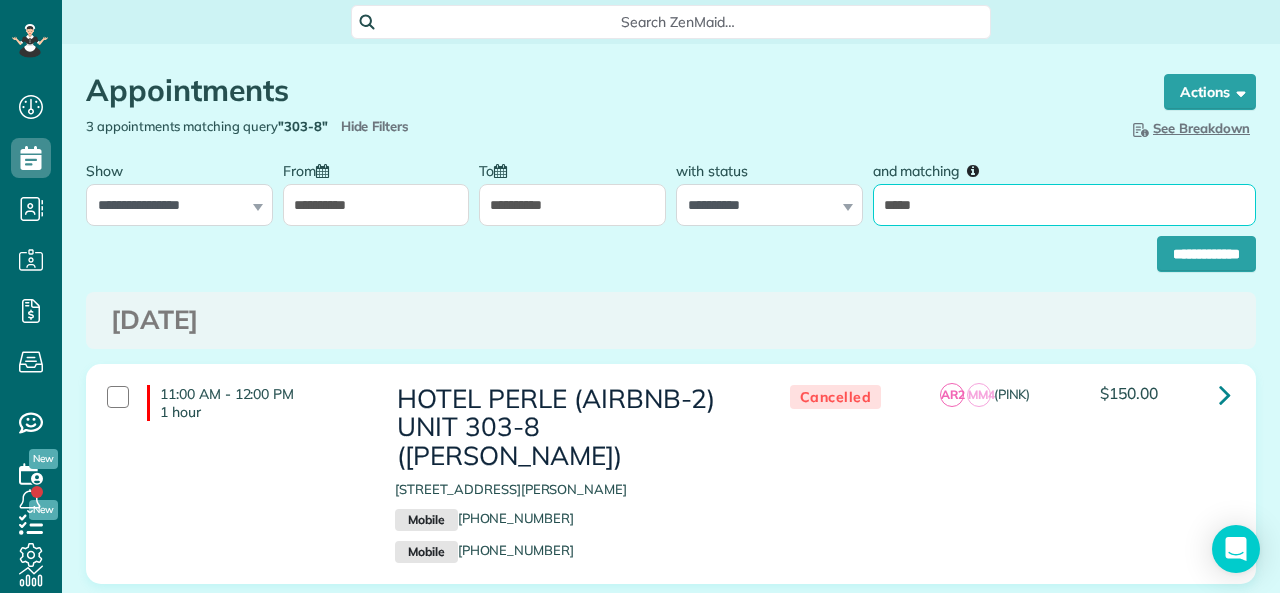 type on "*****" 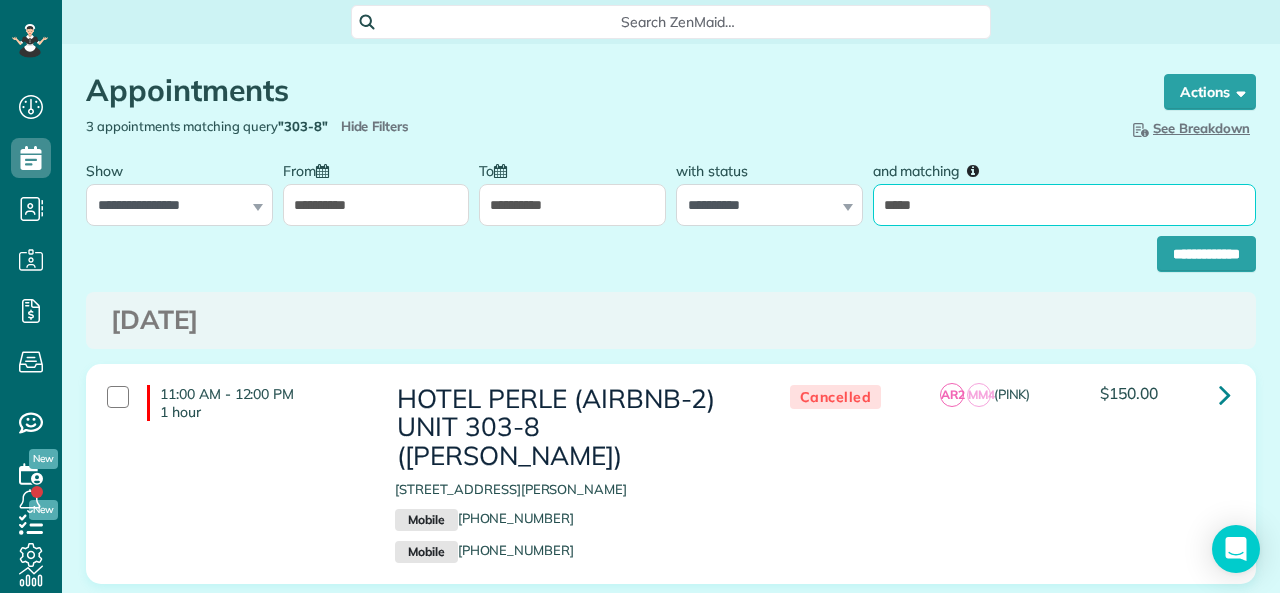 click on "**********" at bounding box center [1206, 254] 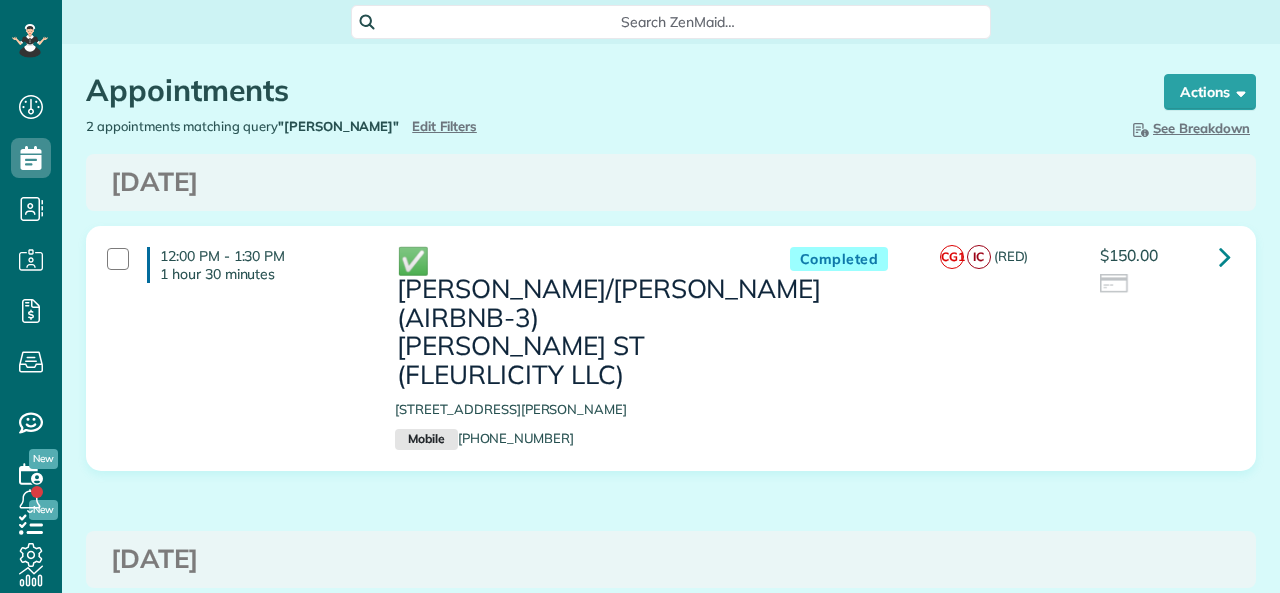 scroll, scrollTop: 0, scrollLeft: 0, axis: both 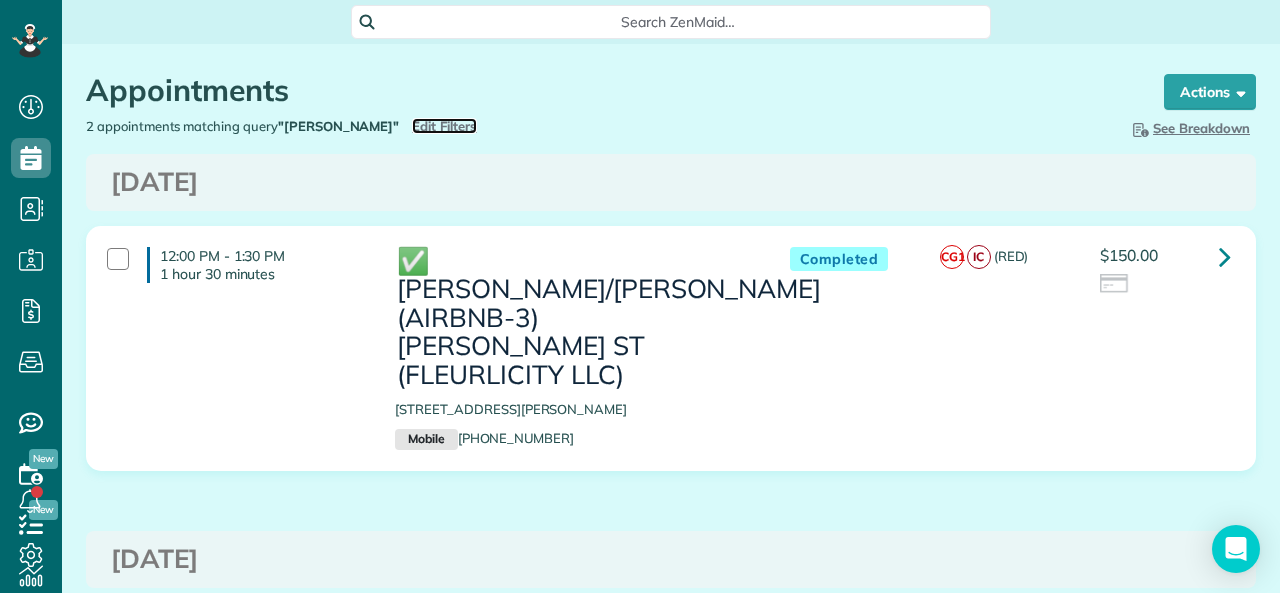 click on "Edit Filters" at bounding box center [444, 126] 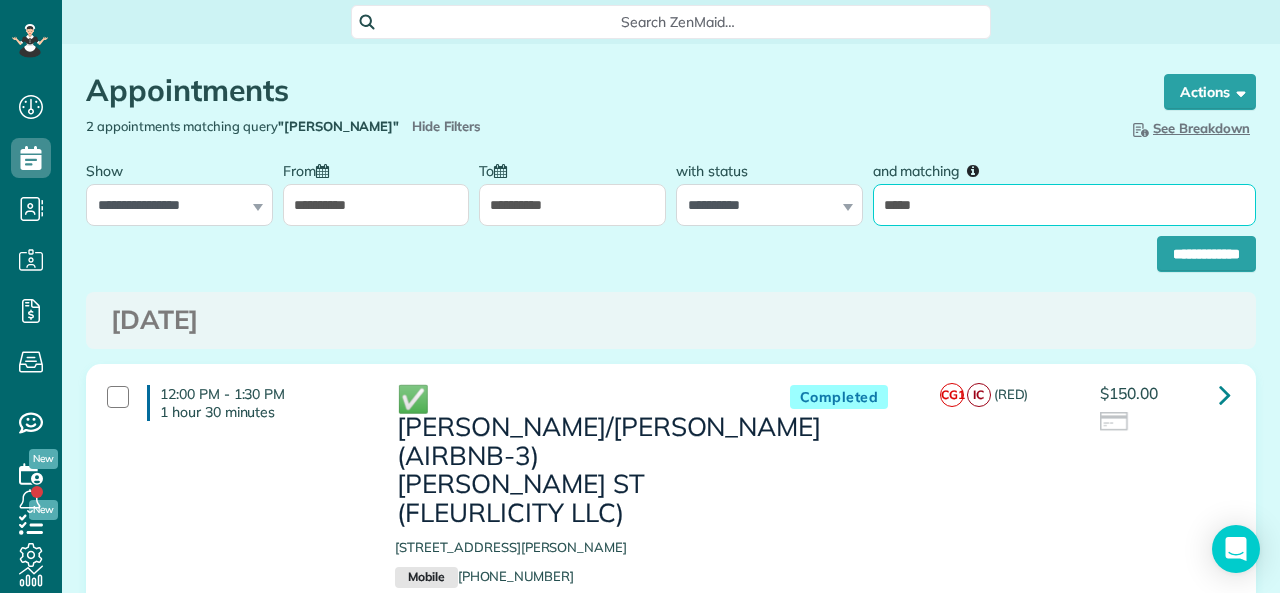 click on "*****" at bounding box center (1064, 205) 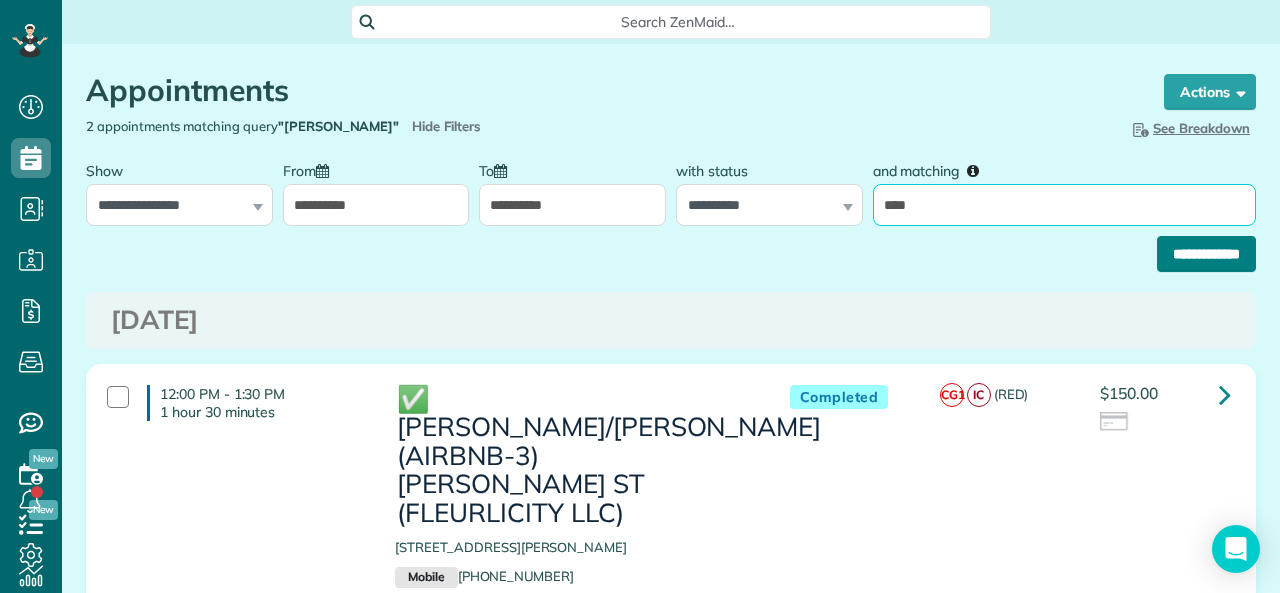 type on "****" 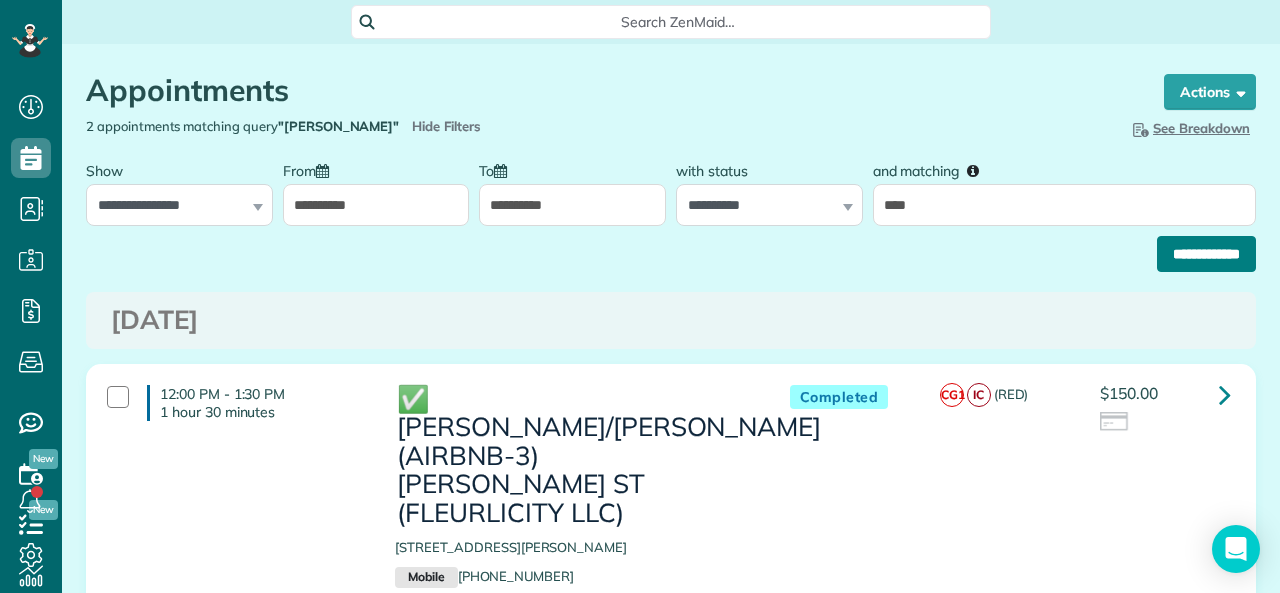 click on "**********" at bounding box center (1206, 254) 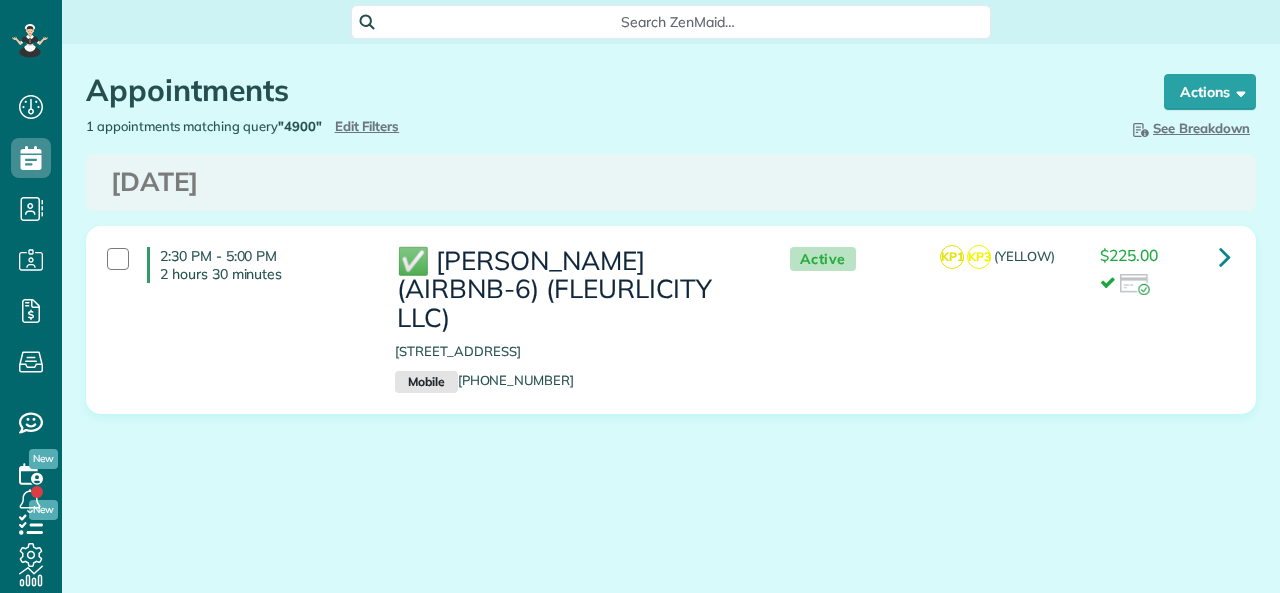 scroll, scrollTop: 0, scrollLeft: 0, axis: both 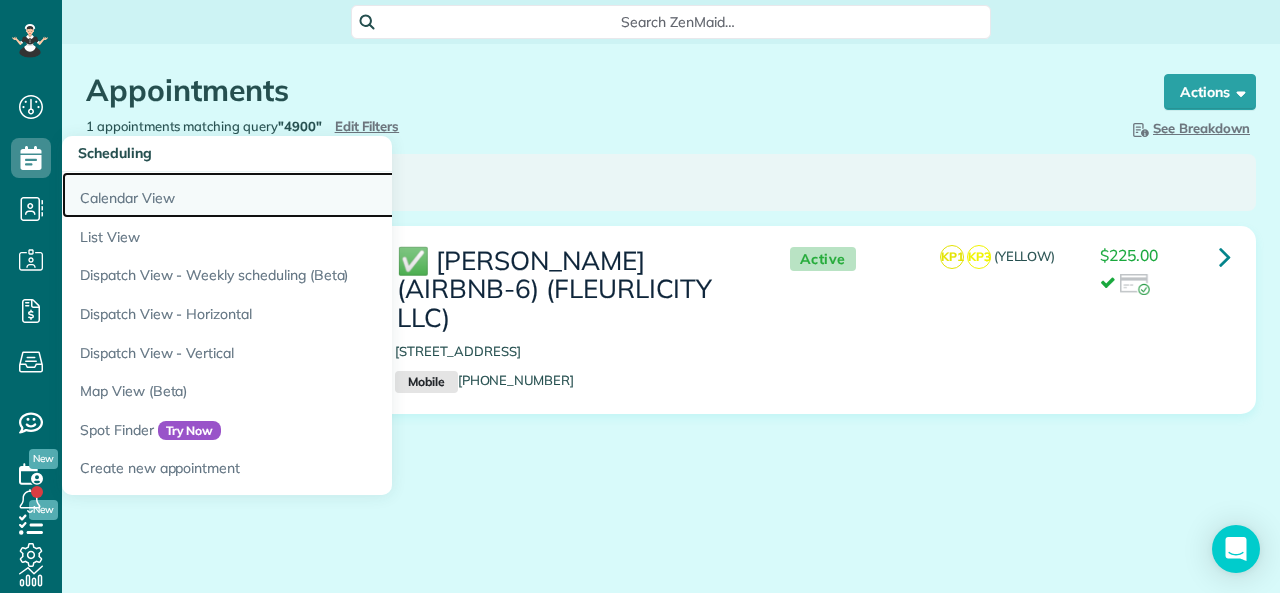 click on "Calendar View" at bounding box center (312, 195) 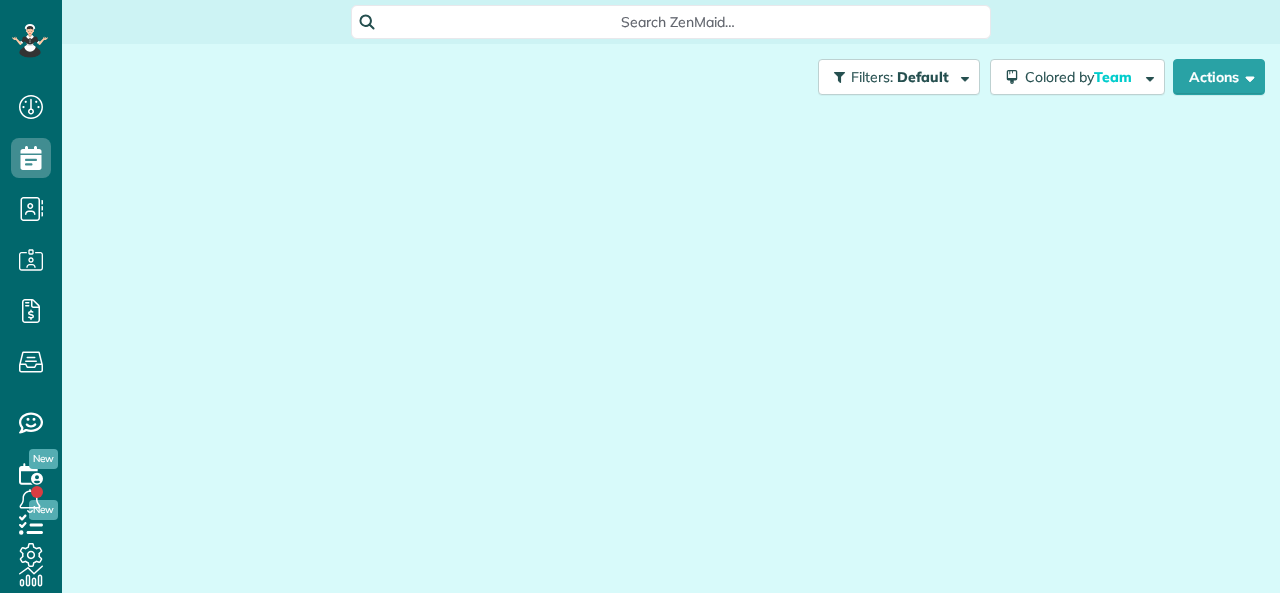 scroll, scrollTop: 0, scrollLeft: 0, axis: both 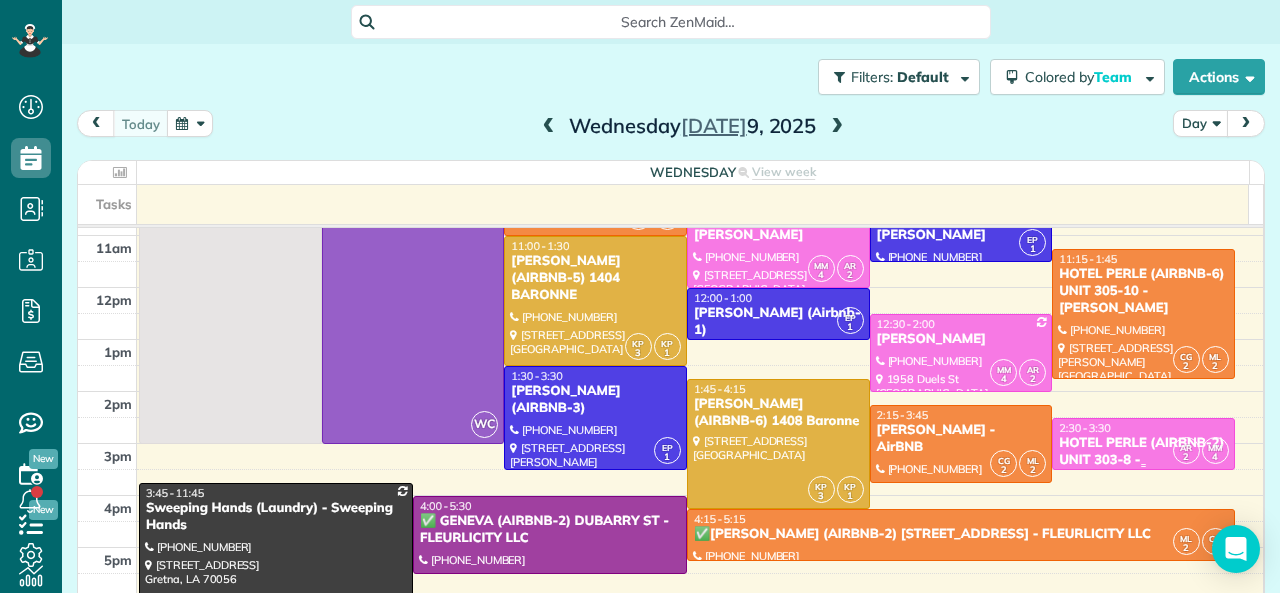 click on "HOTEL PERLE (AIRBNB-2) UNIT 303-8 - [PERSON_NAME]" at bounding box center [1143, 460] 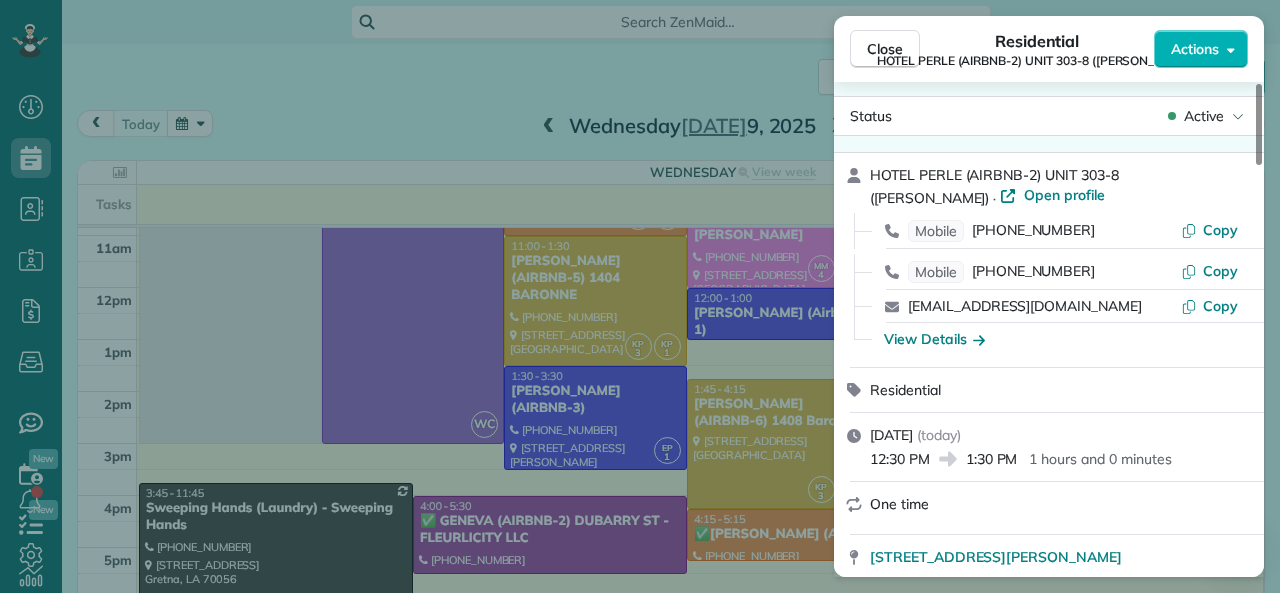scroll, scrollTop: 0, scrollLeft: 0, axis: both 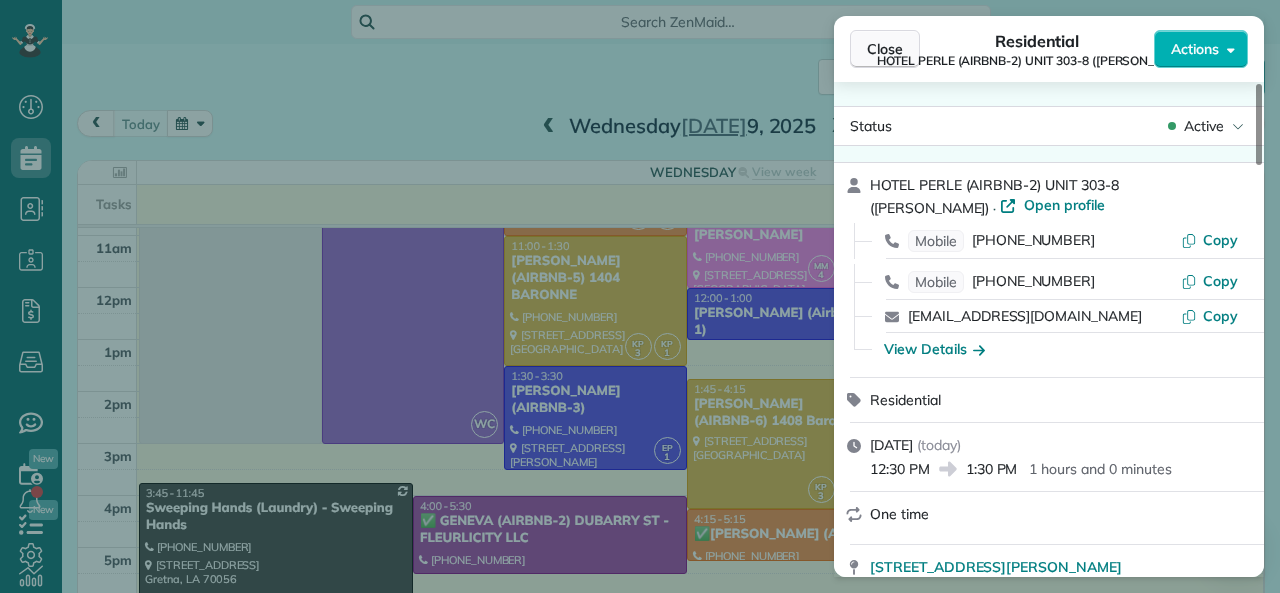 click on "Close" at bounding box center (885, 49) 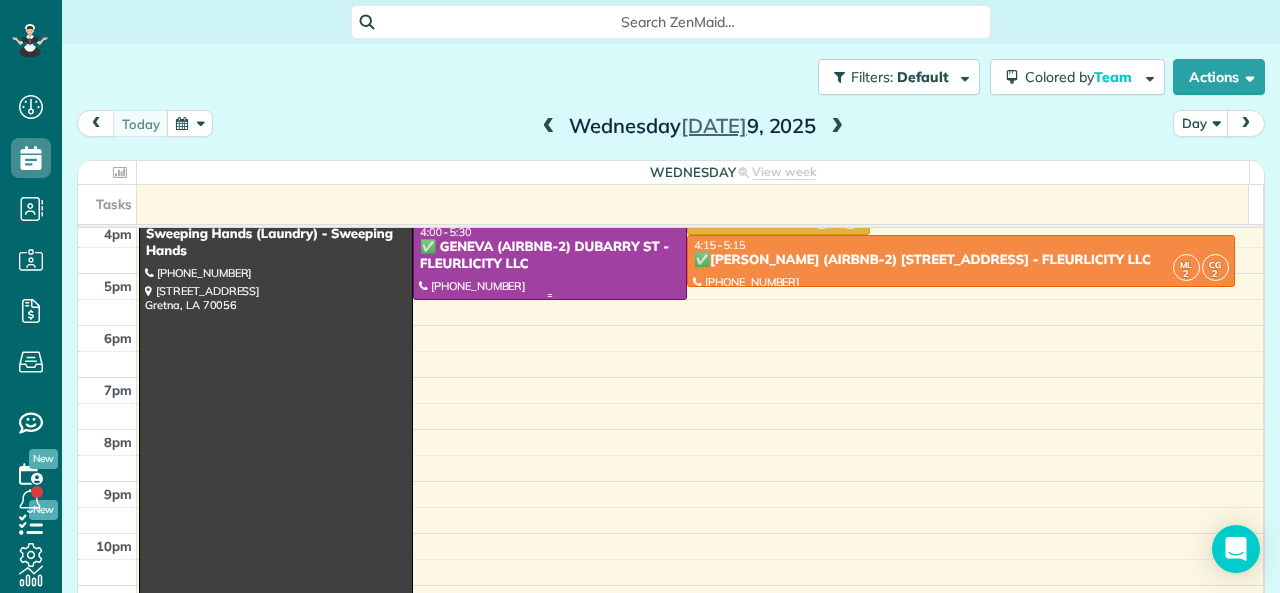 scroll, scrollTop: 512, scrollLeft: 0, axis: vertical 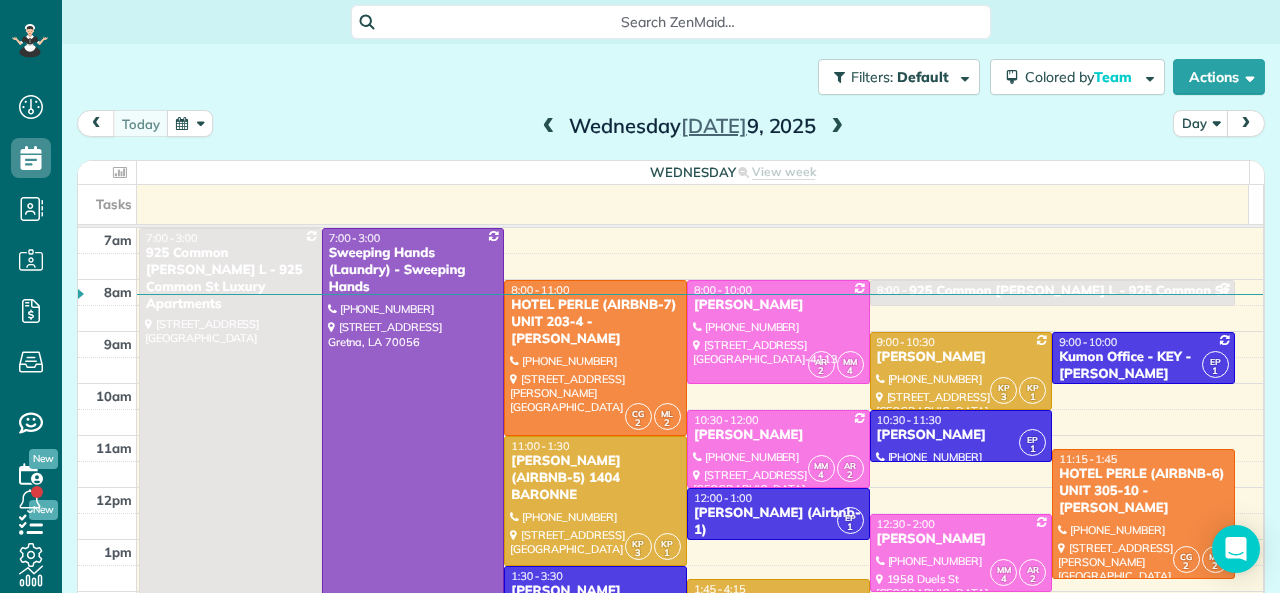 click at bounding box center [549, 127] 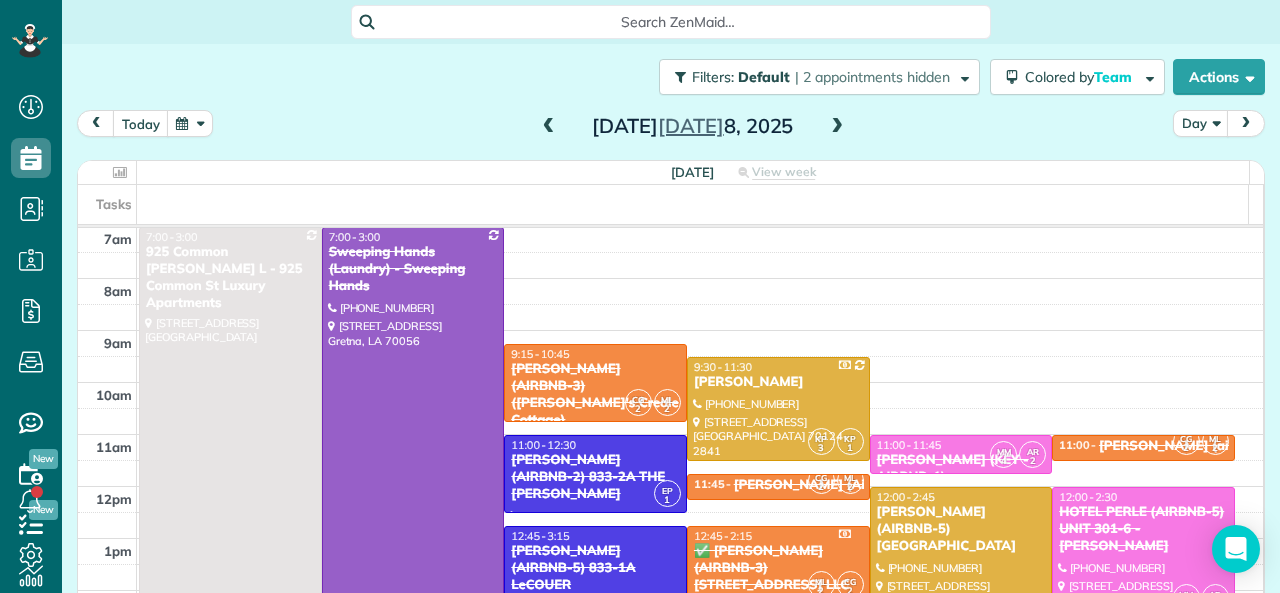 scroll, scrollTop: 0, scrollLeft: 0, axis: both 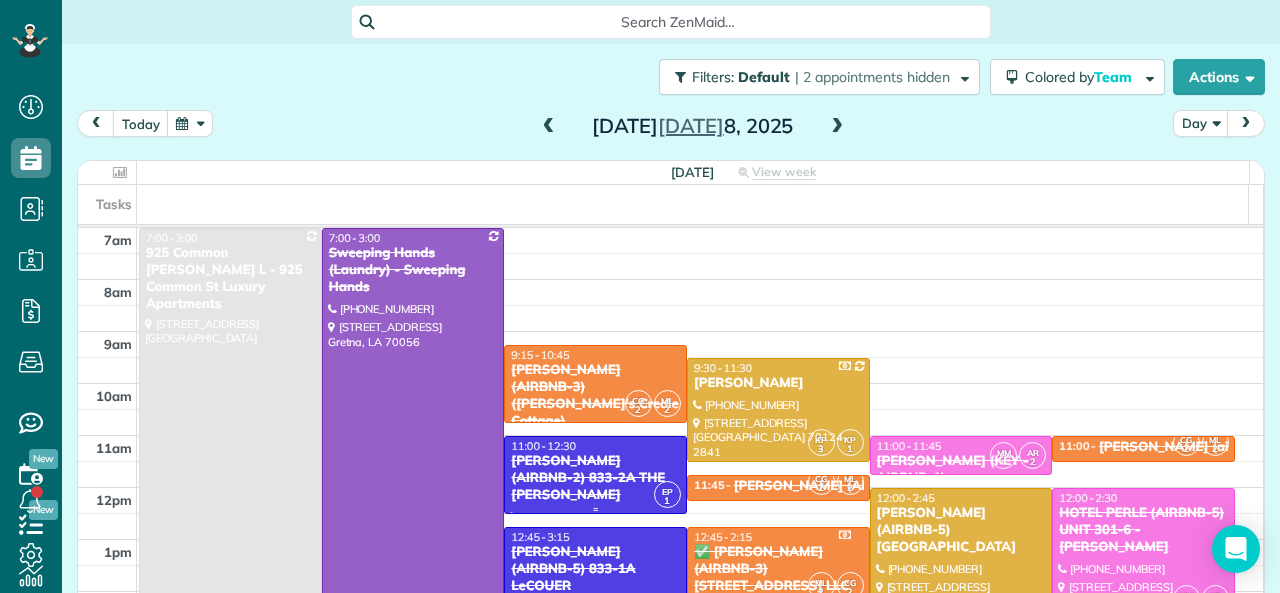 click on "11:00 - 12:30" at bounding box center [543, 446] 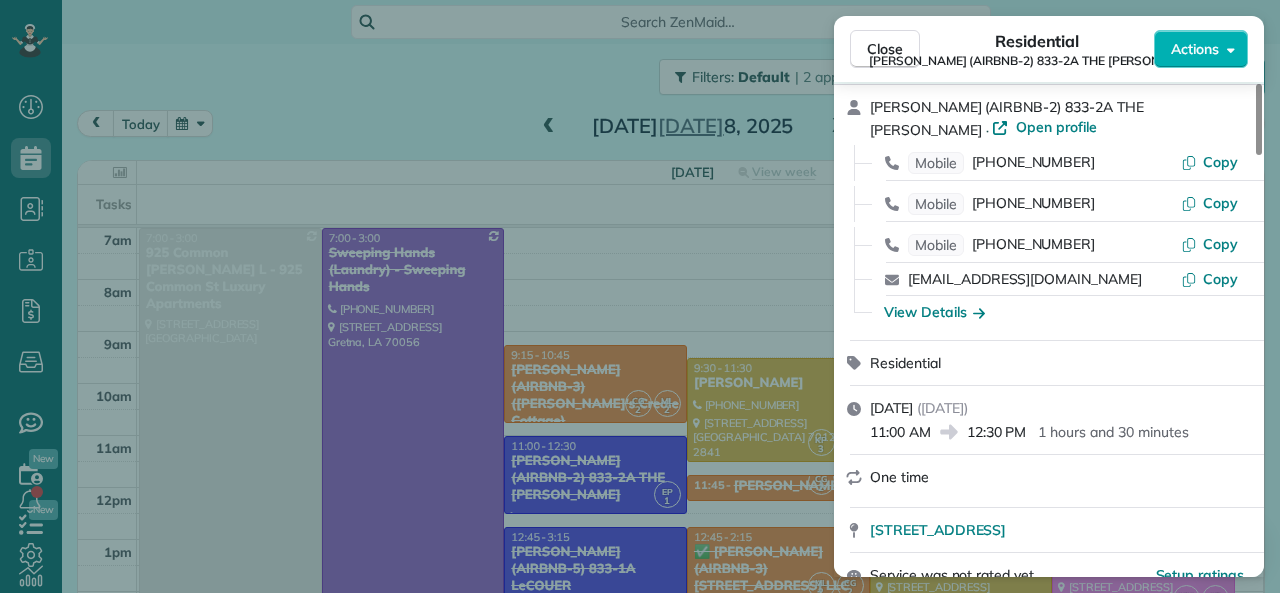 scroll, scrollTop: 100, scrollLeft: 0, axis: vertical 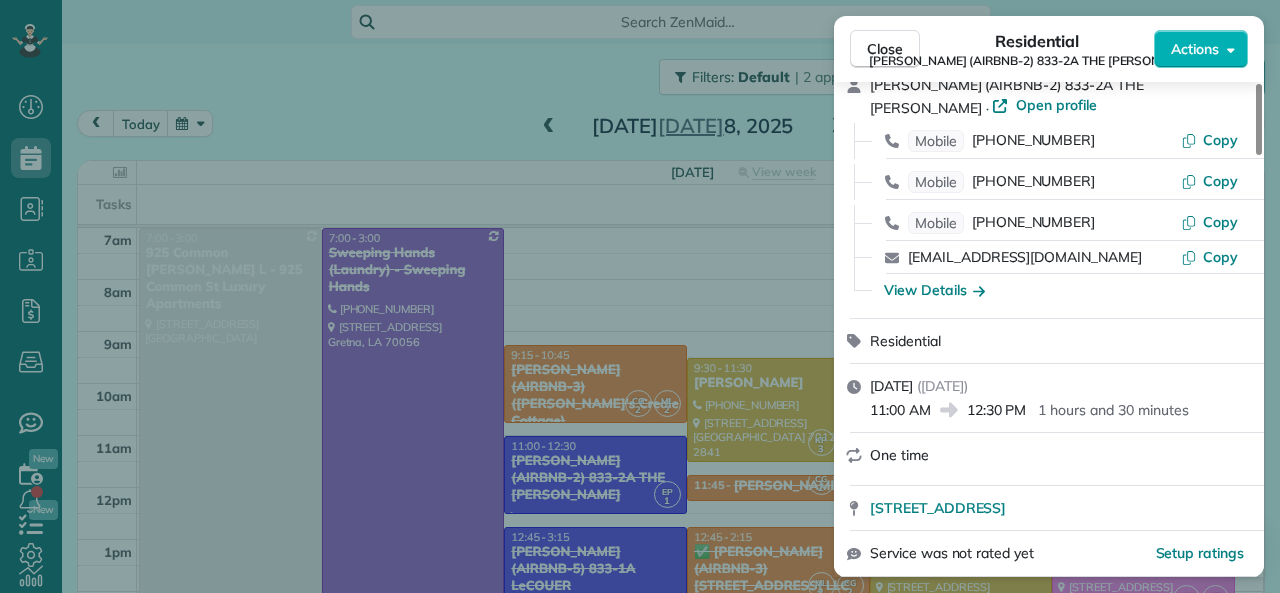 drag, startPoint x: 874, startPoint y: 411, endPoint x: 929, endPoint y: 411, distance: 55 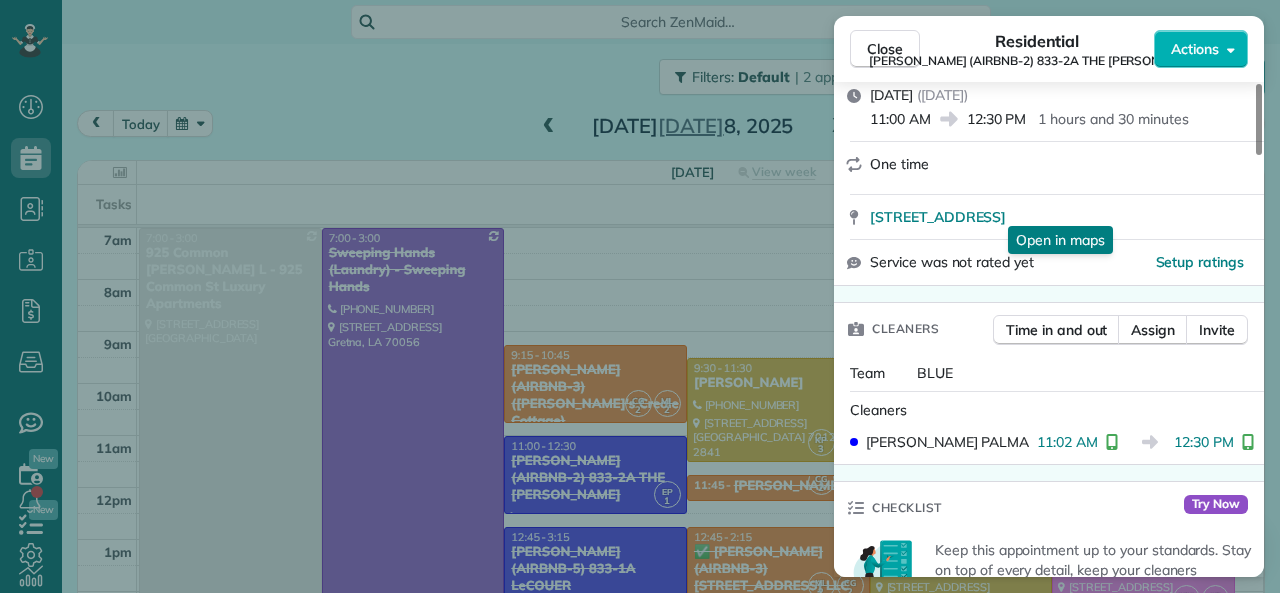 scroll, scrollTop: 400, scrollLeft: 0, axis: vertical 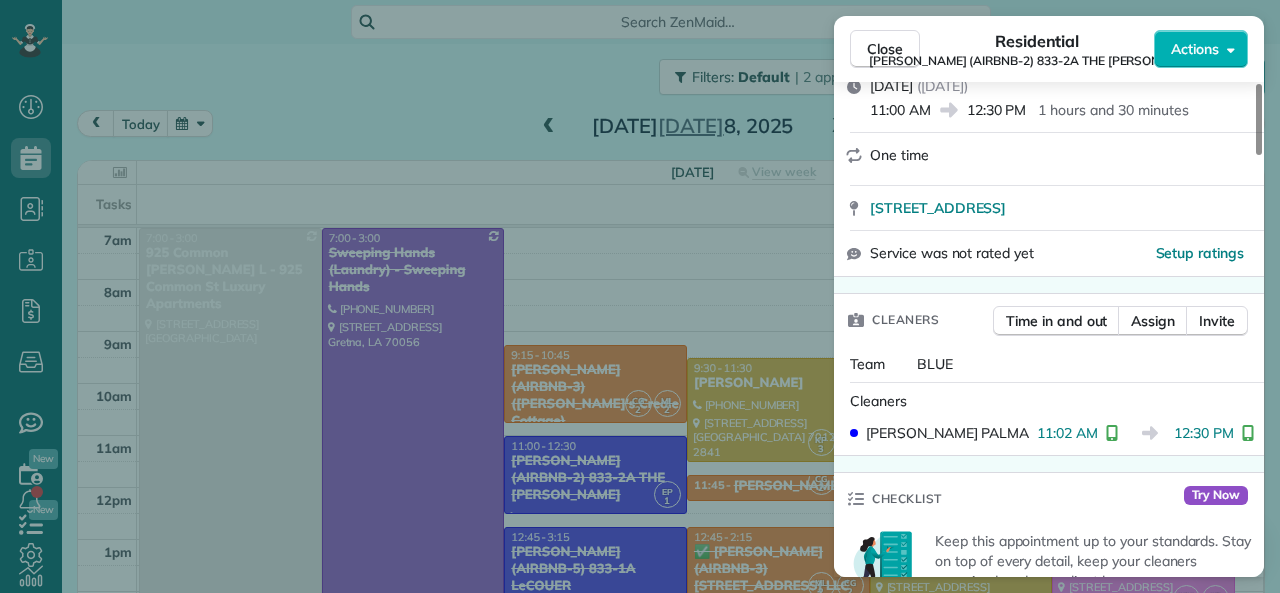 drag, startPoint x: 1039, startPoint y: 435, endPoint x: 1095, endPoint y: 431, distance: 56.142673 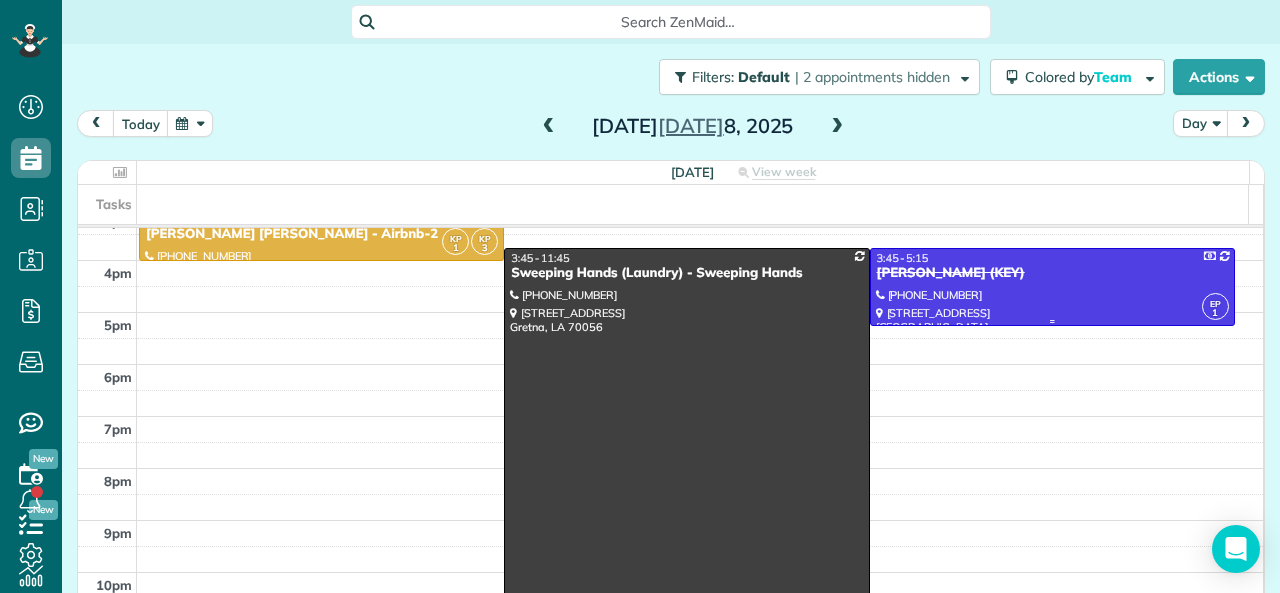scroll, scrollTop: 400, scrollLeft: 0, axis: vertical 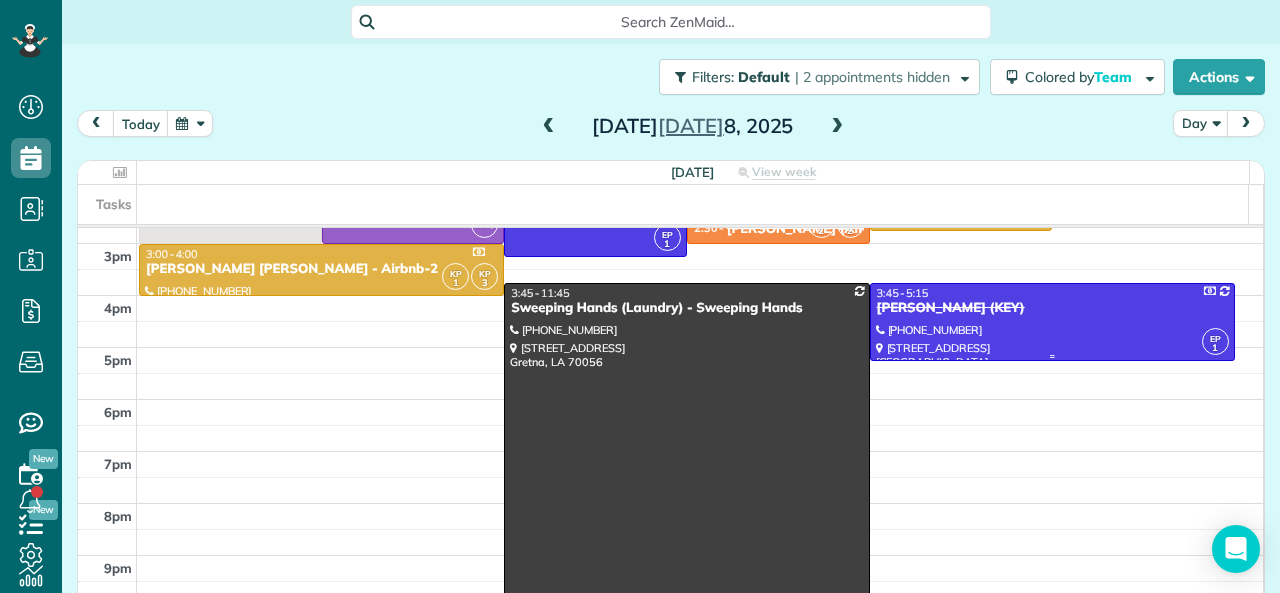 click at bounding box center (1052, 322) 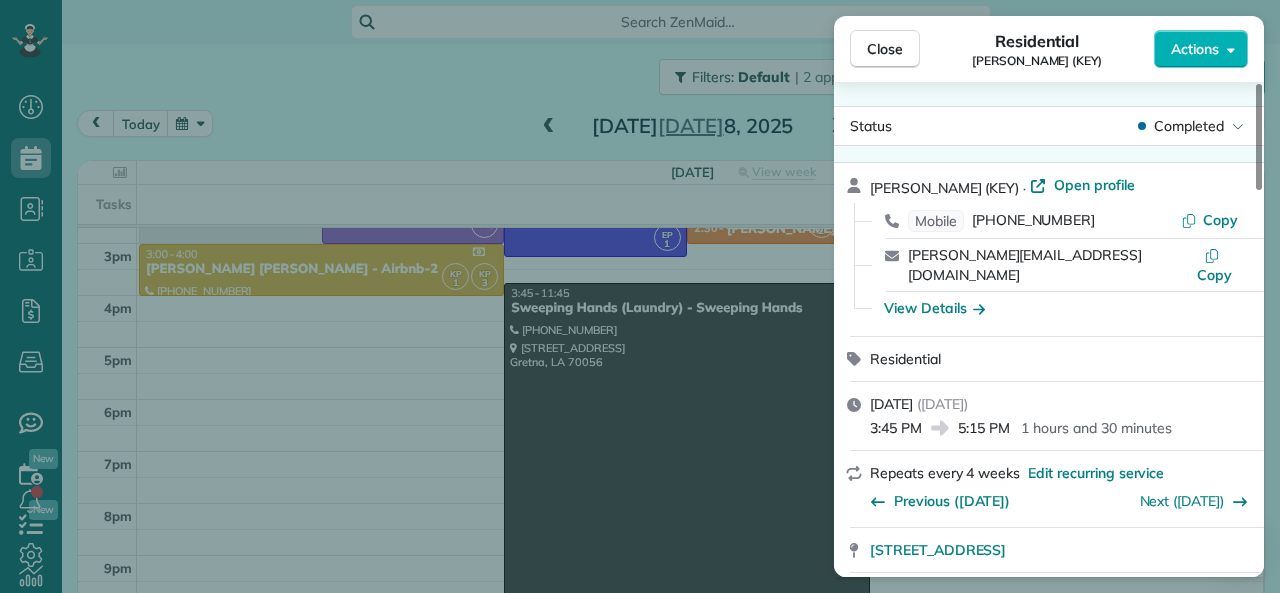 drag, startPoint x: 961, startPoint y: 411, endPoint x: 1010, endPoint y: 406, distance: 49.25444 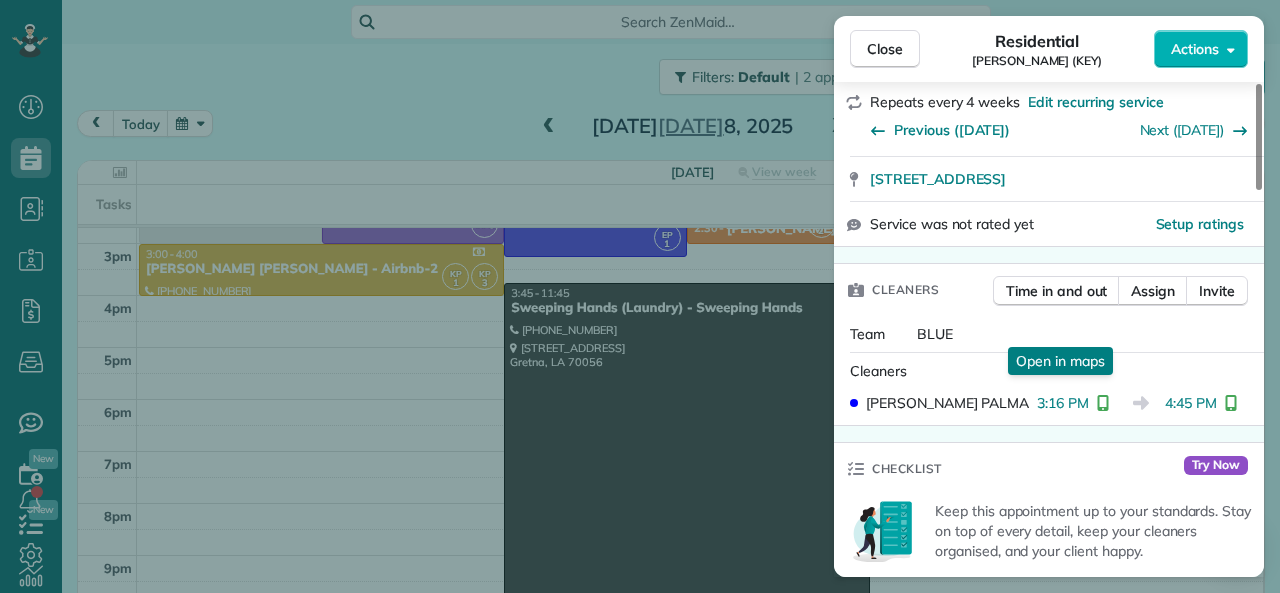 scroll, scrollTop: 500, scrollLeft: 0, axis: vertical 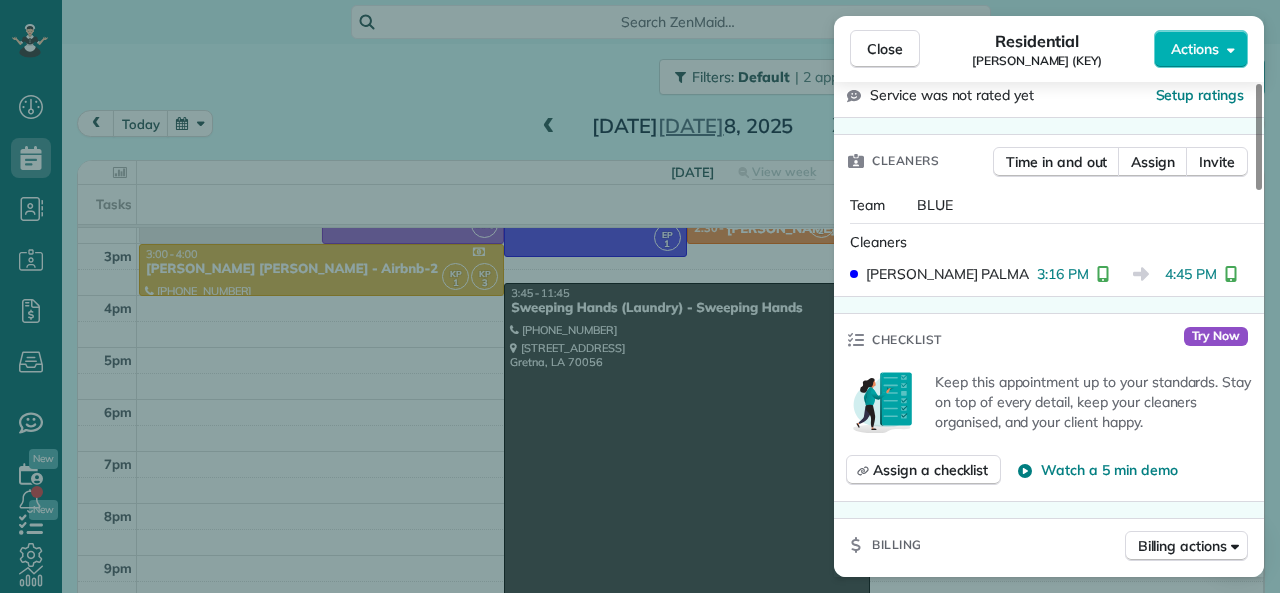 drag, startPoint x: 1167, startPoint y: 255, endPoint x: 1216, endPoint y: 255, distance: 49 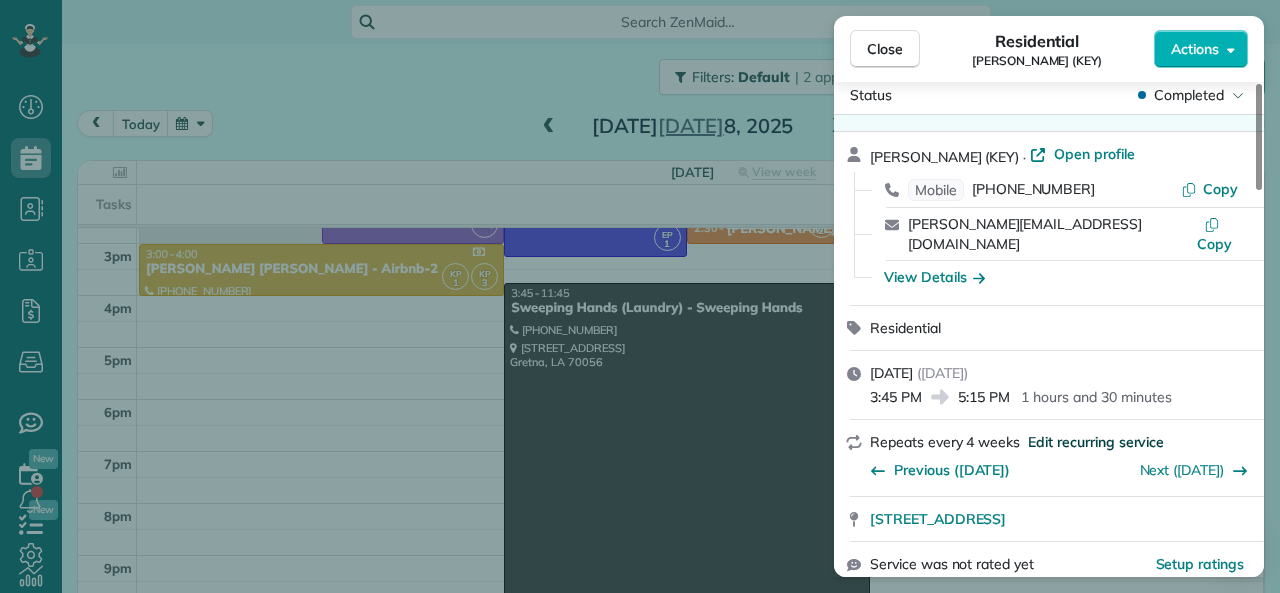 scroll, scrollTop: 0, scrollLeft: 0, axis: both 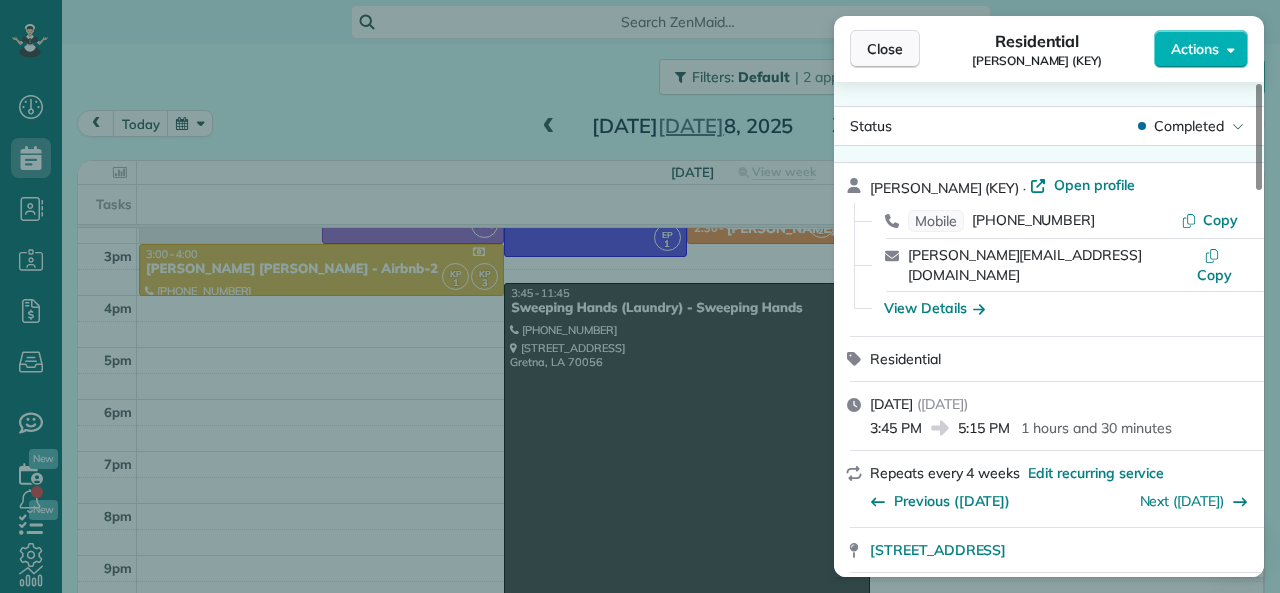 click on "Close" at bounding box center [885, 49] 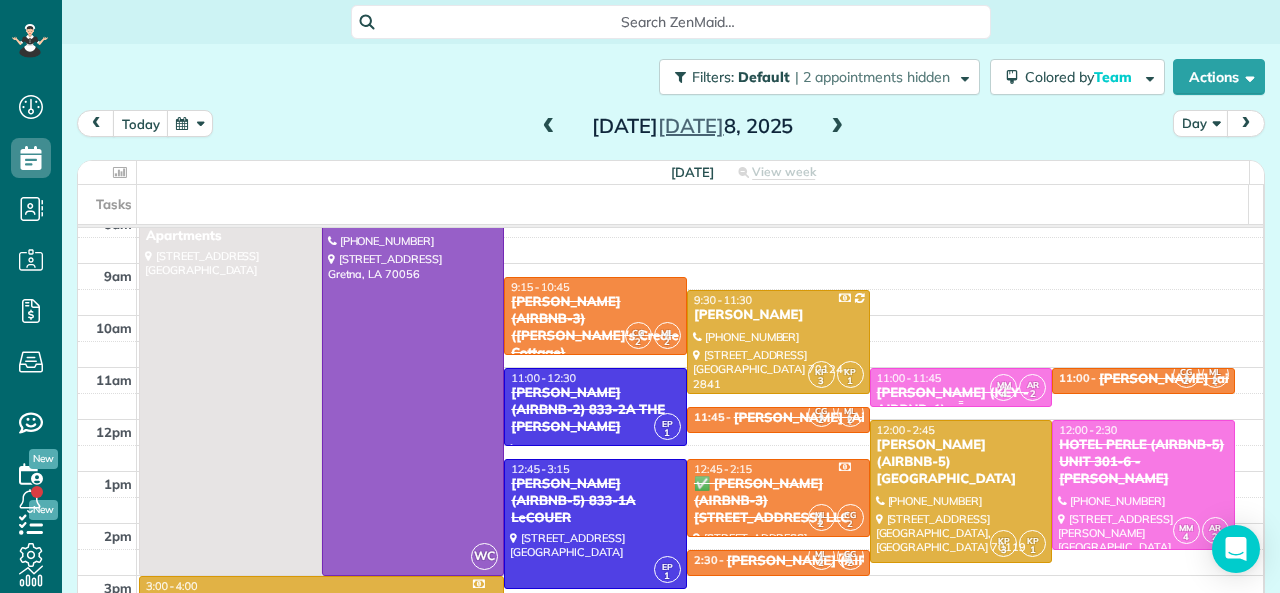 scroll, scrollTop: 100, scrollLeft: 0, axis: vertical 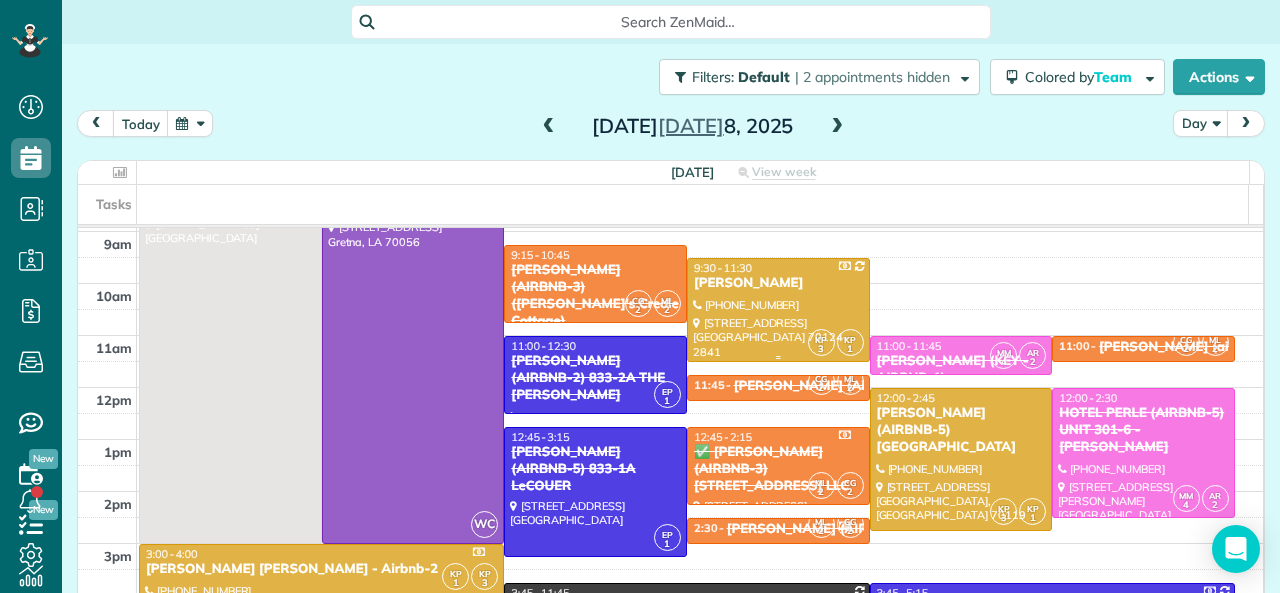 click at bounding box center (778, 310) 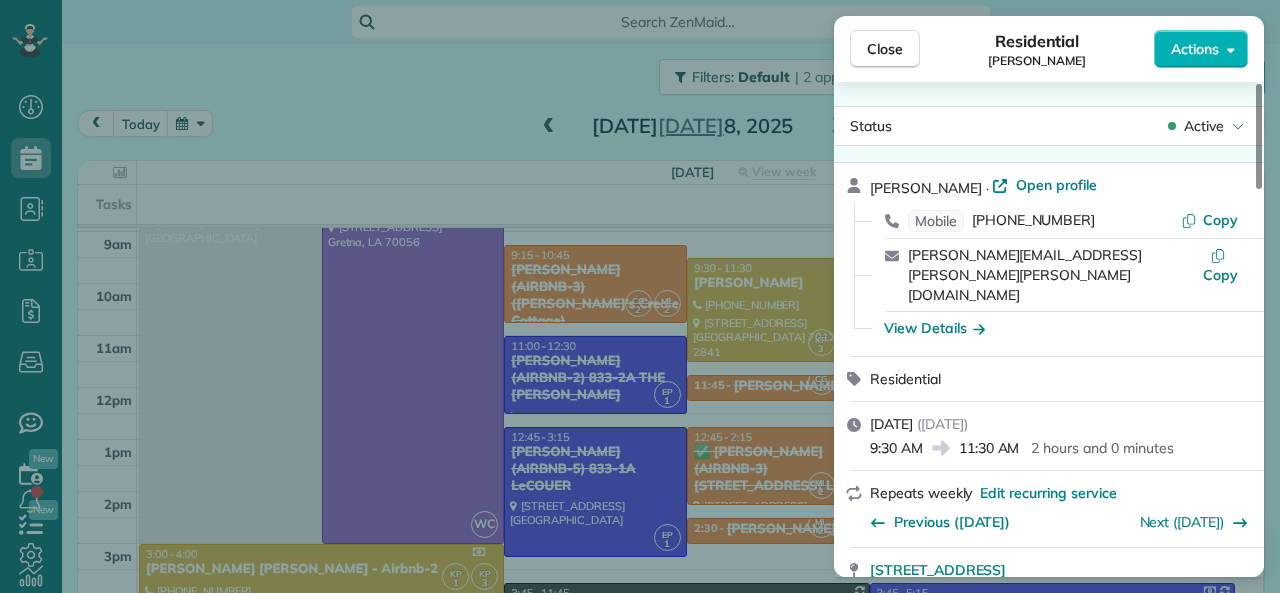 drag, startPoint x: 872, startPoint y: 409, endPoint x: 922, endPoint y: 410, distance: 50.01 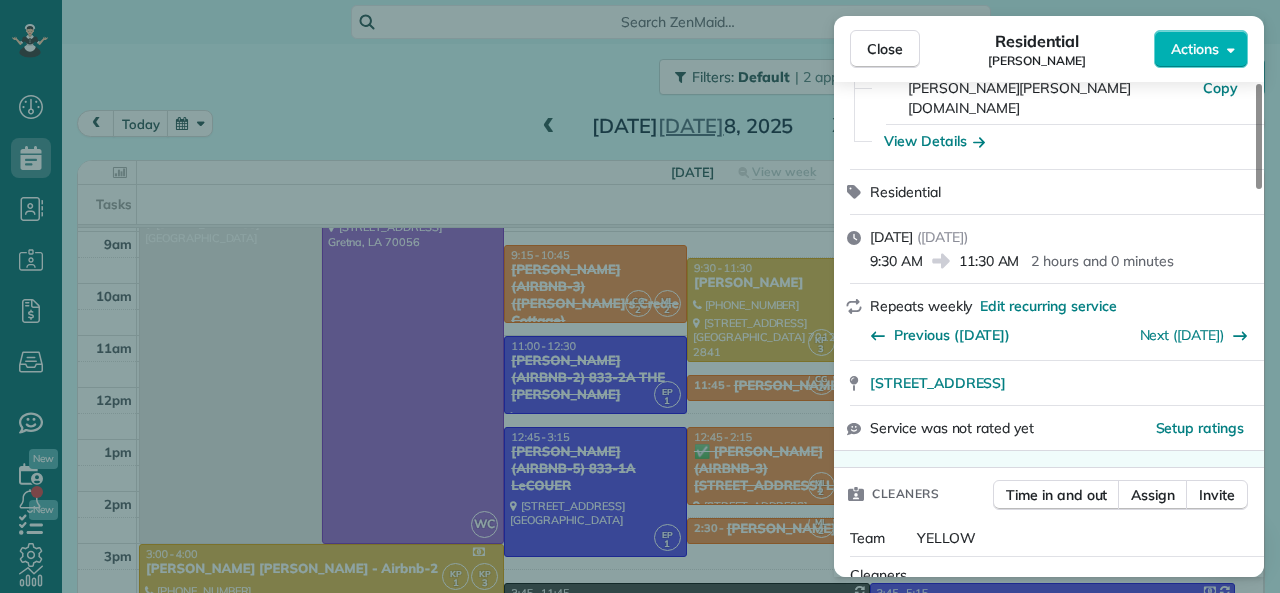 scroll, scrollTop: 300, scrollLeft: 0, axis: vertical 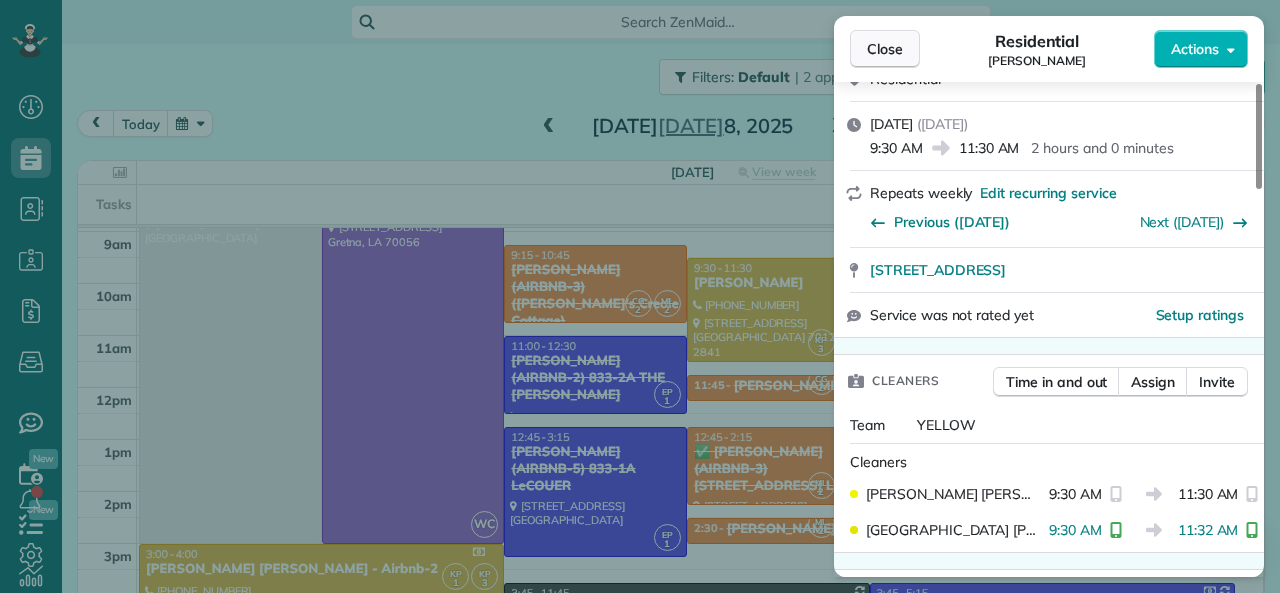 click on "Close" at bounding box center [885, 49] 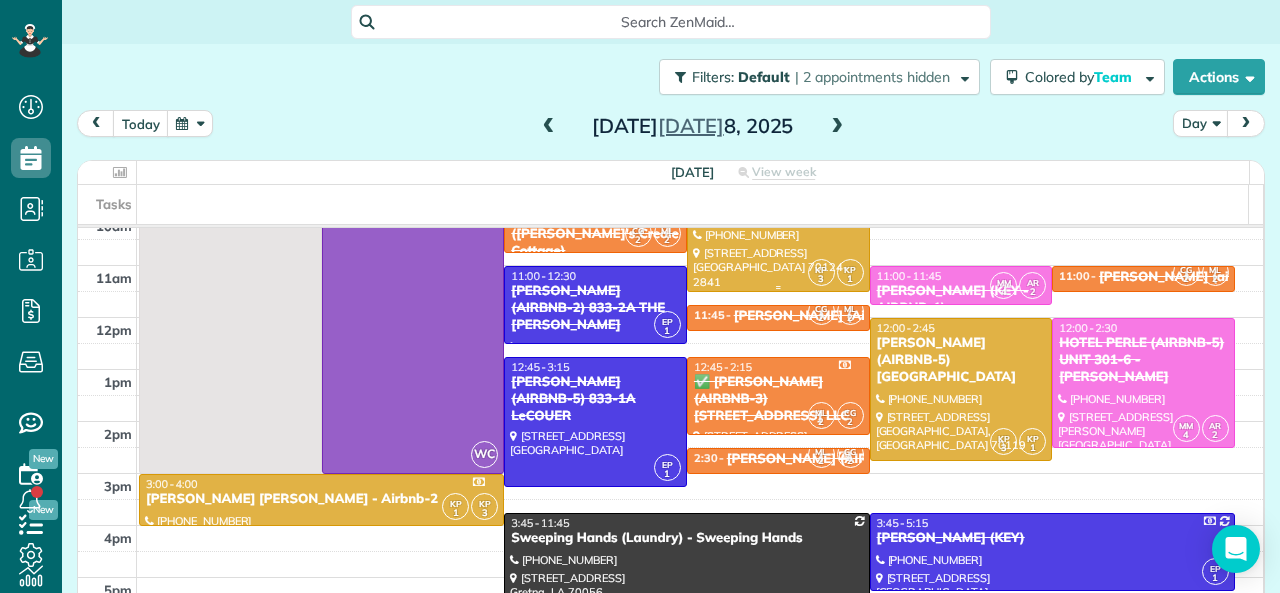 scroll, scrollTop: 400, scrollLeft: 0, axis: vertical 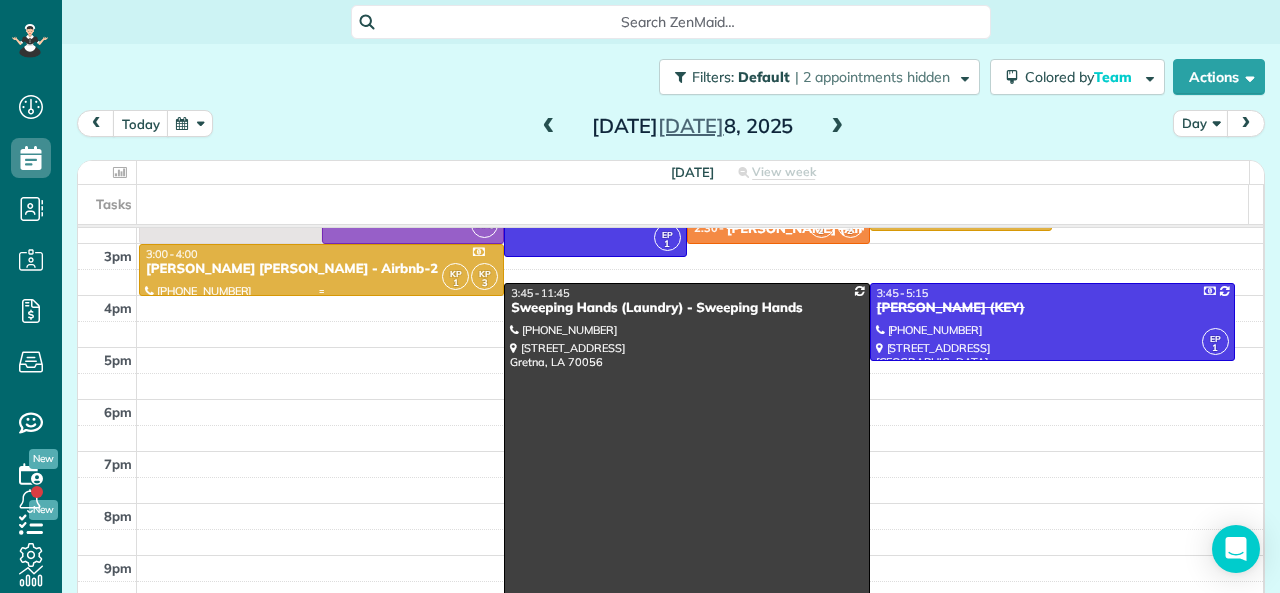 click on "[PERSON_NAME] [PERSON_NAME] - Airbnb-2" at bounding box center (321, 269) 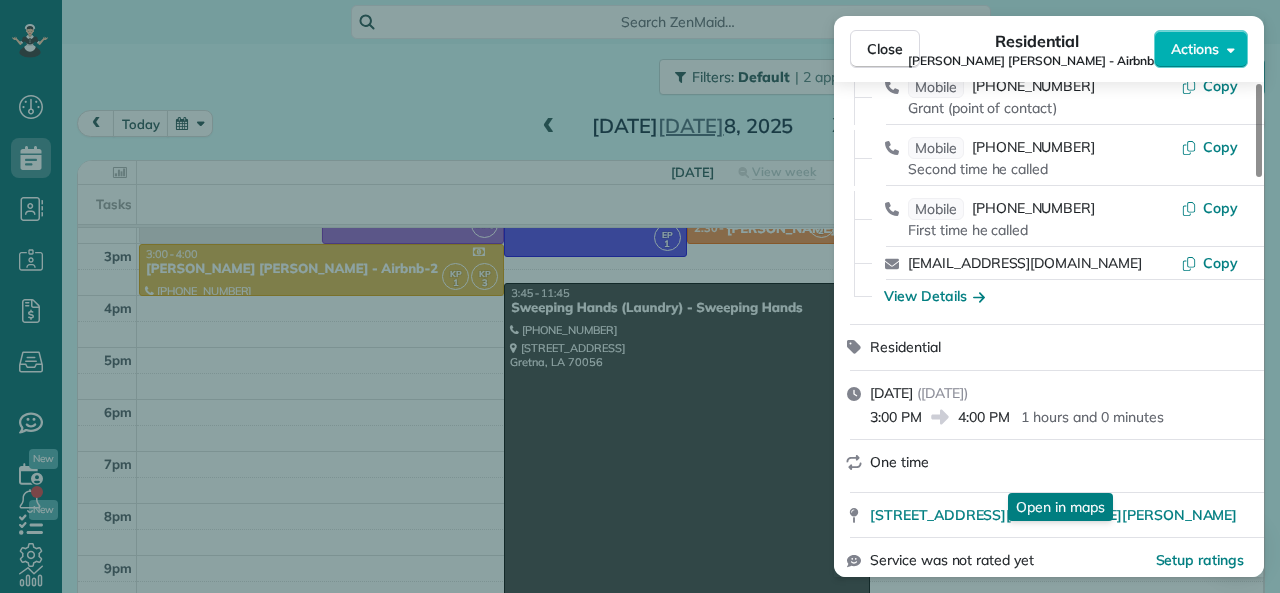 scroll, scrollTop: 200, scrollLeft: 0, axis: vertical 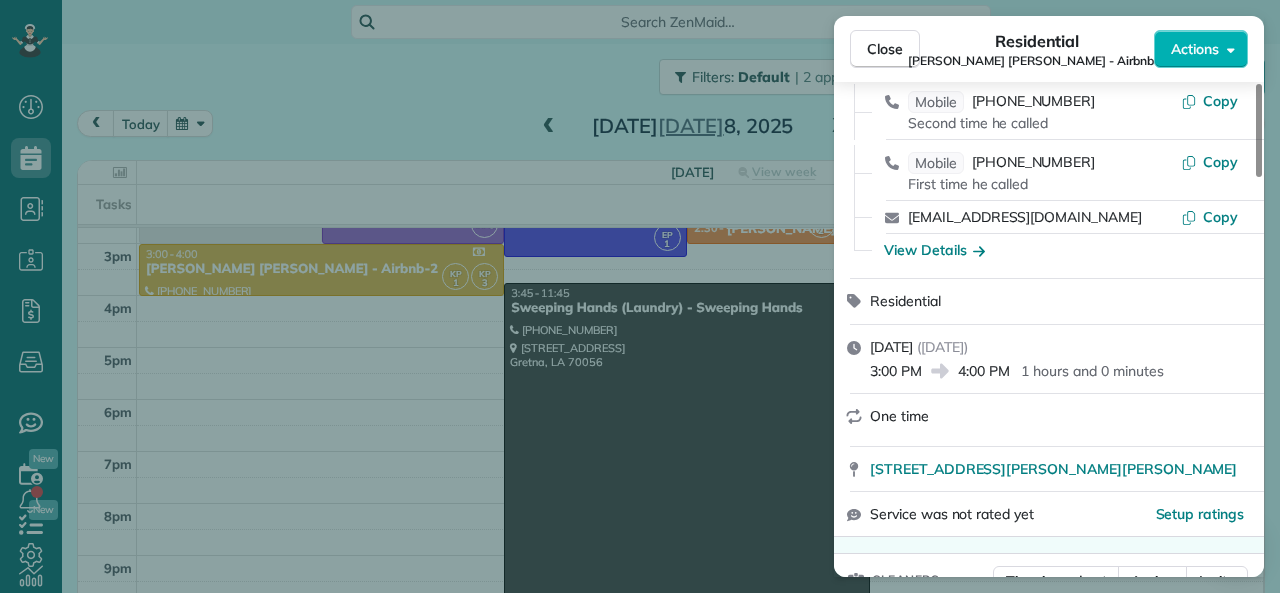 drag, startPoint x: 962, startPoint y: 351, endPoint x: 1007, endPoint y: 348, distance: 45.099888 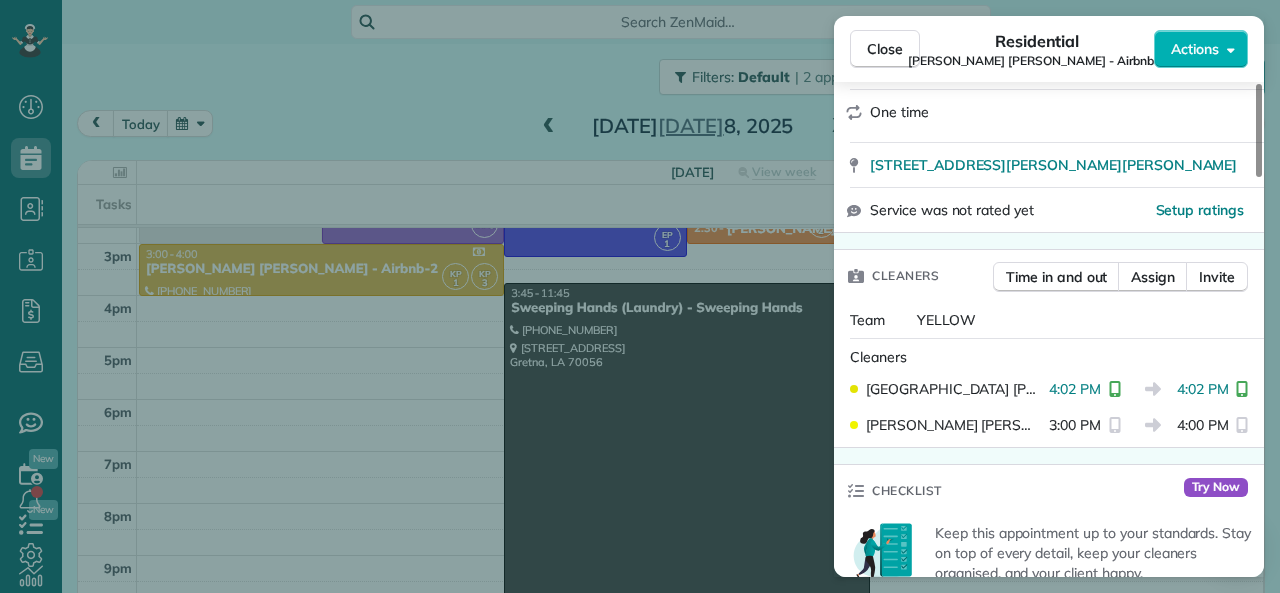 scroll, scrollTop: 600, scrollLeft: 0, axis: vertical 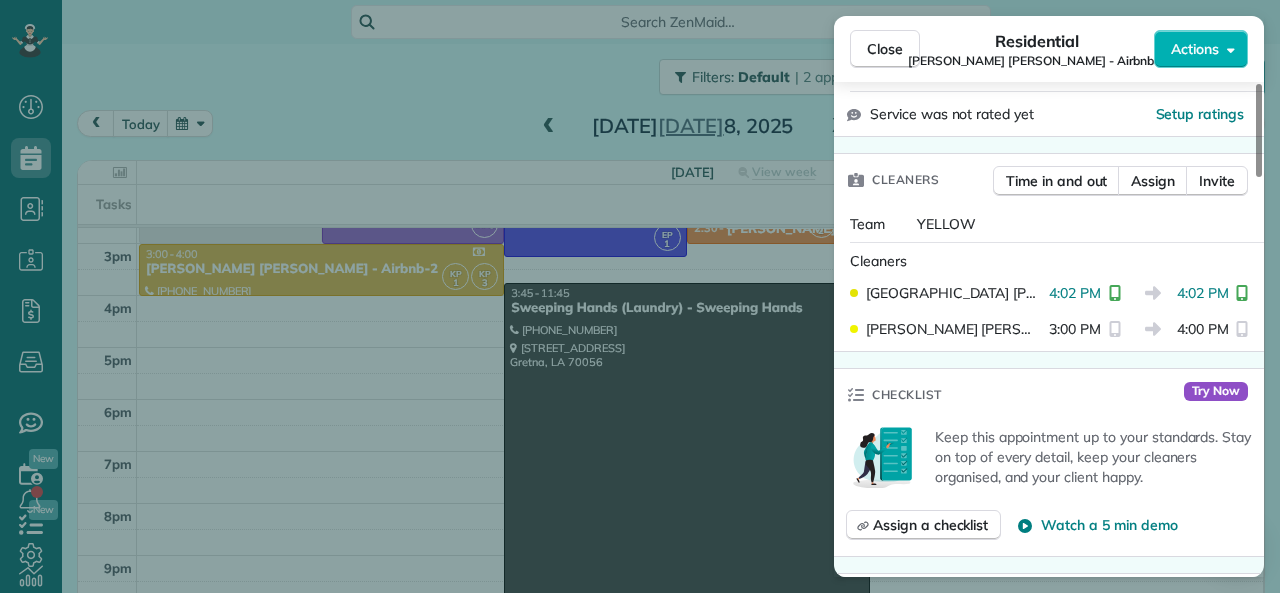 drag, startPoint x: 1168, startPoint y: 294, endPoint x: 1218, endPoint y: 289, distance: 50.24938 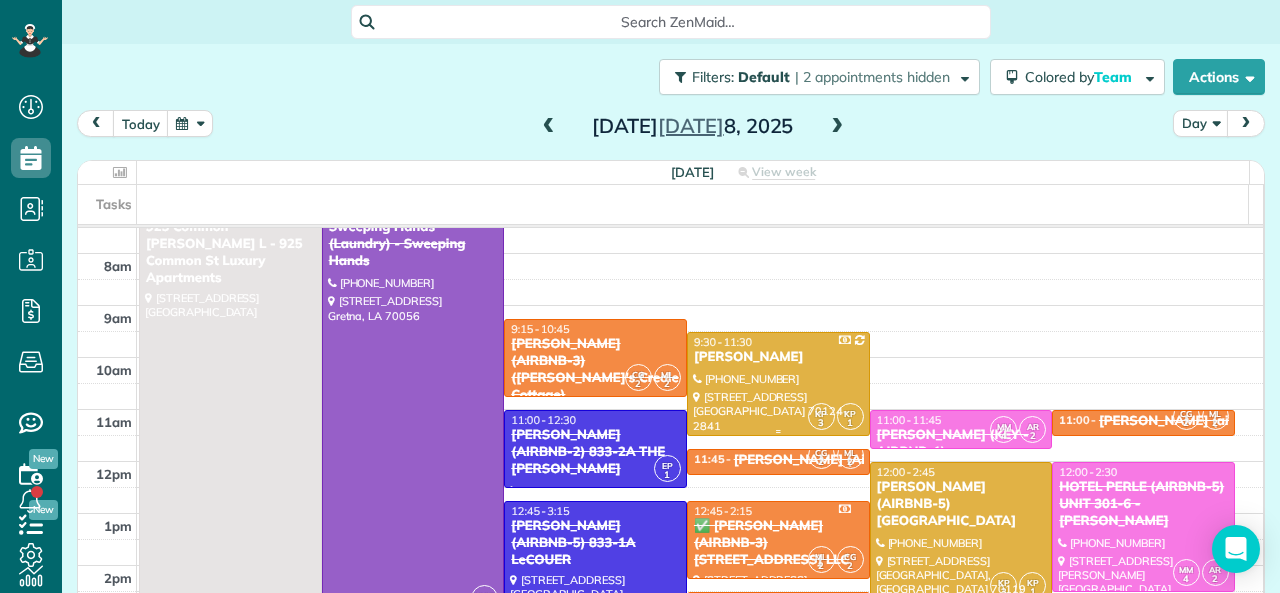 scroll, scrollTop: 0, scrollLeft: 0, axis: both 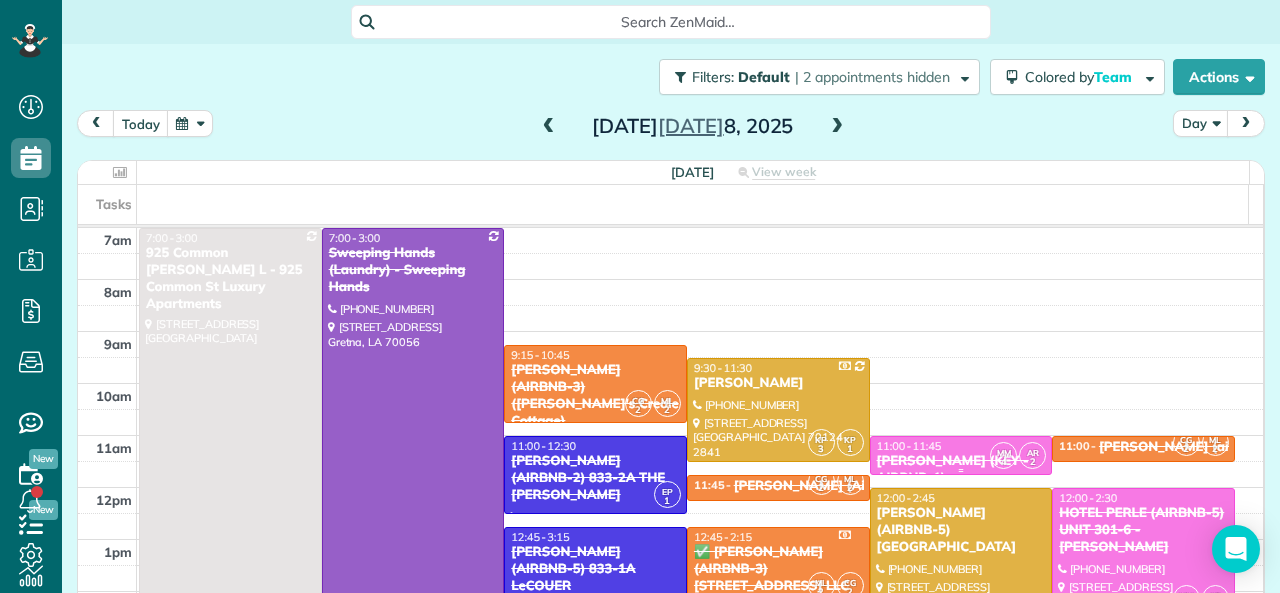 click on "11:00 - 11:45" at bounding box center [909, 446] 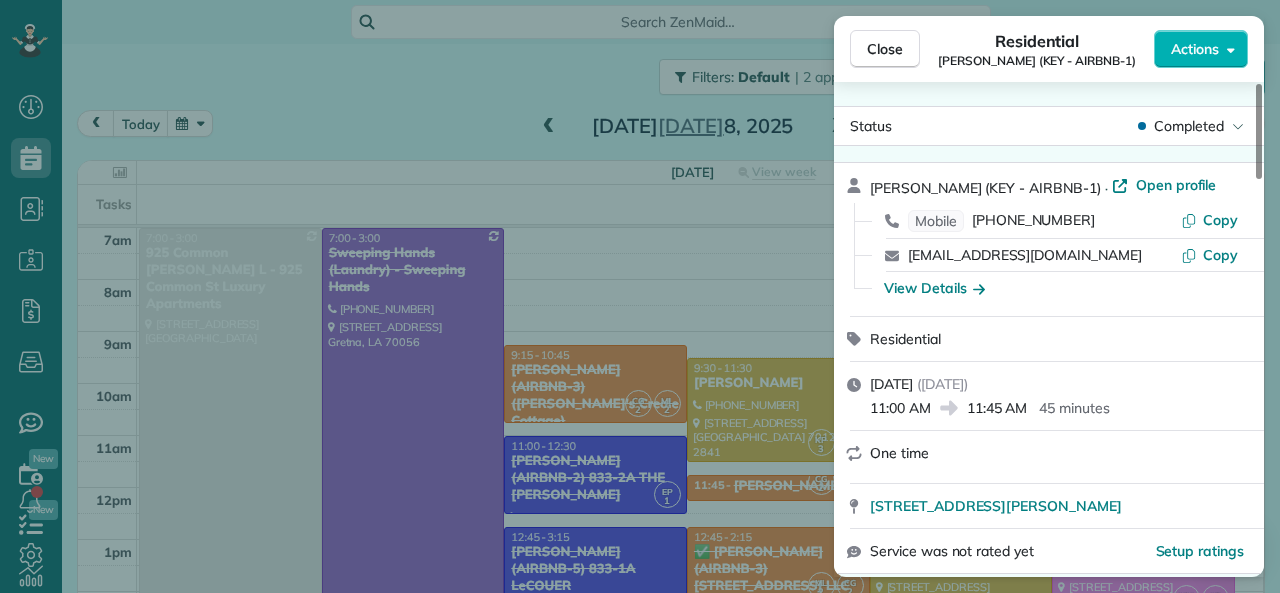 drag, startPoint x: 871, startPoint y: 408, endPoint x: 929, endPoint y: 408, distance: 58 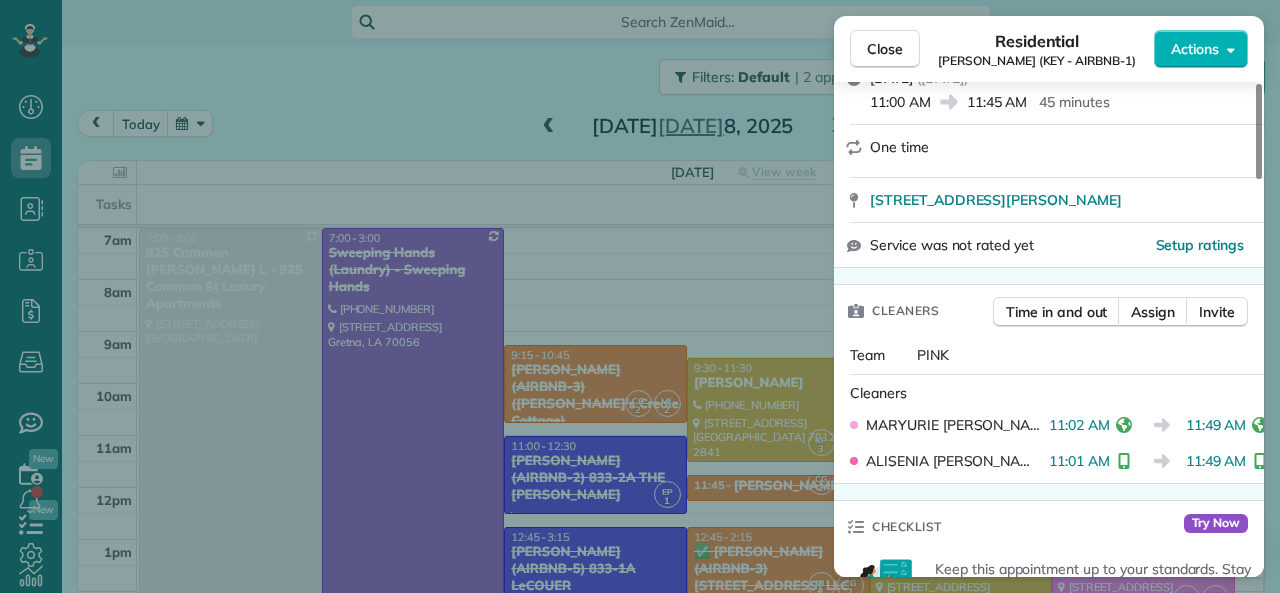 scroll, scrollTop: 400, scrollLeft: 0, axis: vertical 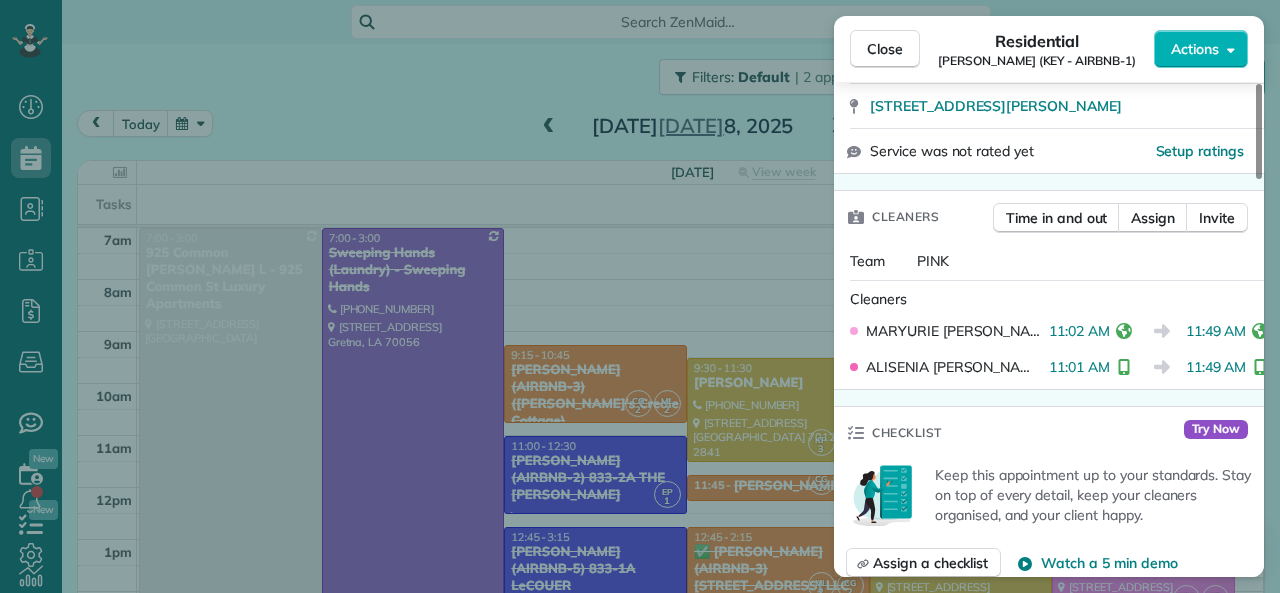drag, startPoint x: 1039, startPoint y: 332, endPoint x: 1096, endPoint y: 333, distance: 57.00877 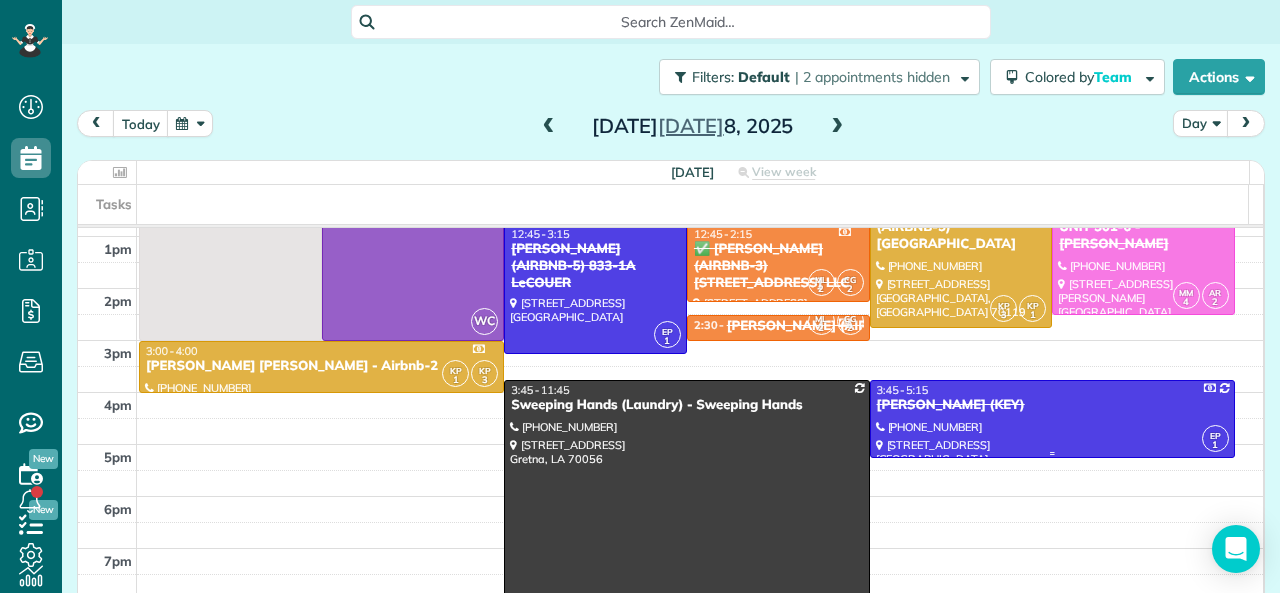 scroll, scrollTop: 200, scrollLeft: 0, axis: vertical 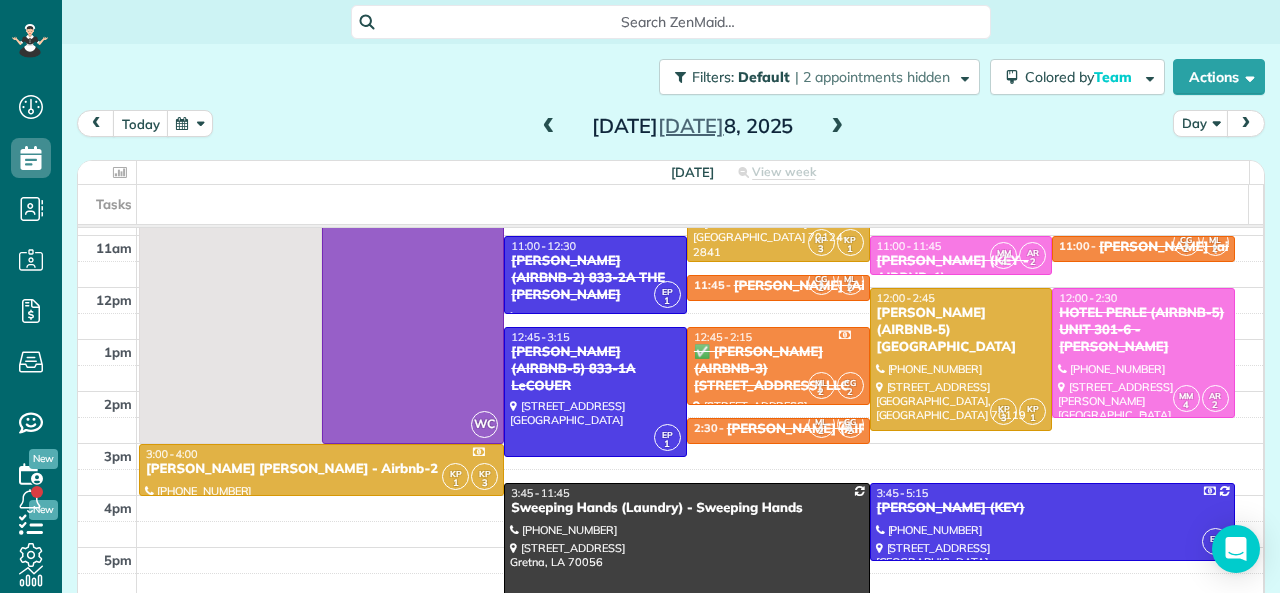 click on "HOTEL PERLE (AIRBNB-5) UNIT 301-6 - [PERSON_NAME]" at bounding box center (1143, 330) 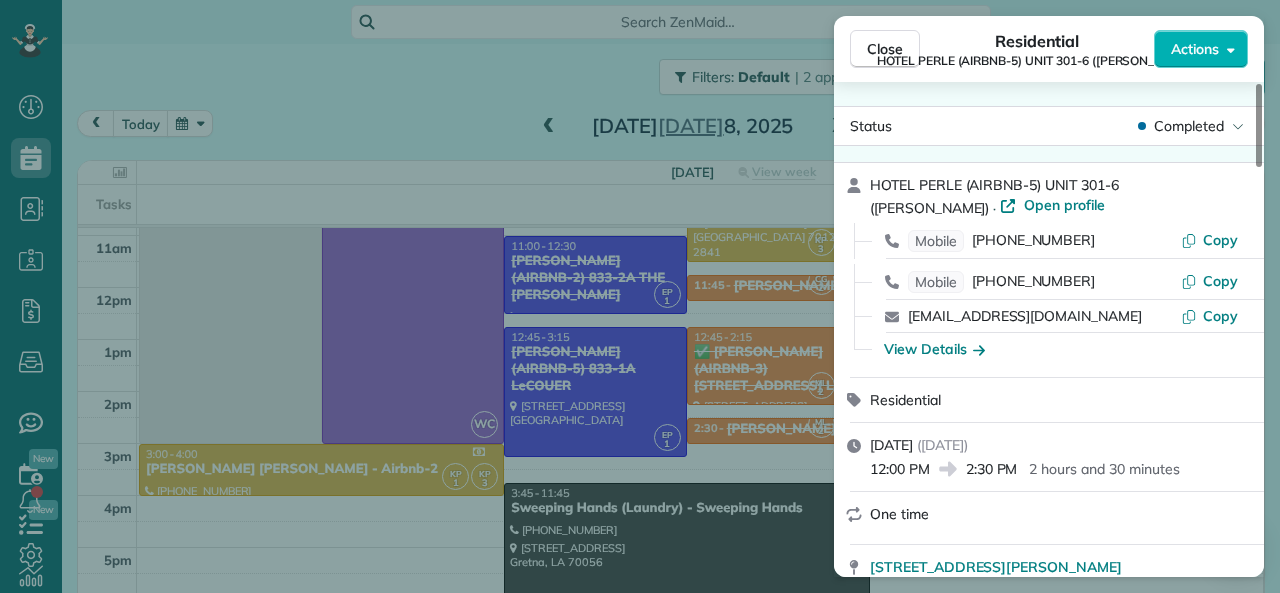 drag, startPoint x: 969, startPoint y: 474, endPoint x: 1016, endPoint y: 473, distance: 47.010635 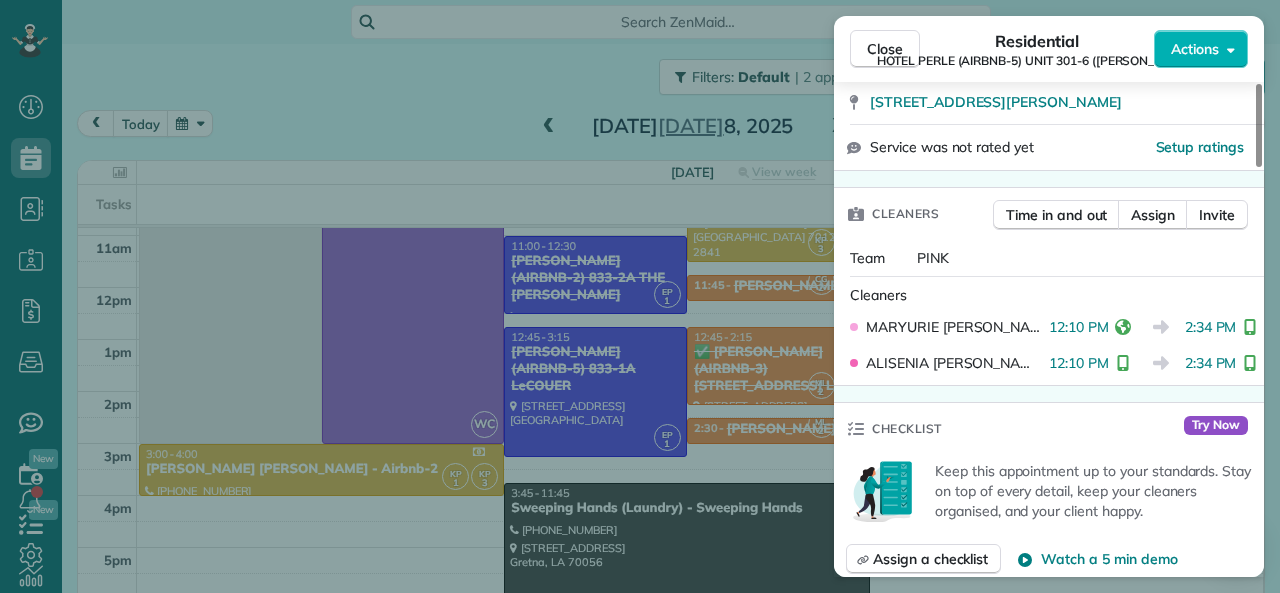 scroll, scrollTop: 500, scrollLeft: 0, axis: vertical 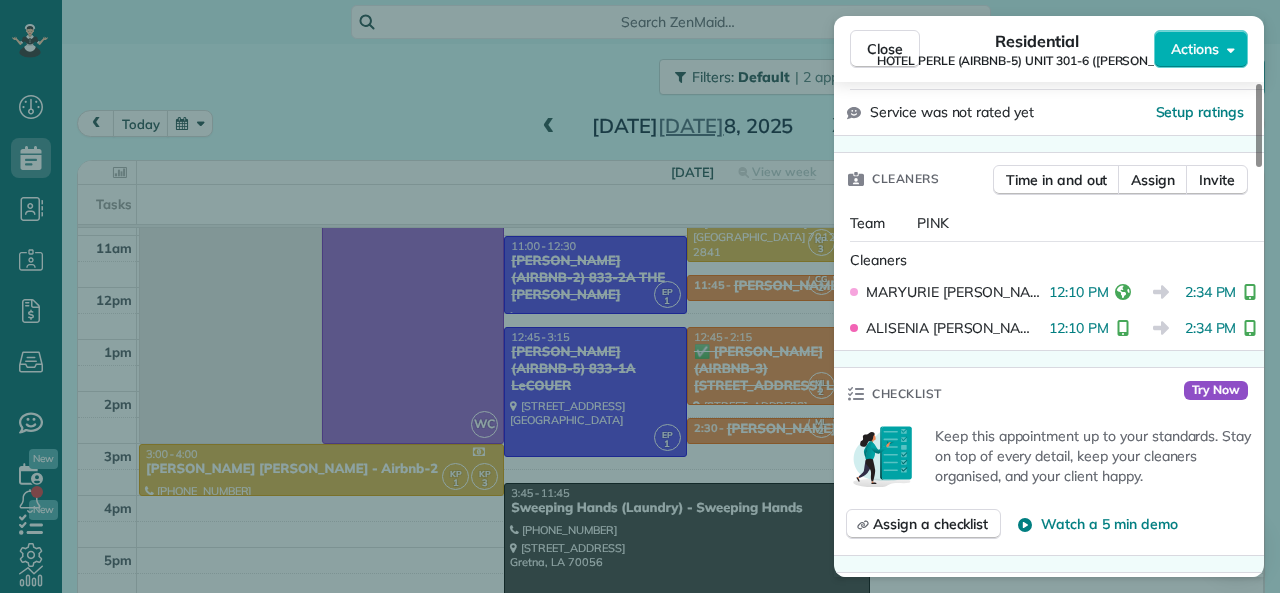drag, startPoint x: 1177, startPoint y: 298, endPoint x: 1225, endPoint y: 297, distance: 48.010414 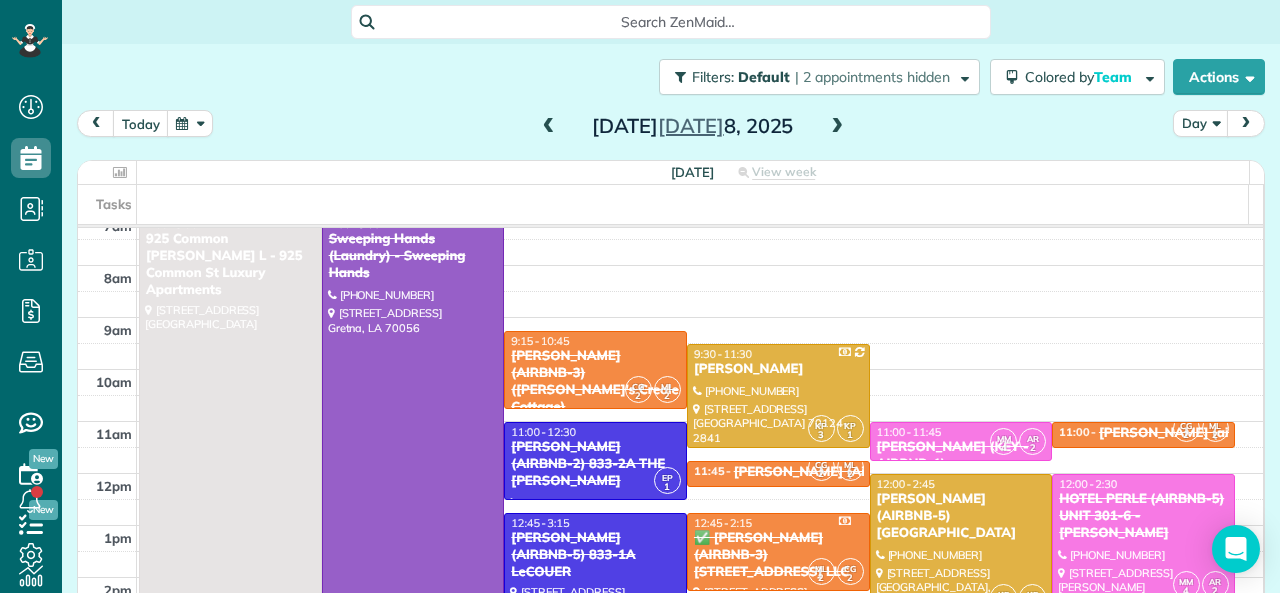 scroll, scrollTop: 0, scrollLeft: 0, axis: both 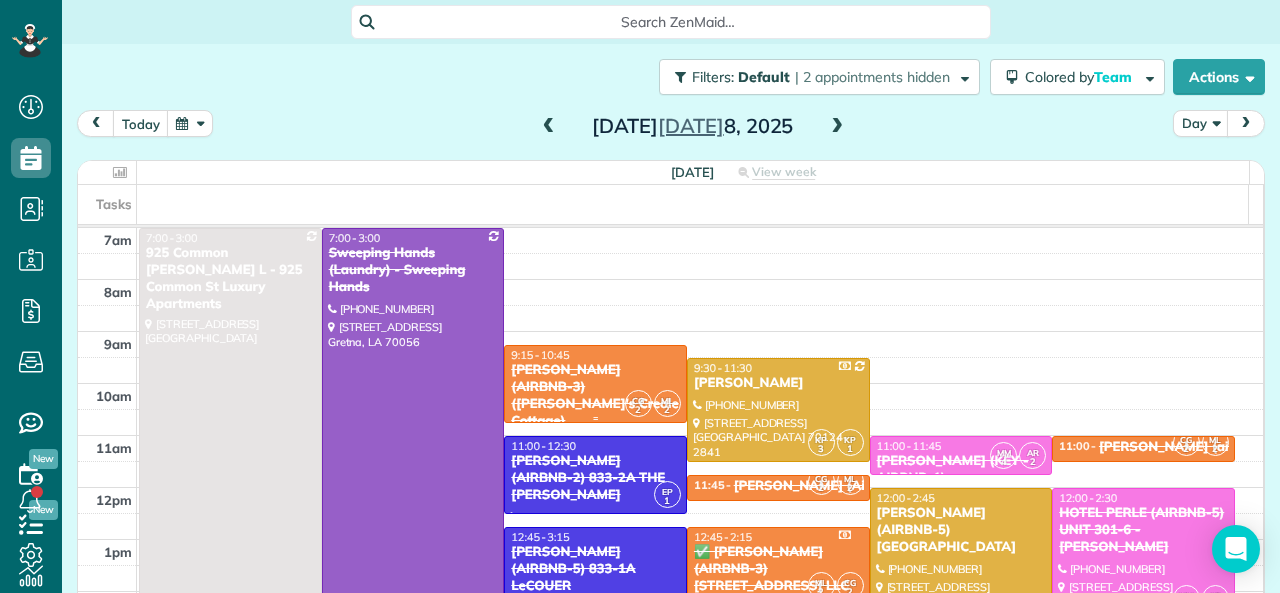 click on "[PERSON_NAME] (AIRBNB-3) ([PERSON_NAME]'s Creole Cottage)" at bounding box center [595, 396] 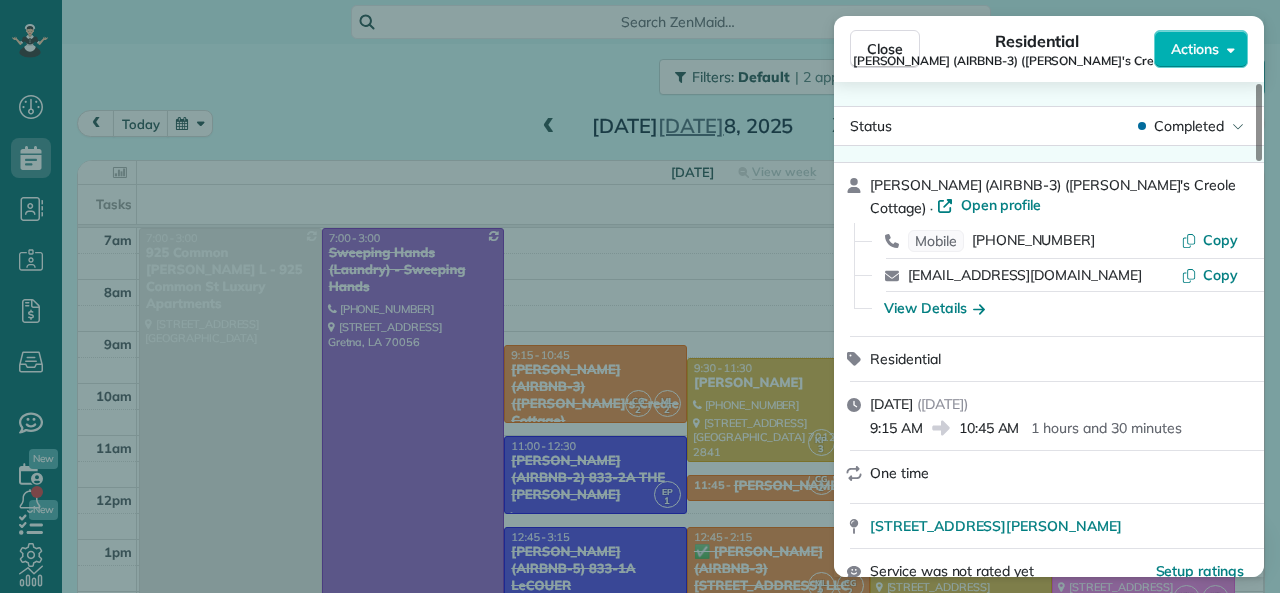 drag, startPoint x: 871, startPoint y: 433, endPoint x: 919, endPoint y: 433, distance: 48 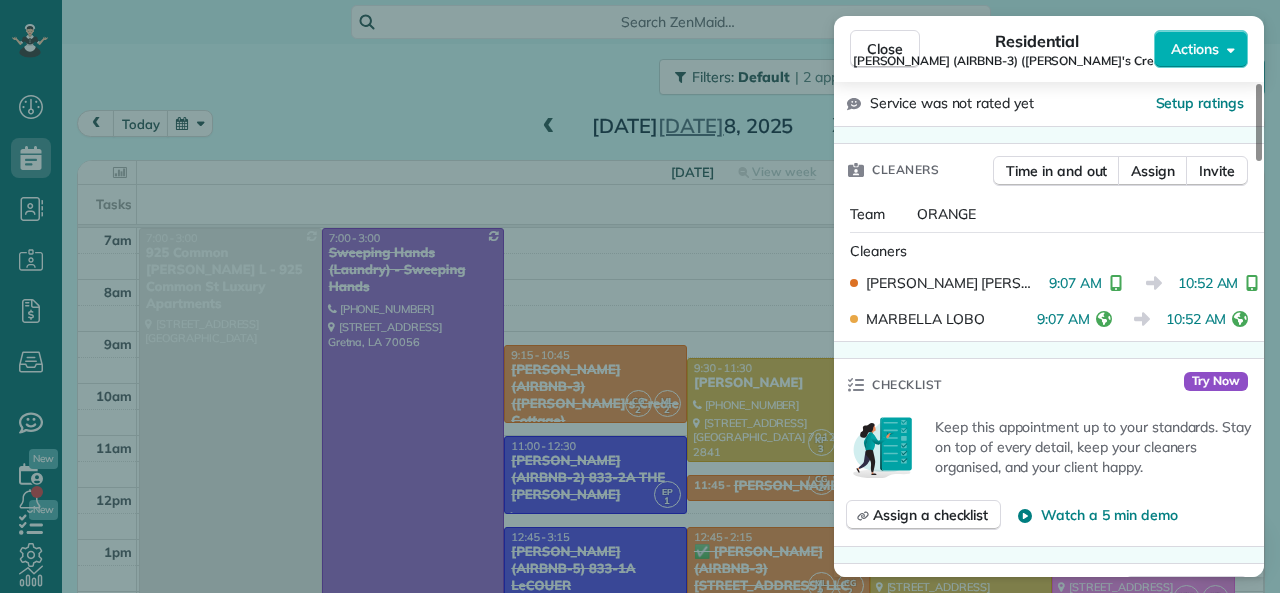 scroll, scrollTop: 500, scrollLeft: 0, axis: vertical 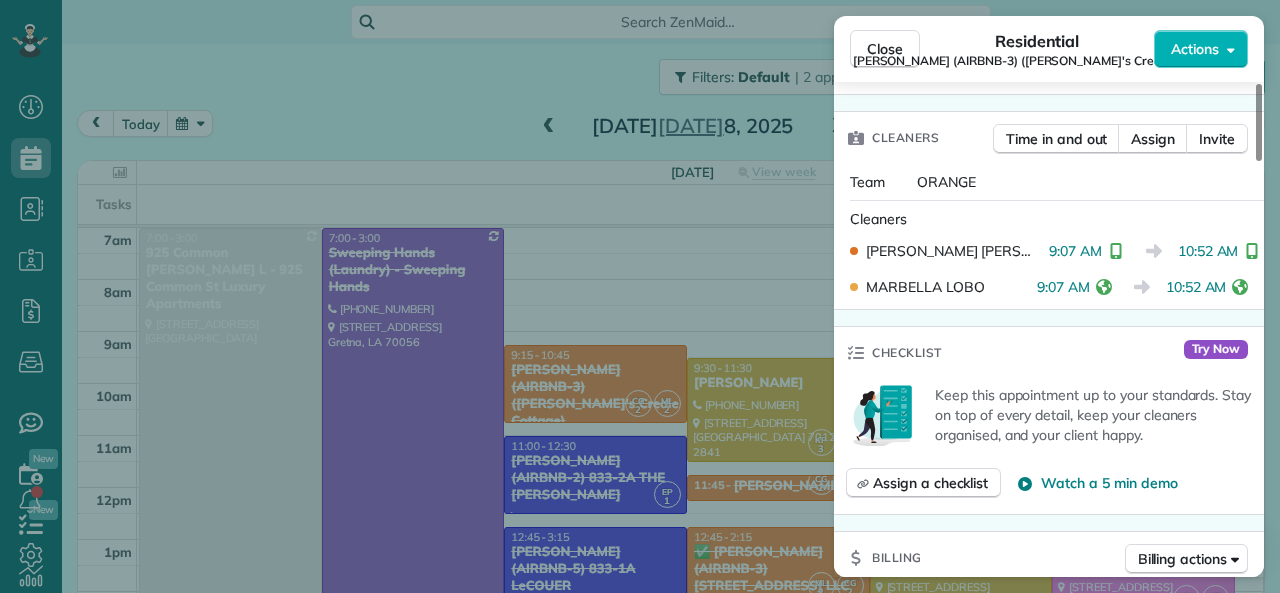 click on "[PERSON_NAME]" at bounding box center (949, 251) 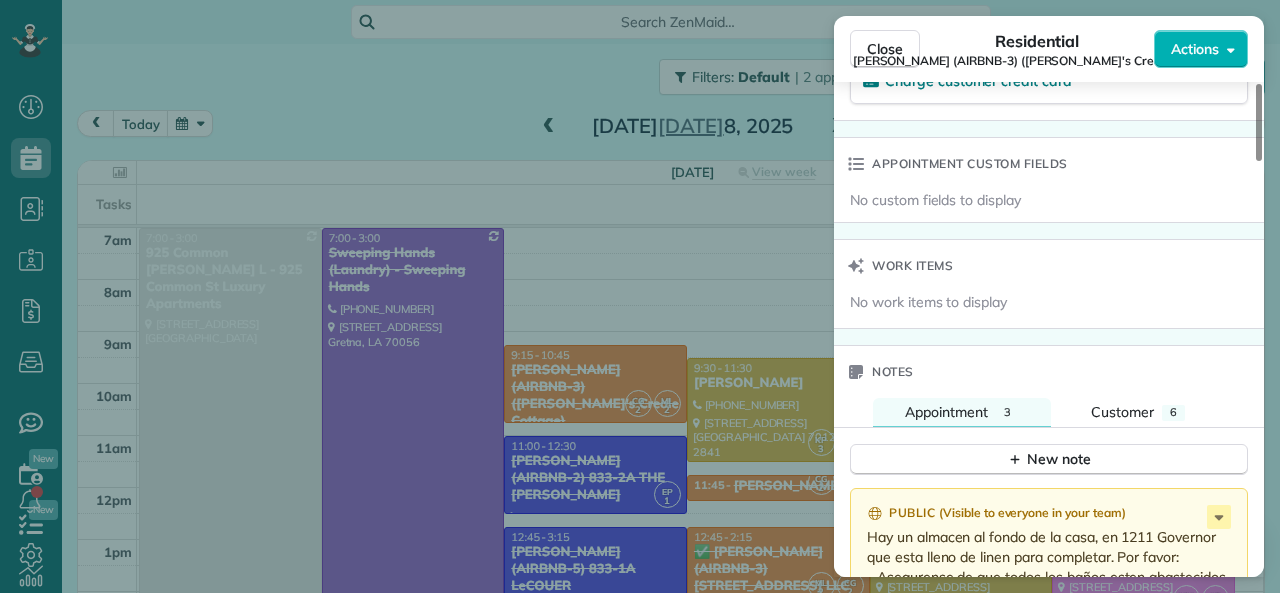 scroll, scrollTop: 1800, scrollLeft: 0, axis: vertical 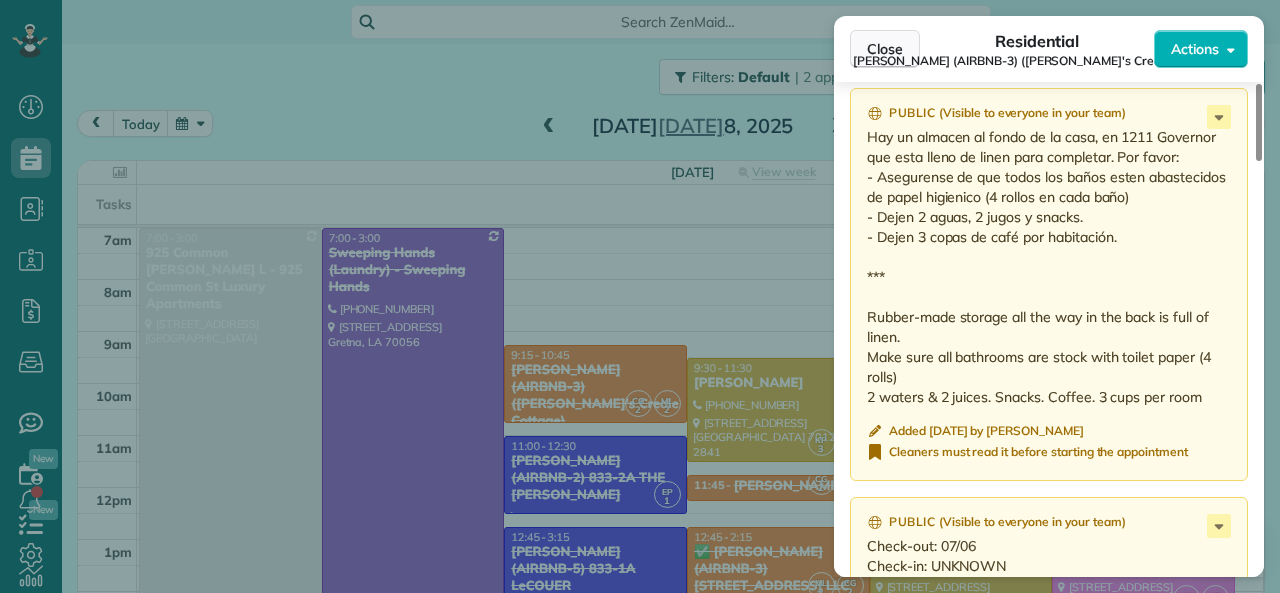 click on "Close" at bounding box center (885, 49) 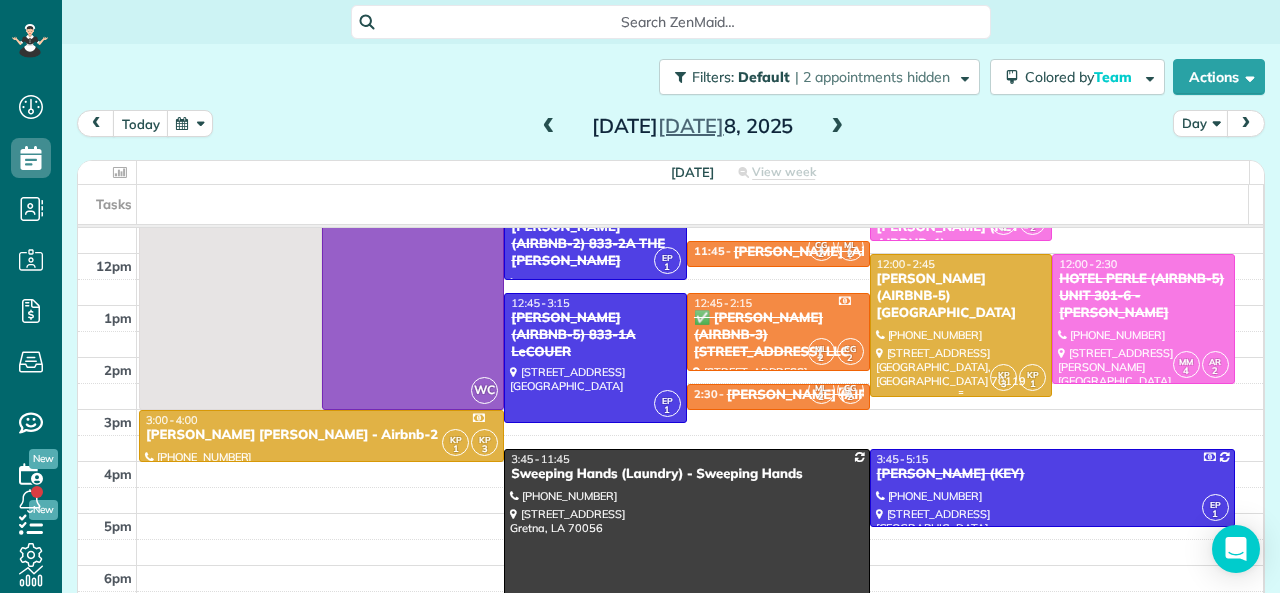 scroll, scrollTop: 300, scrollLeft: 0, axis: vertical 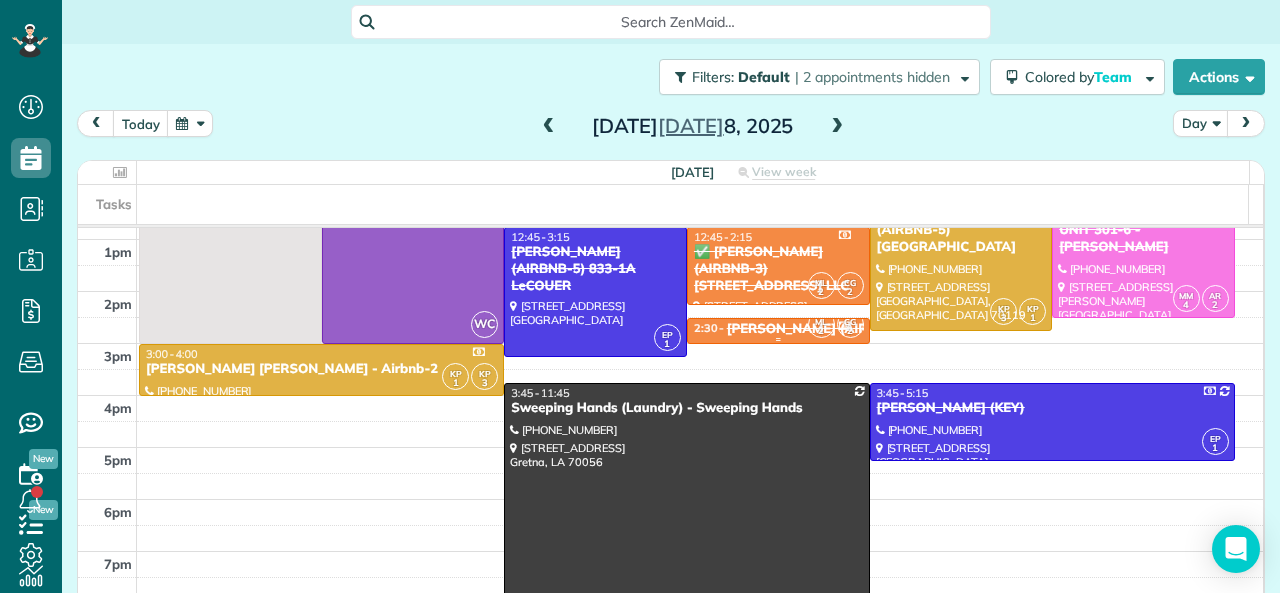 click on "[PERSON_NAME] (AIRBNB-6) 1414 Baronne" at bounding box center [866, 329] 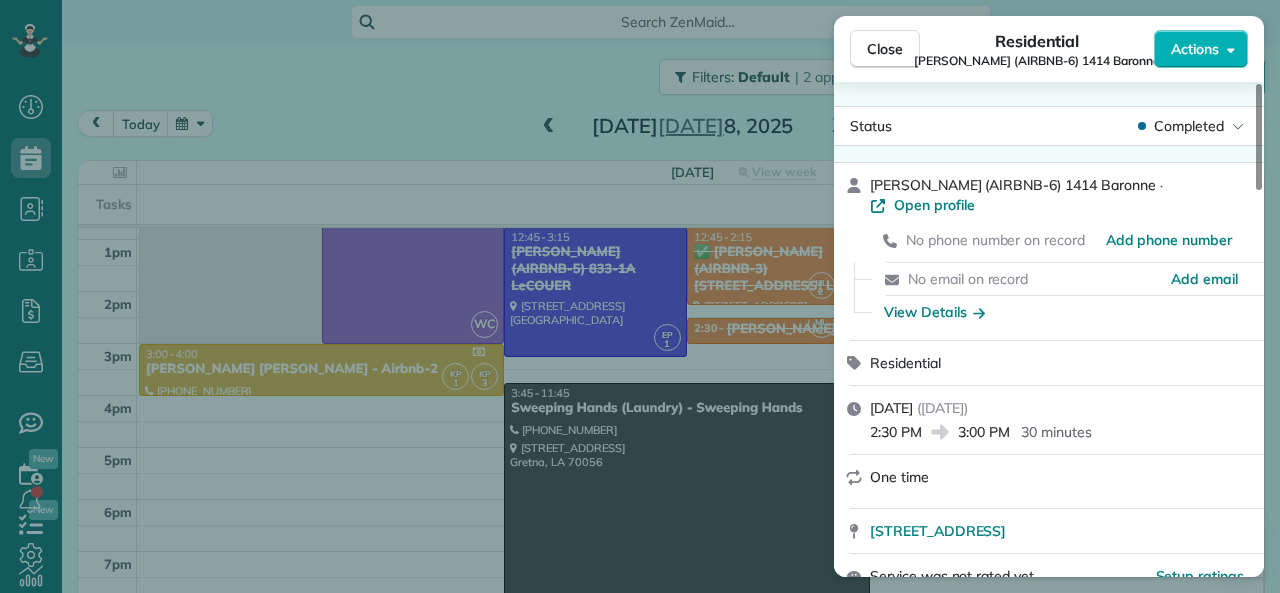 drag, startPoint x: 959, startPoint y: 415, endPoint x: 1006, endPoint y: 410, distance: 47.26521 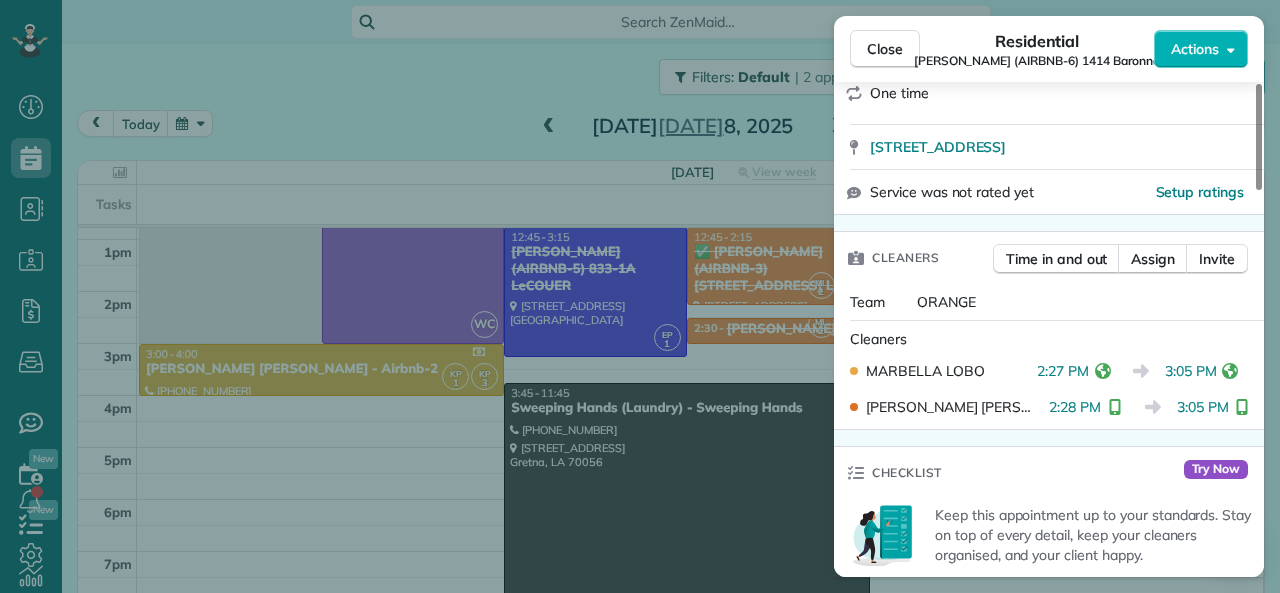 scroll, scrollTop: 400, scrollLeft: 0, axis: vertical 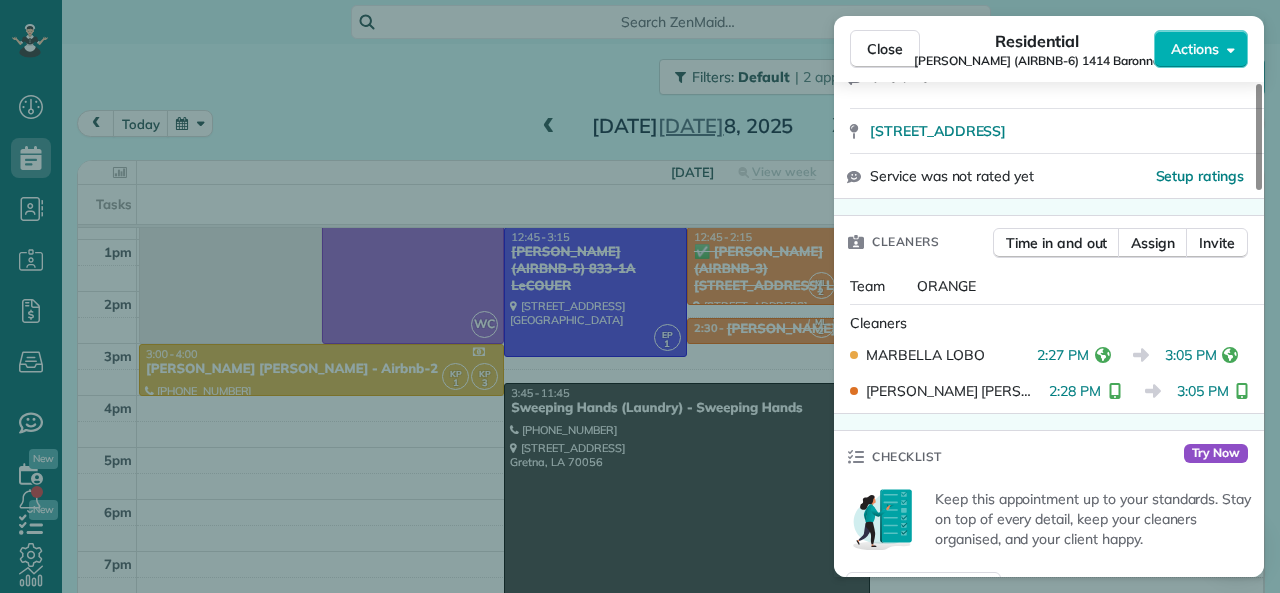 drag, startPoint x: 1166, startPoint y: 339, endPoint x: 1216, endPoint y: 336, distance: 50.08992 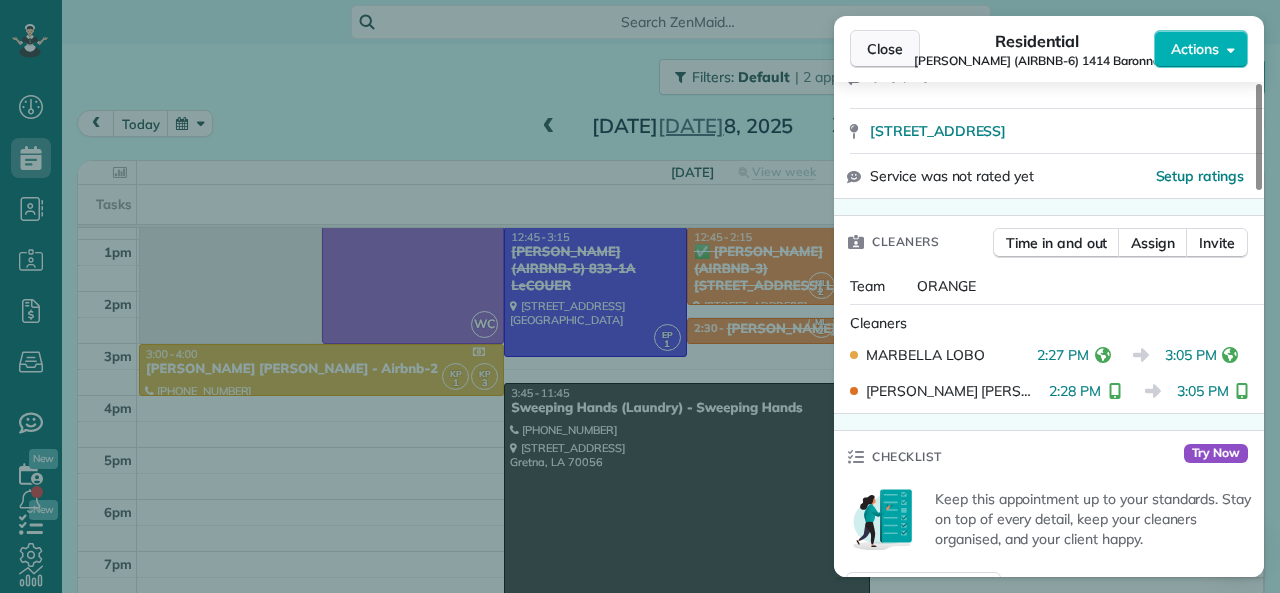 click on "Close" at bounding box center [885, 49] 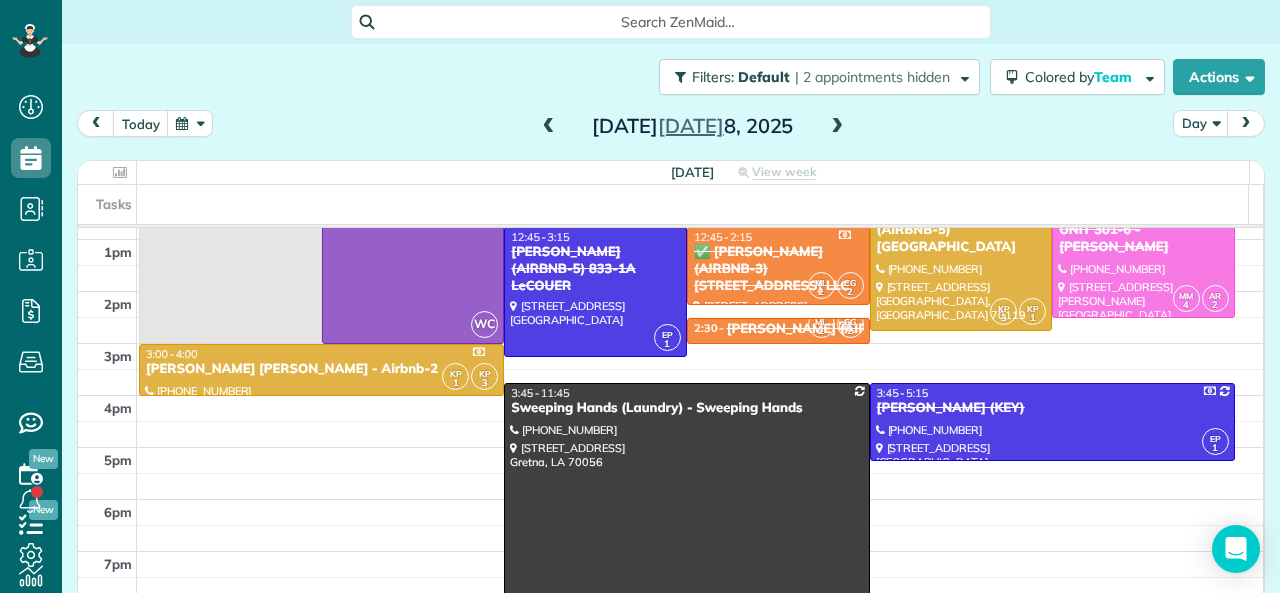 click at bounding box center [549, 127] 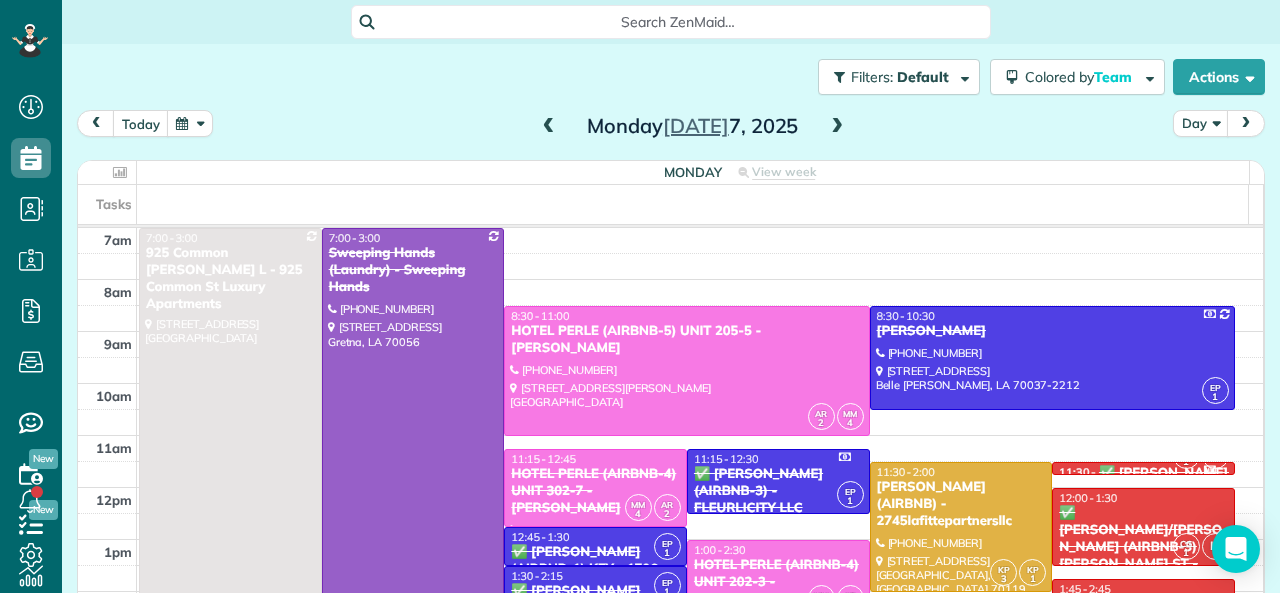 click at bounding box center [413, 436] 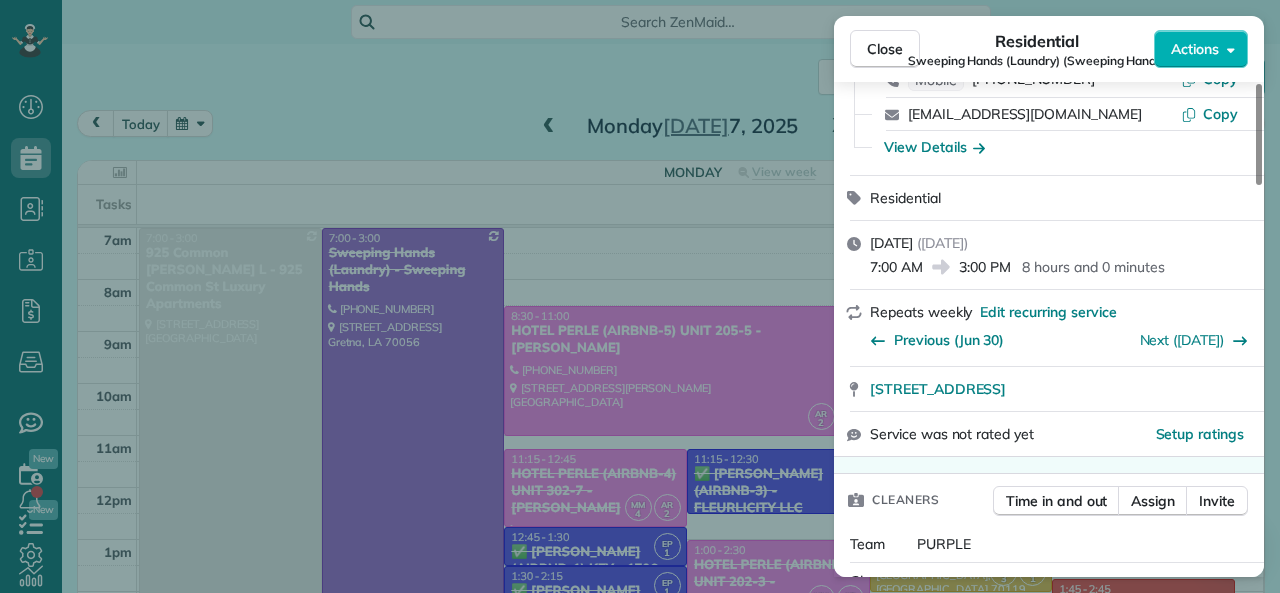 scroll, scrollTop: 400, scrollLeft: 0, axis: vertical 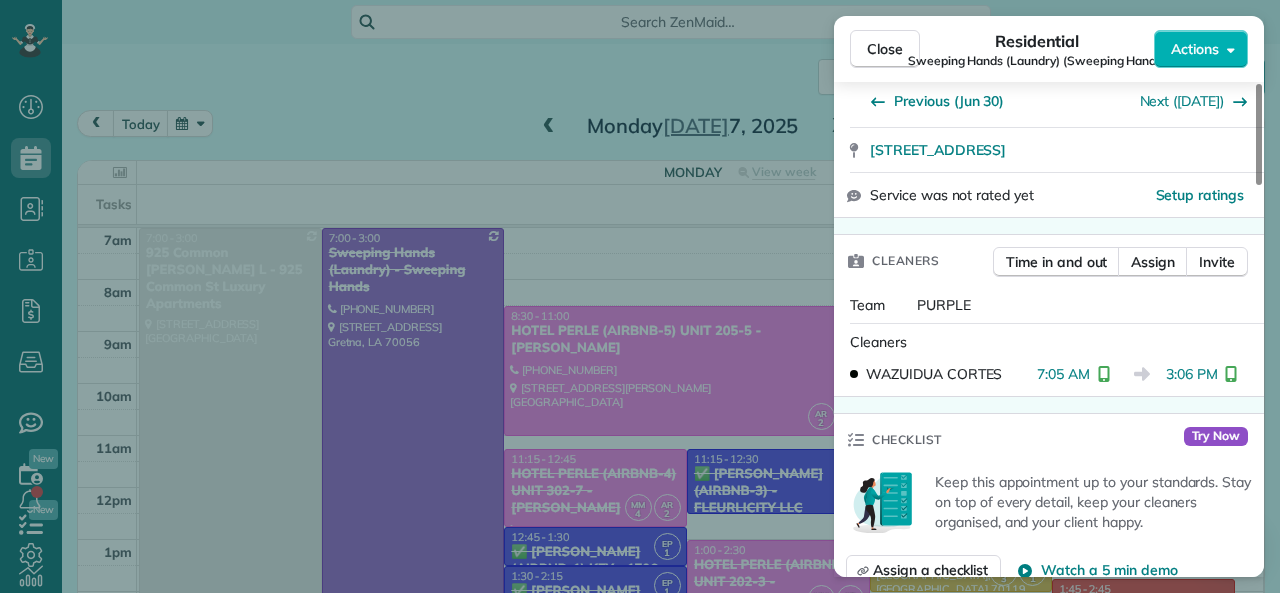 drag, startPoint x: 1038, startPoint y: 376, endPoint x: 1087, endPoint y: 377, distance: 49.010204 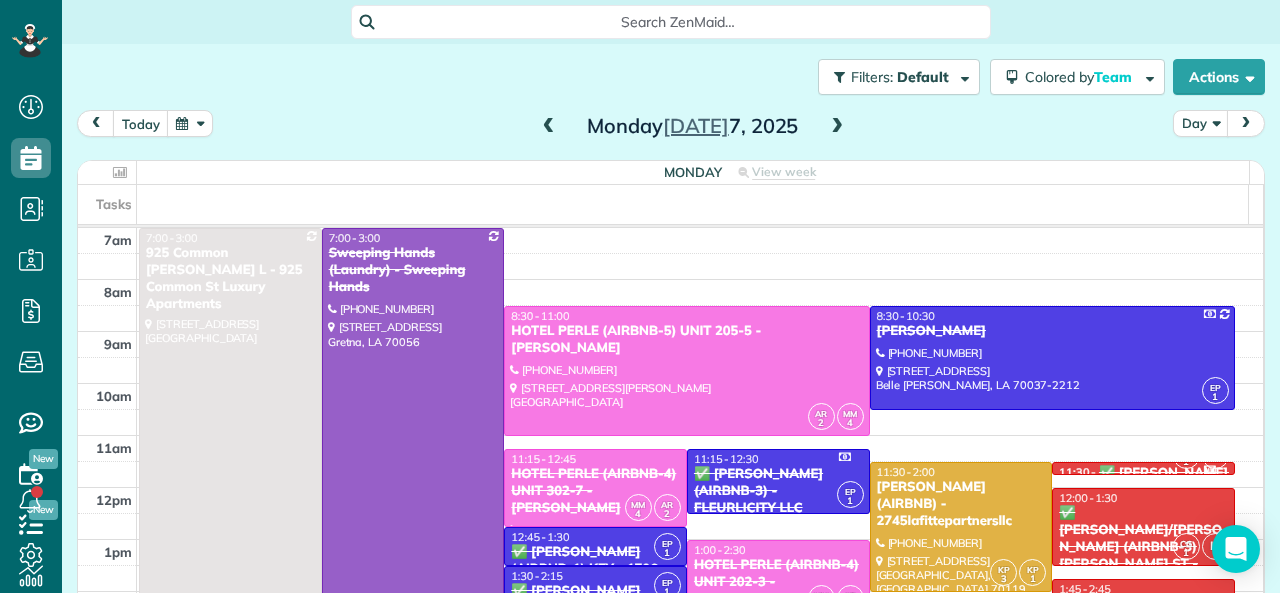 click at bounding box center (837, 127) 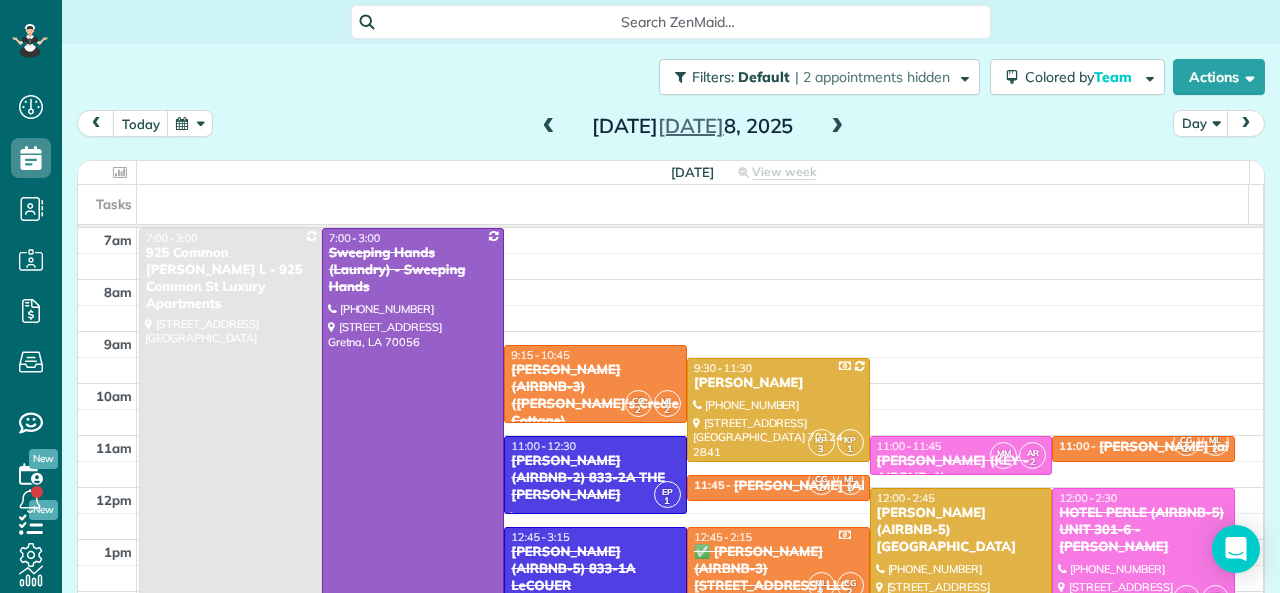 click at bounding box center (413, 436) 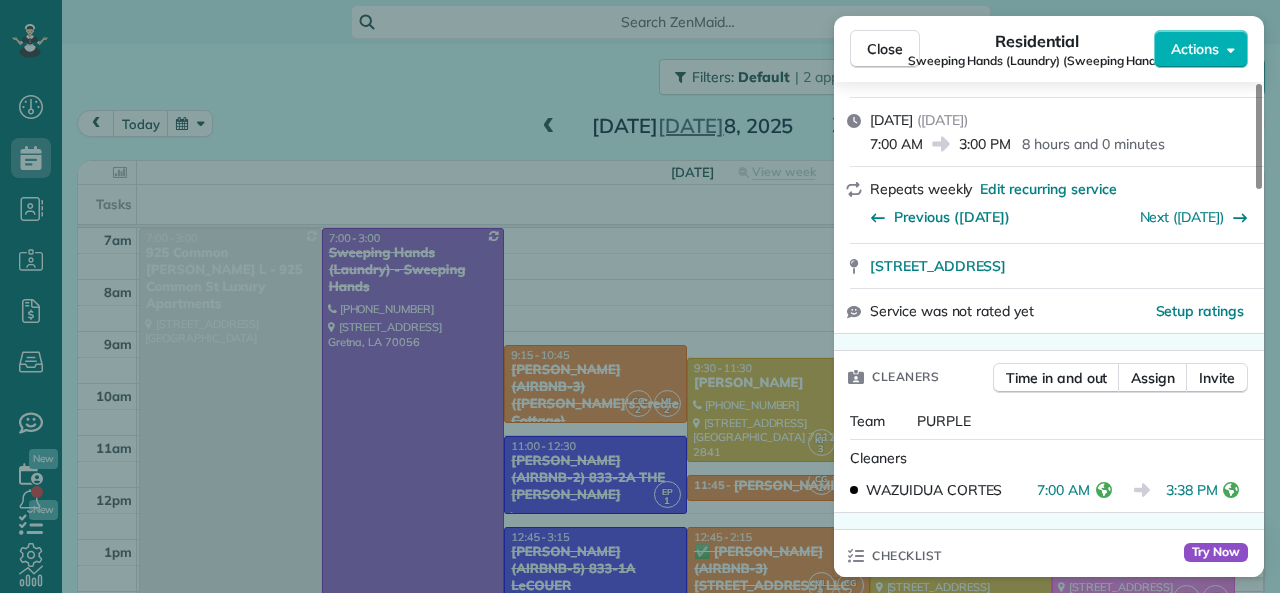 scroll, scrollTop: 400, scrollLeft: 0, axis: vertical 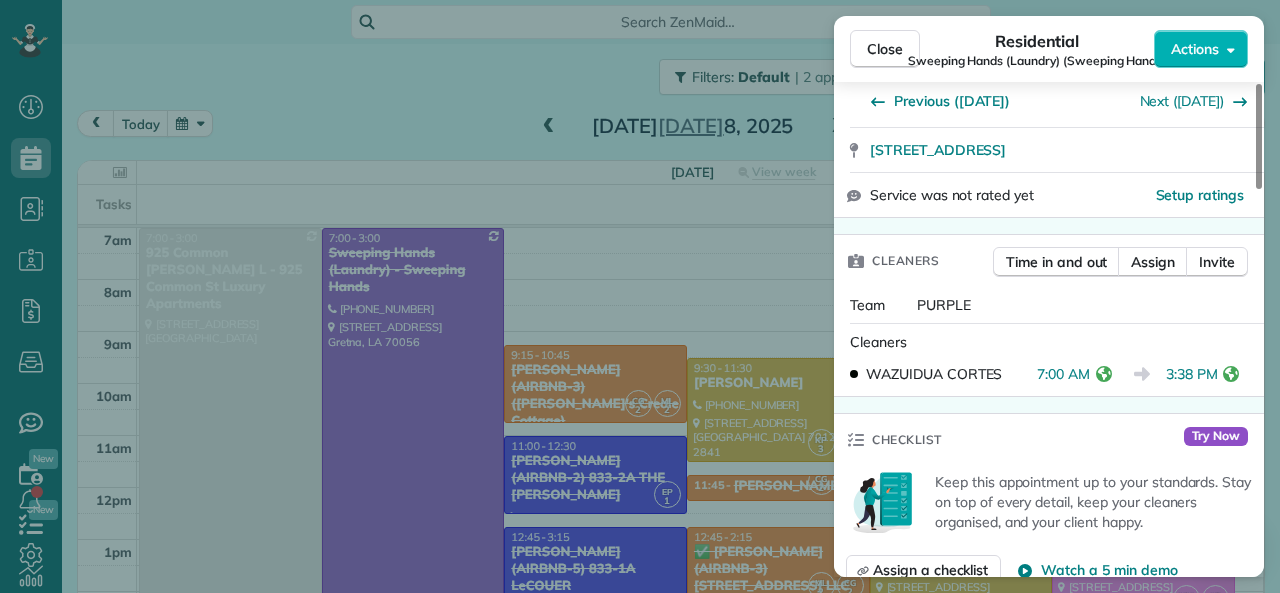 drag, startPoint x: 1038, startPoint y: 370, endPoint x: 1089, endPoint y: 369, distance: 51.009804 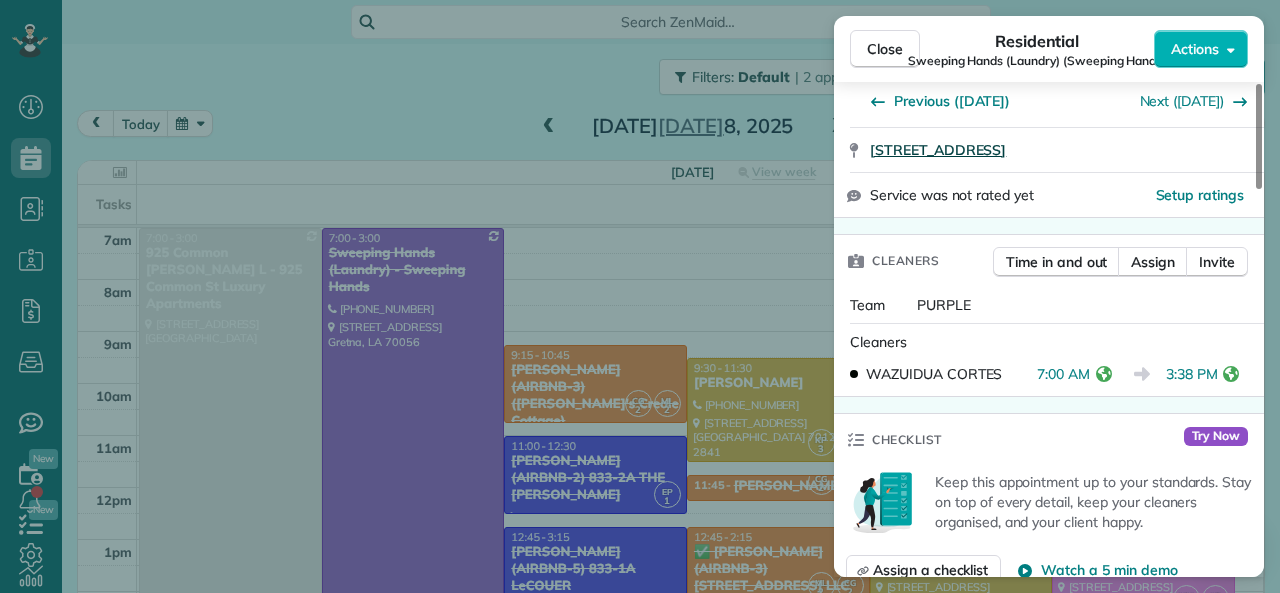 drag, startPoint x: 893, startPoint y: 47, endPoint x: 1225, endPoint y: 145, distance: 346.1618 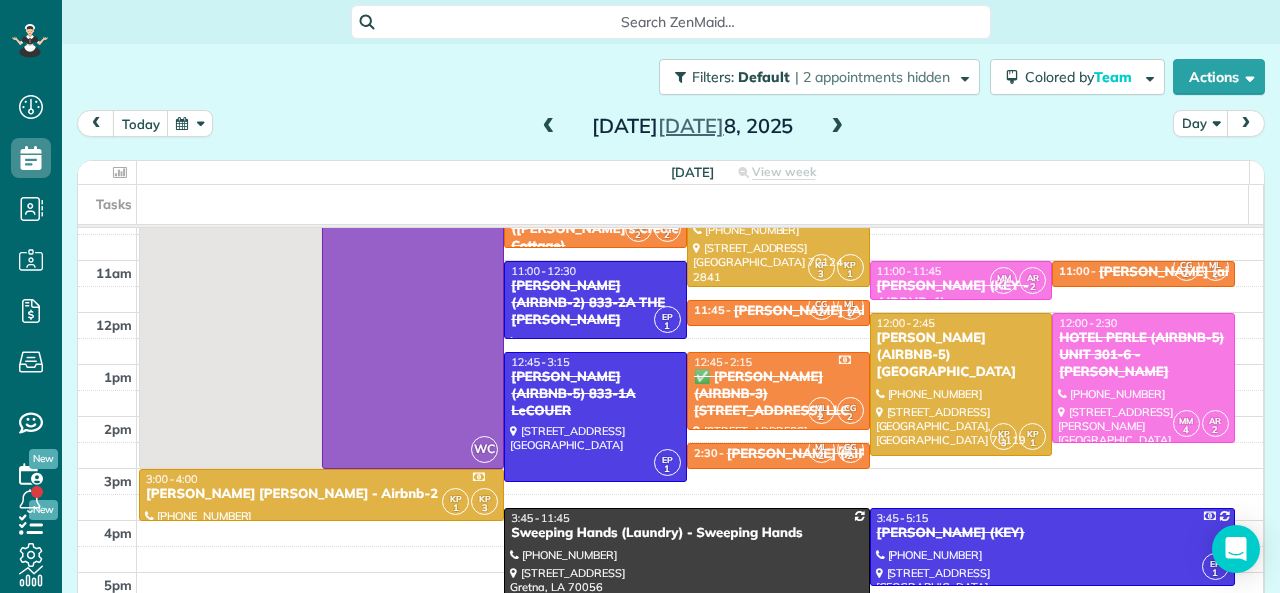 scroll, scrollTop: 200, scrollLeft: 0, axis: vertical 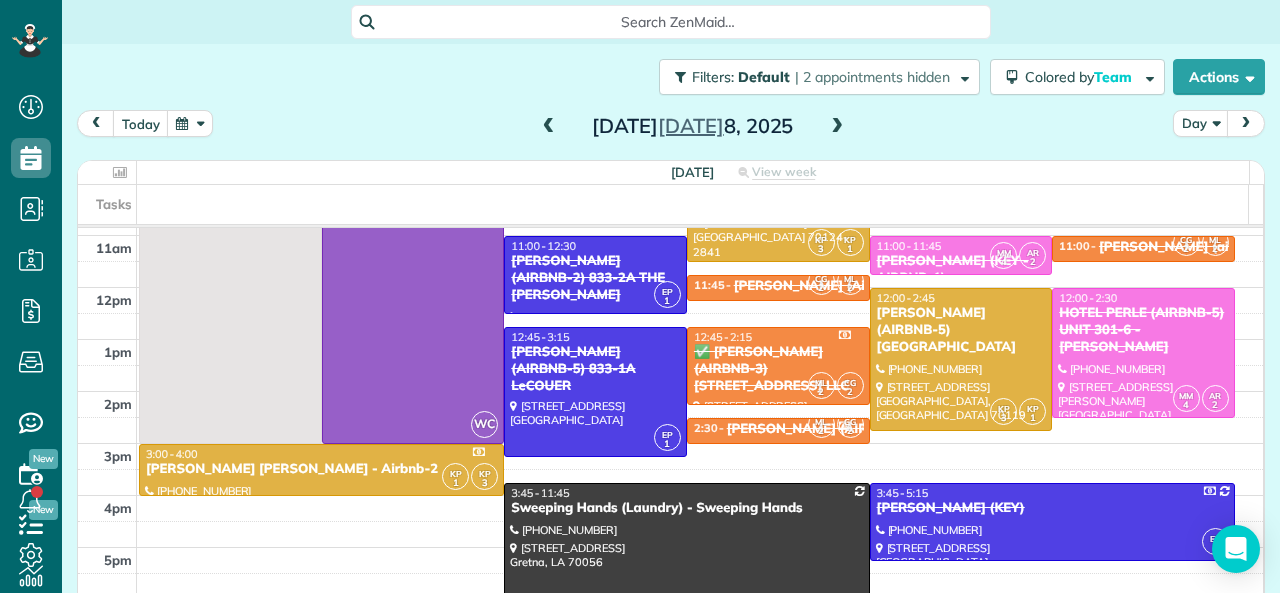 click at bounding box center (837, 127) 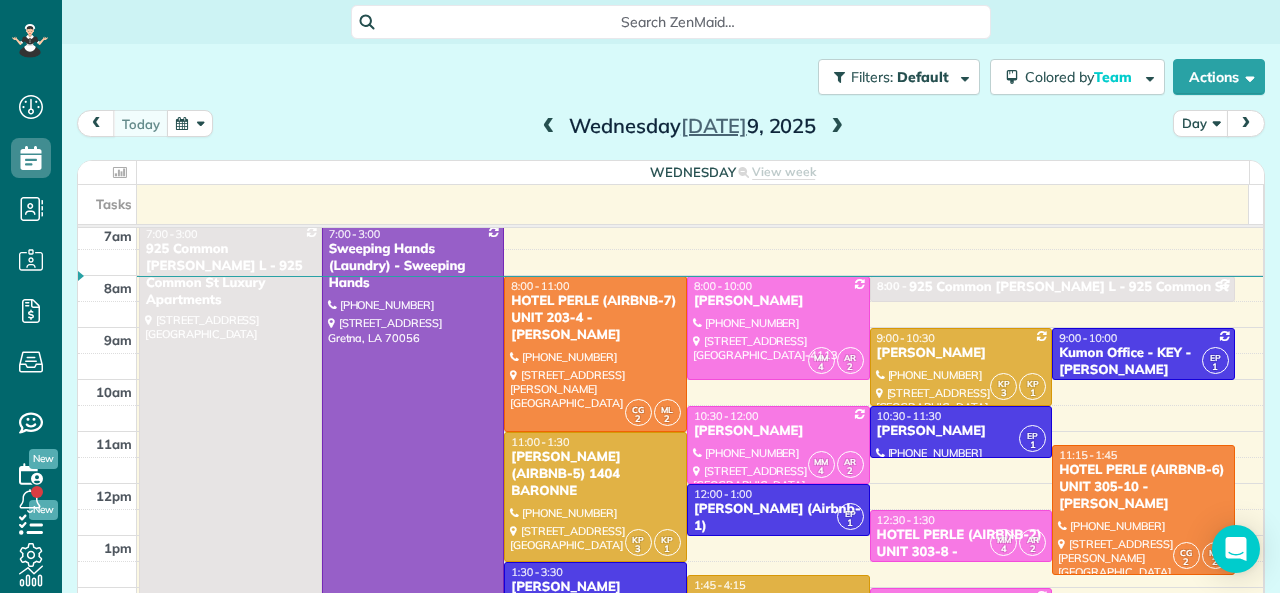scroll, scrollTop: 0, scrollLeft: 0, axis: both 